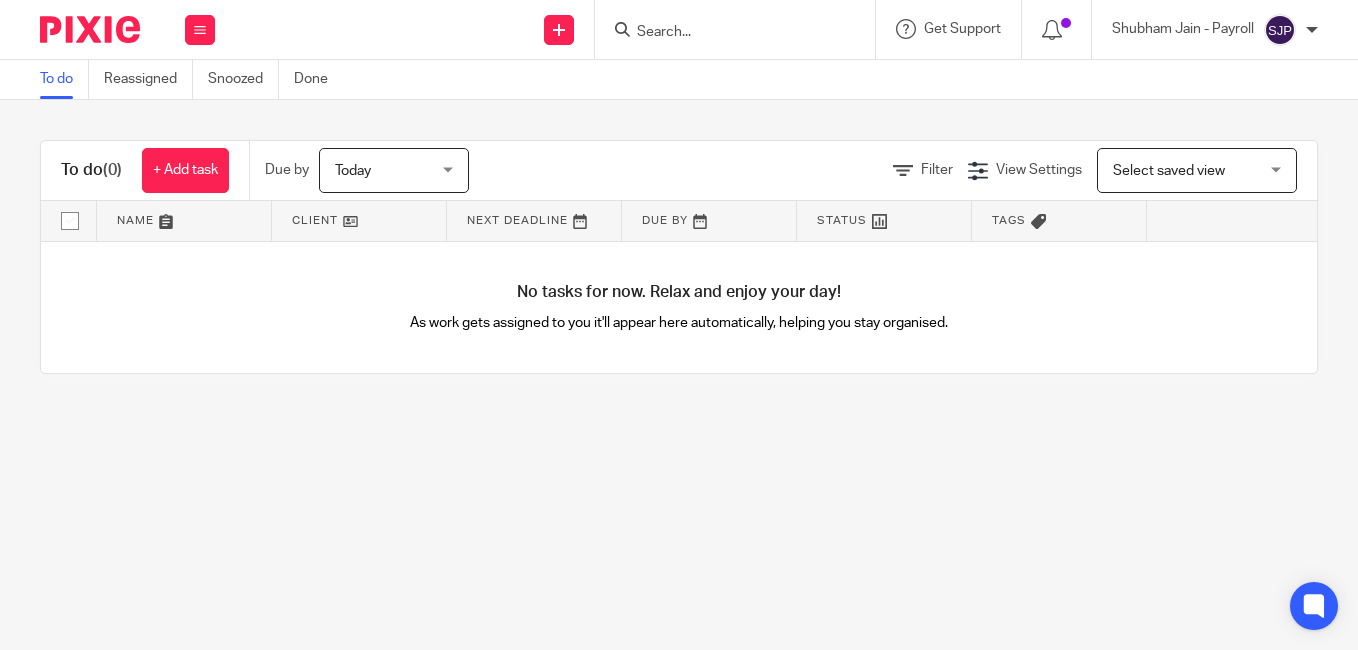 scroll, scrollTop: 0, scrollLeft: 0, axis: both 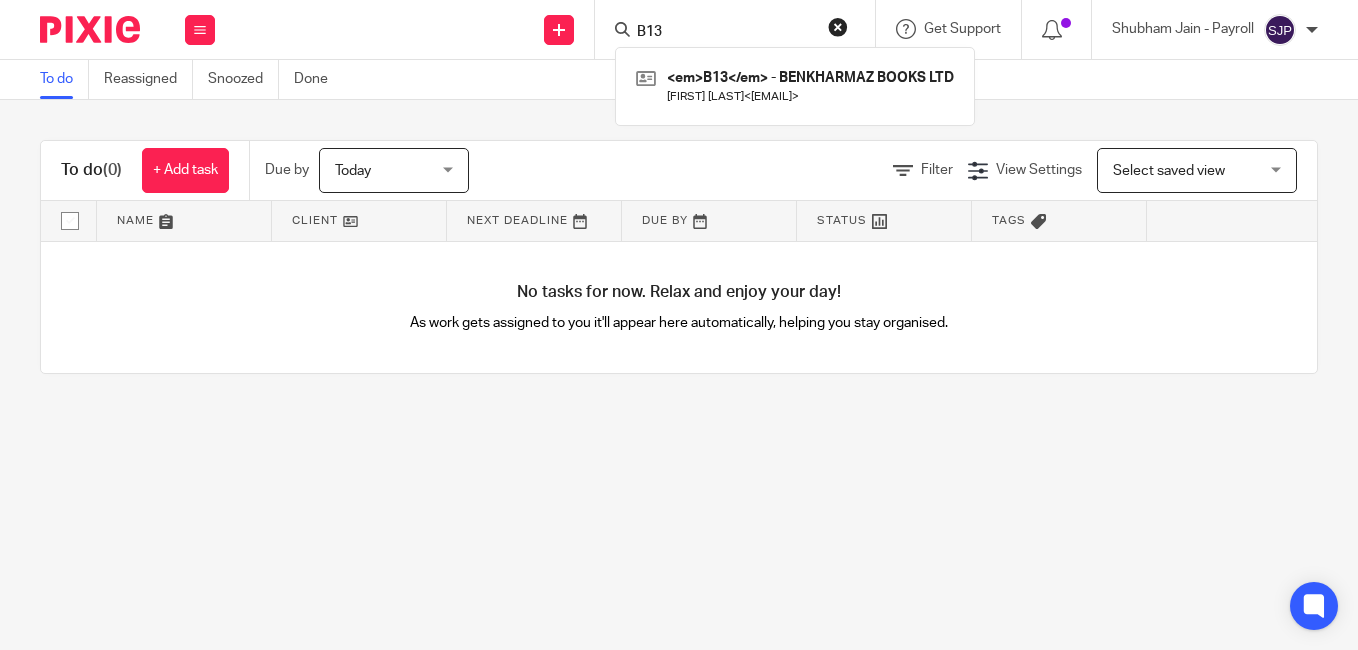 type on "B13" 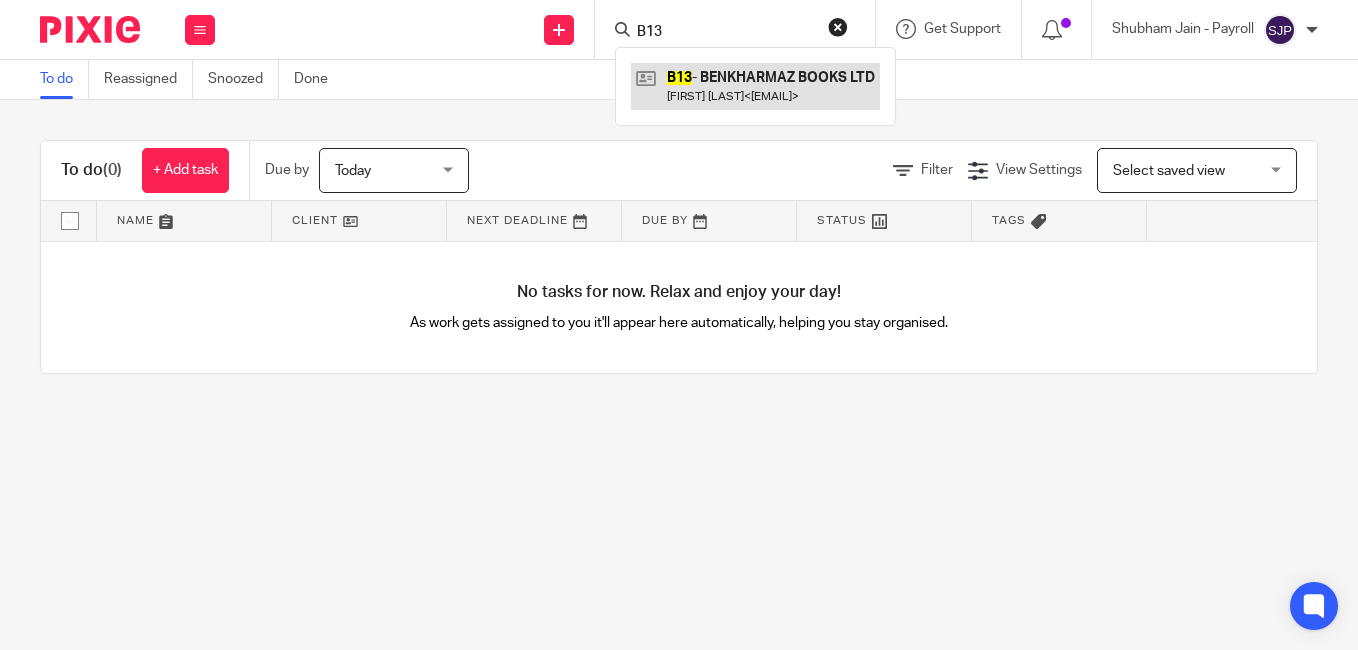 click at bounding box center (755, 86) 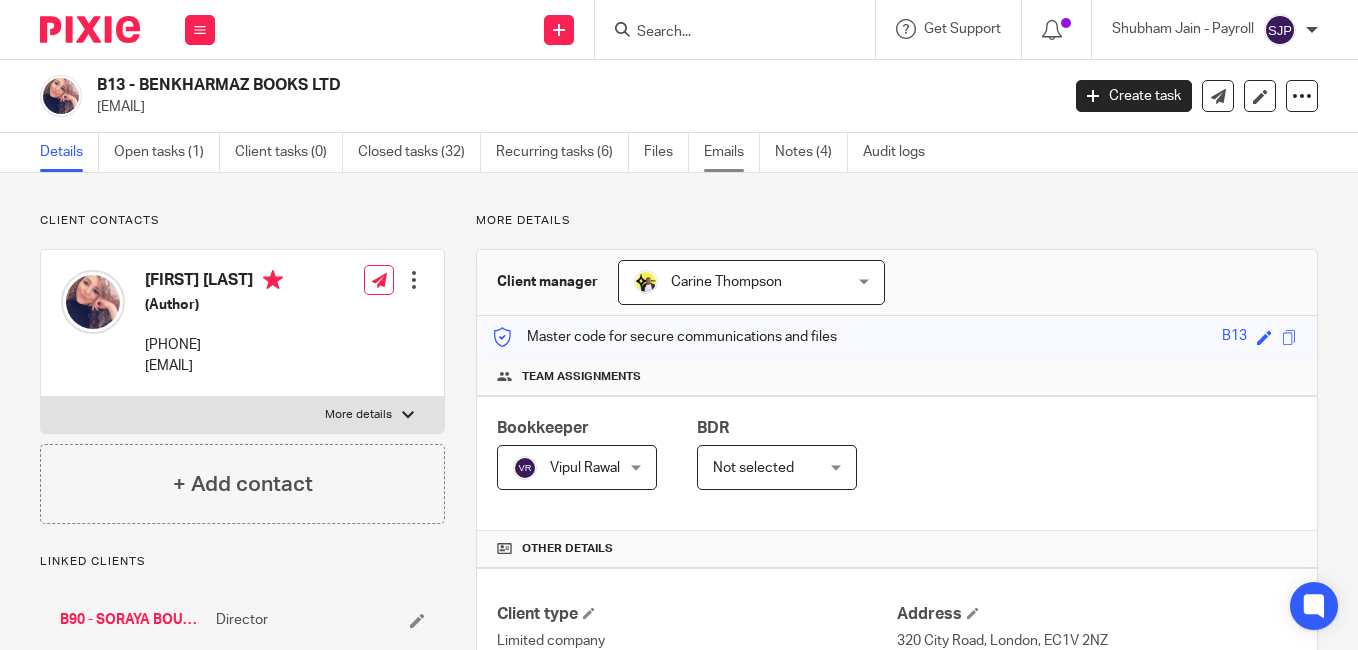 scroll, scrollTop: 0, scrollLeft: 0, axis: both 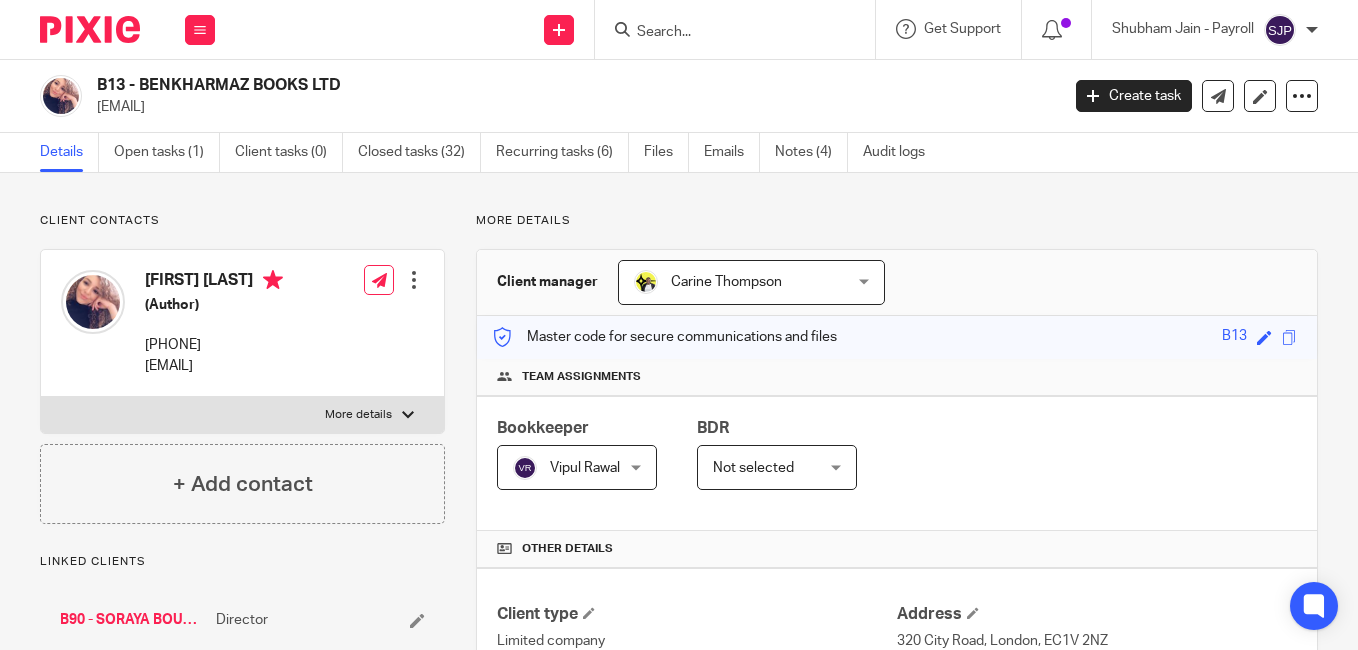 drag, startPoint x: 142, startPoint y: 85, endPoint x: 247, endPoint y: 83, distance: 105.01904 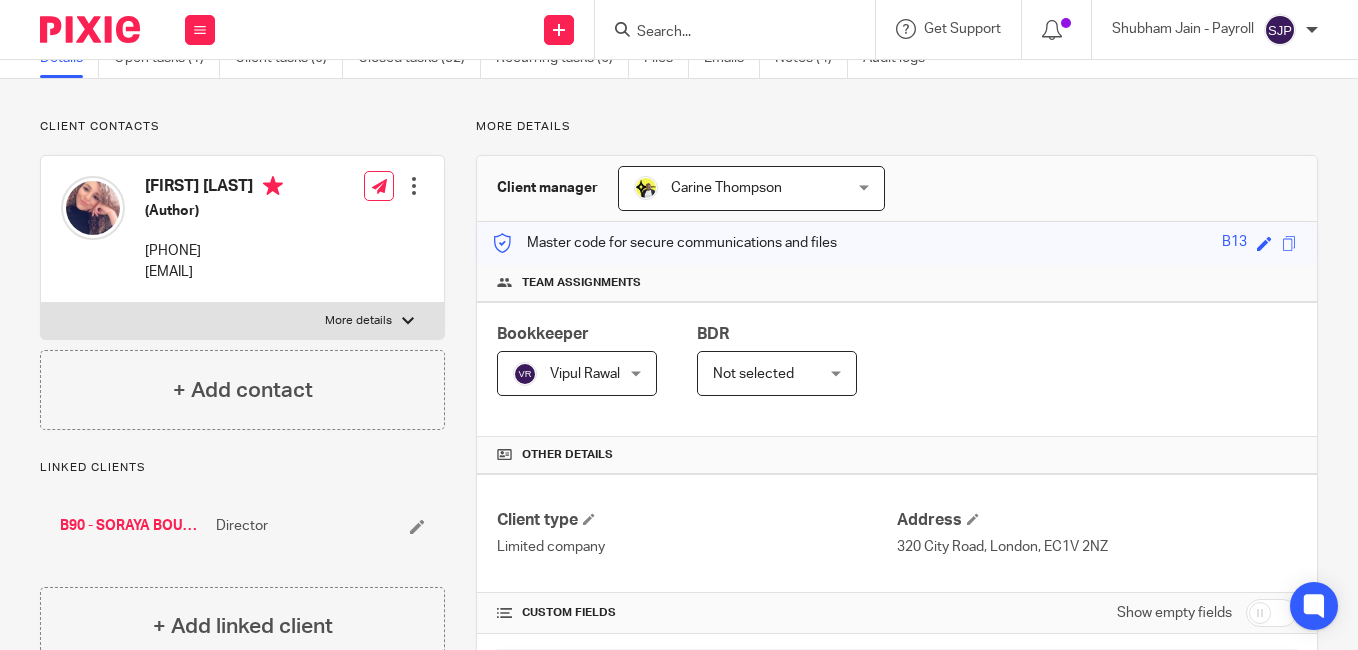 scroll, scrollTop: 0, scrollLeft: 0, axis: both 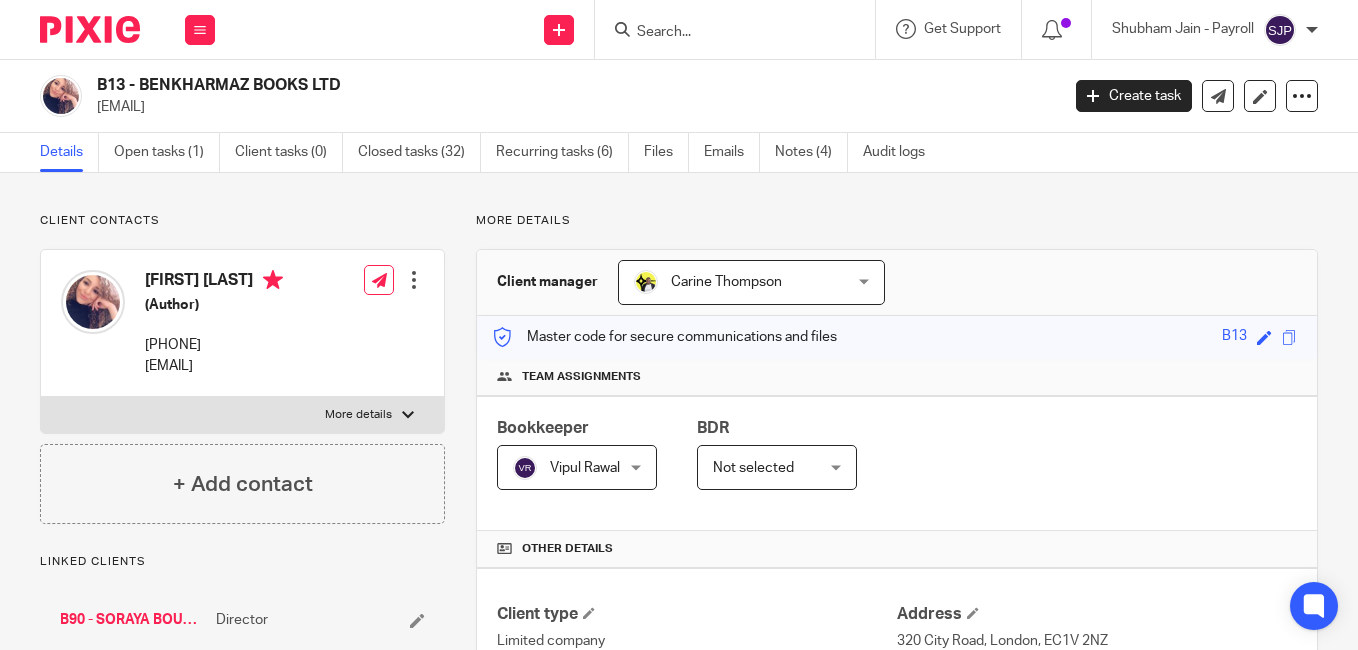 click at bounding box center (725, 33) 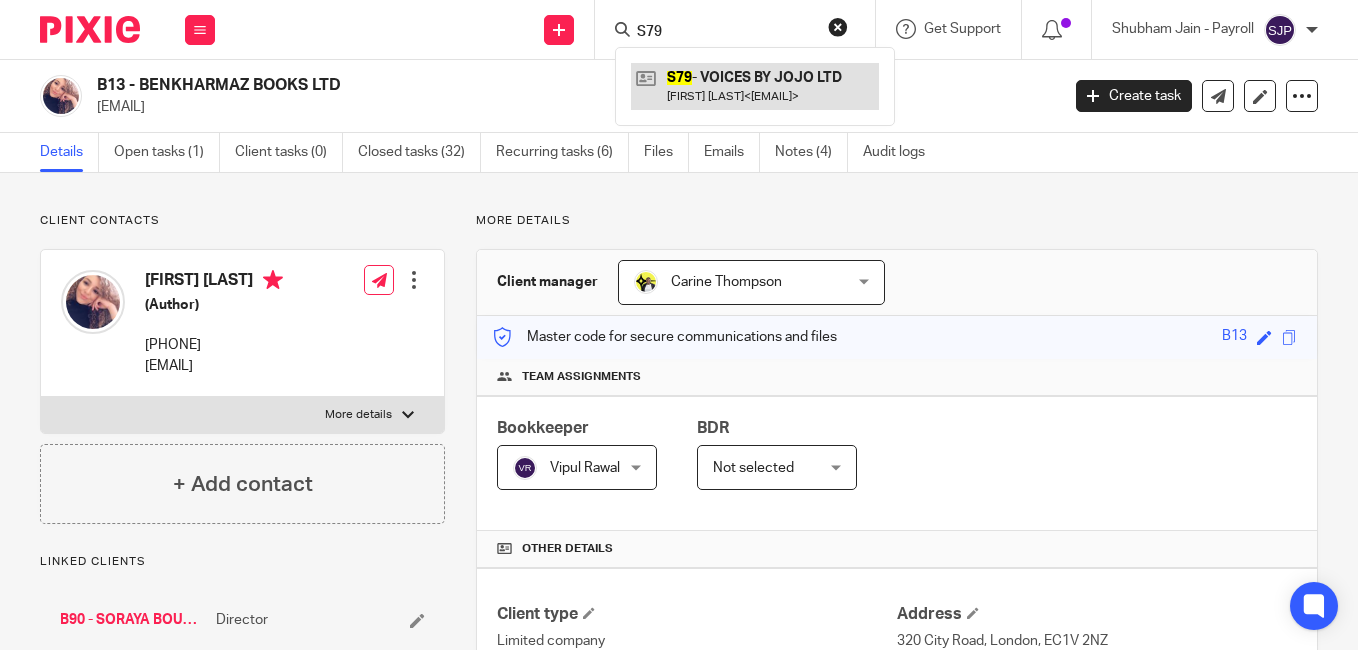 type on "S79" 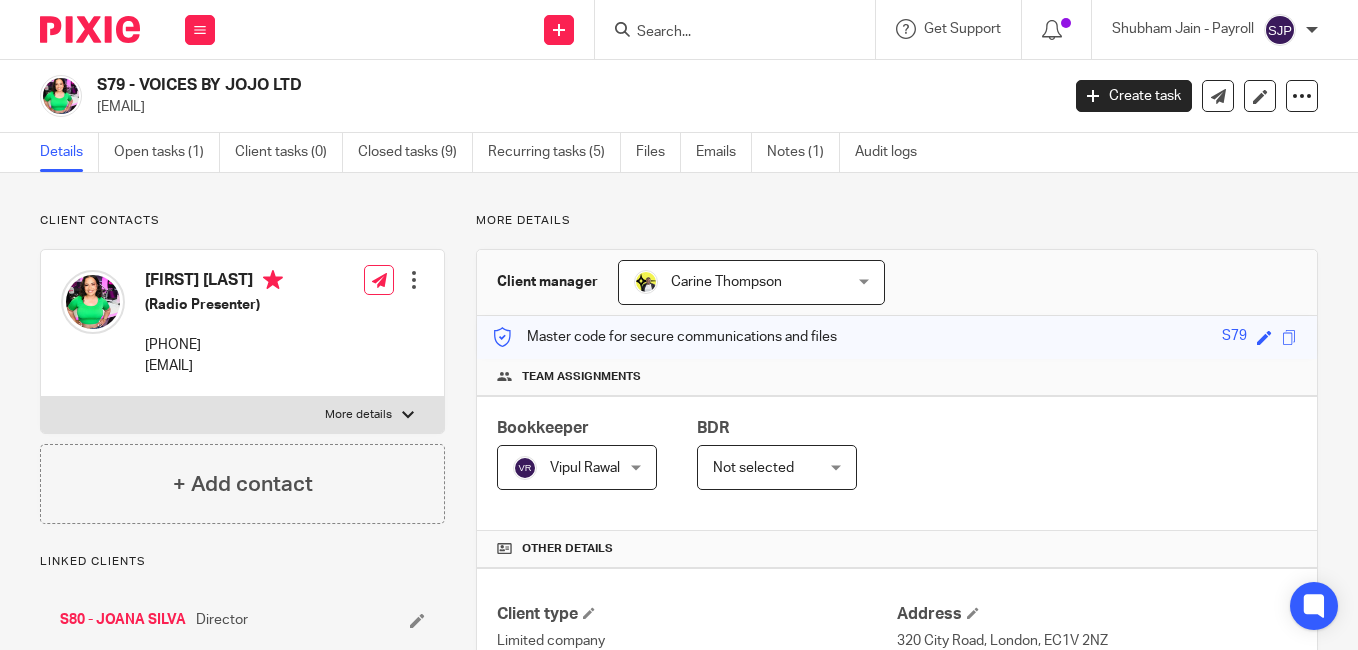 scroll, scrollTop: 0, scrollLeft: 0, axis: both 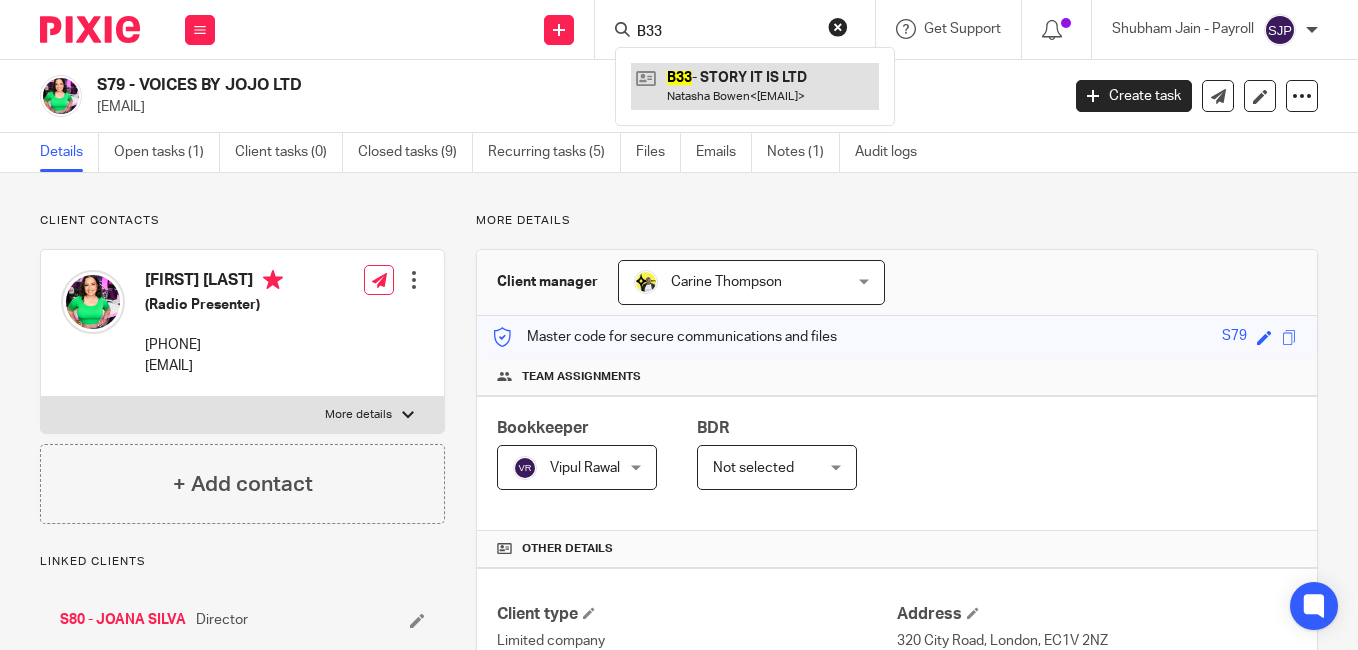 type on "B33" 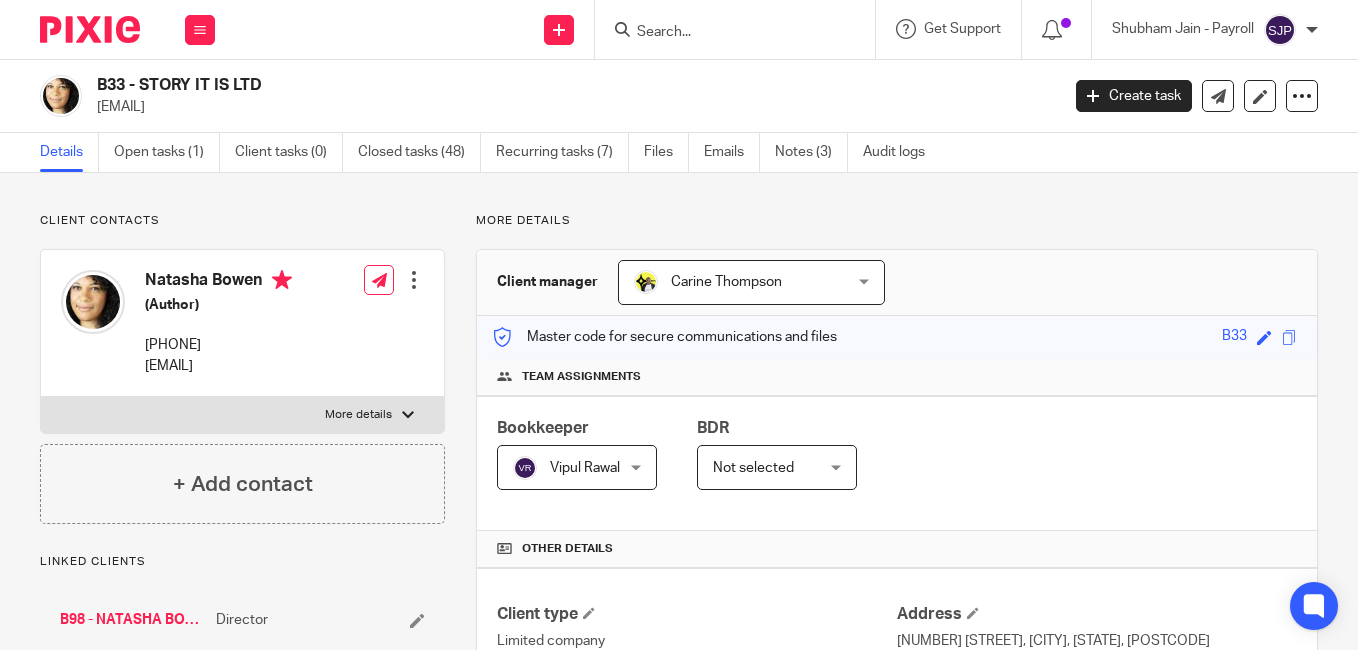 scroll, scrollTop: 0, scrollLeft: 0, axis: both 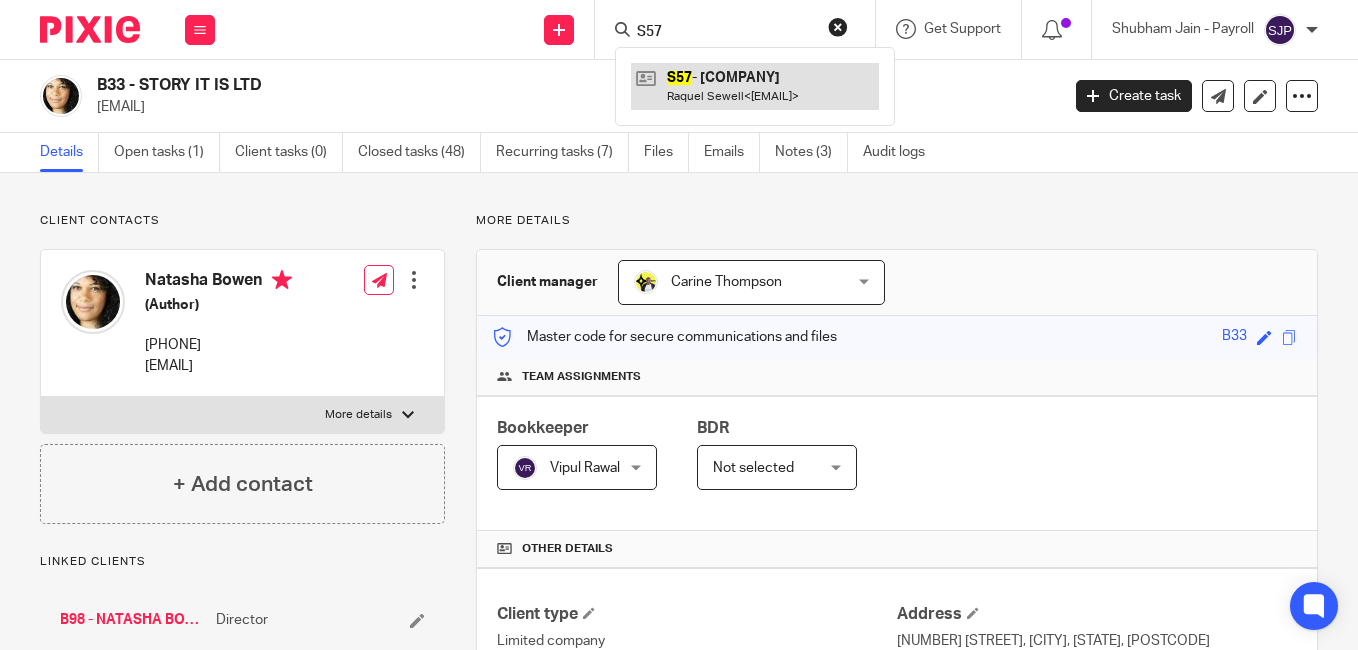 type on "S57" 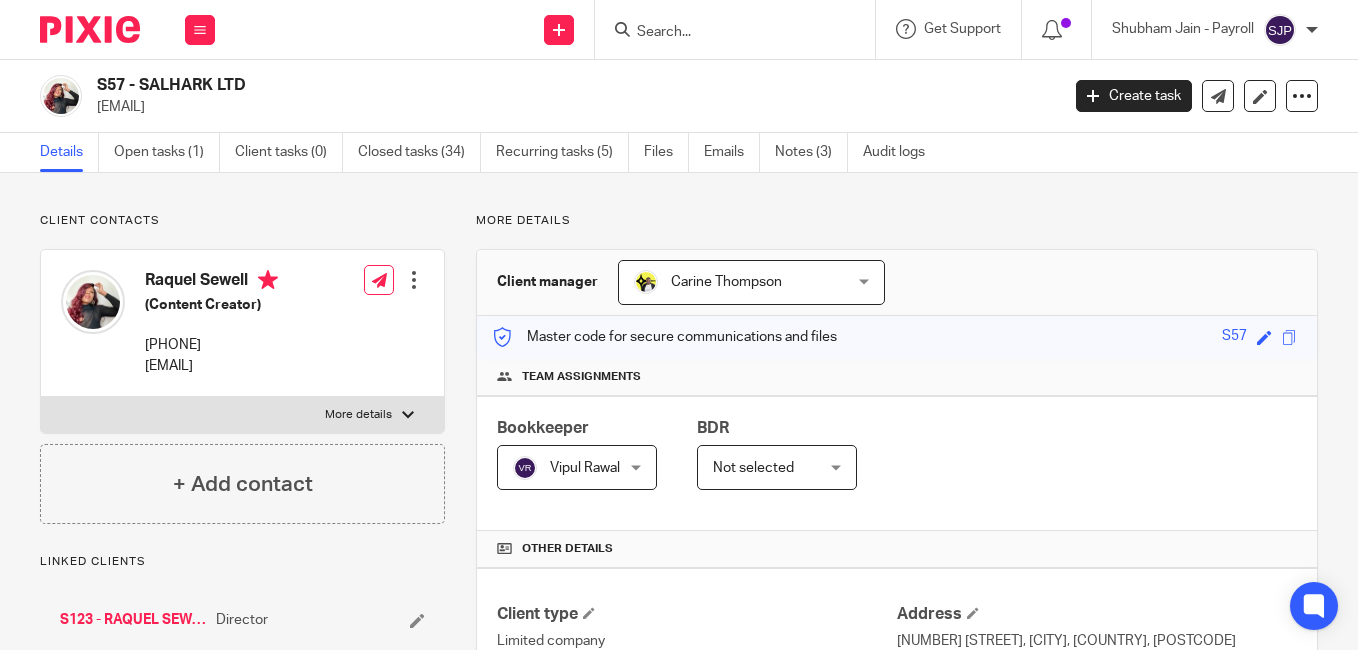 click on "S57 - SALHARK LTD" at bounding box center (476, 85) 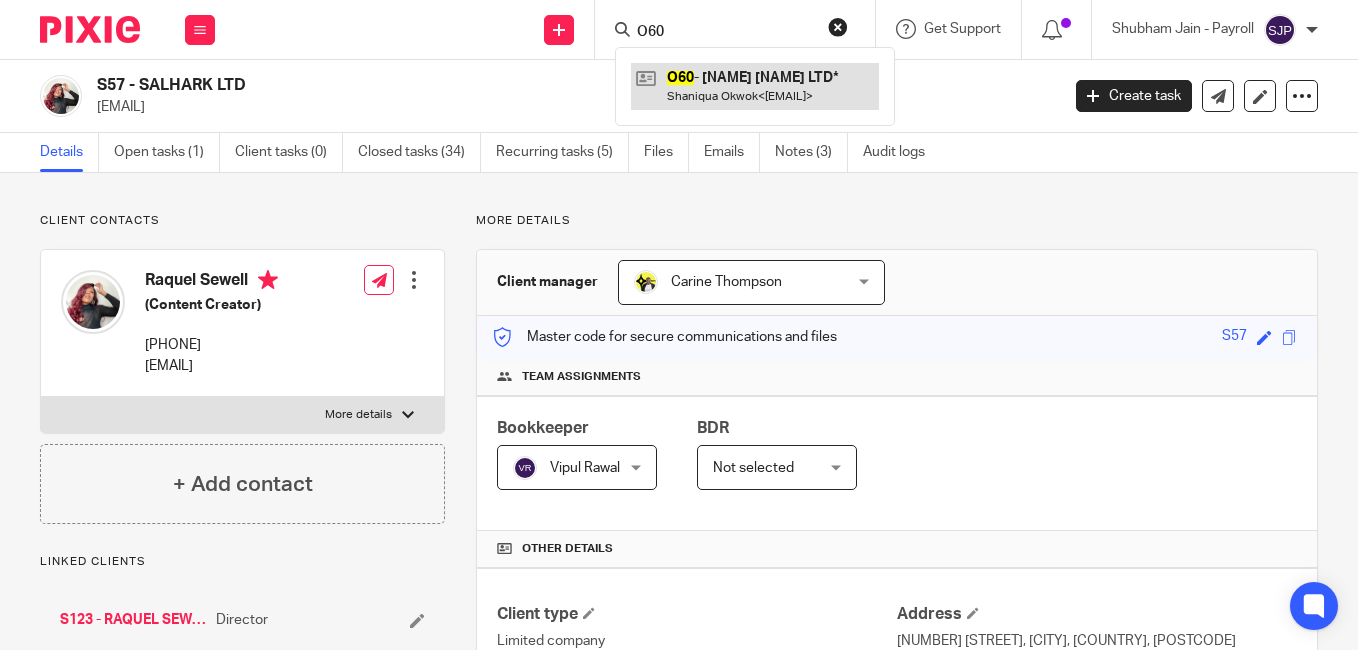 type on "O60" 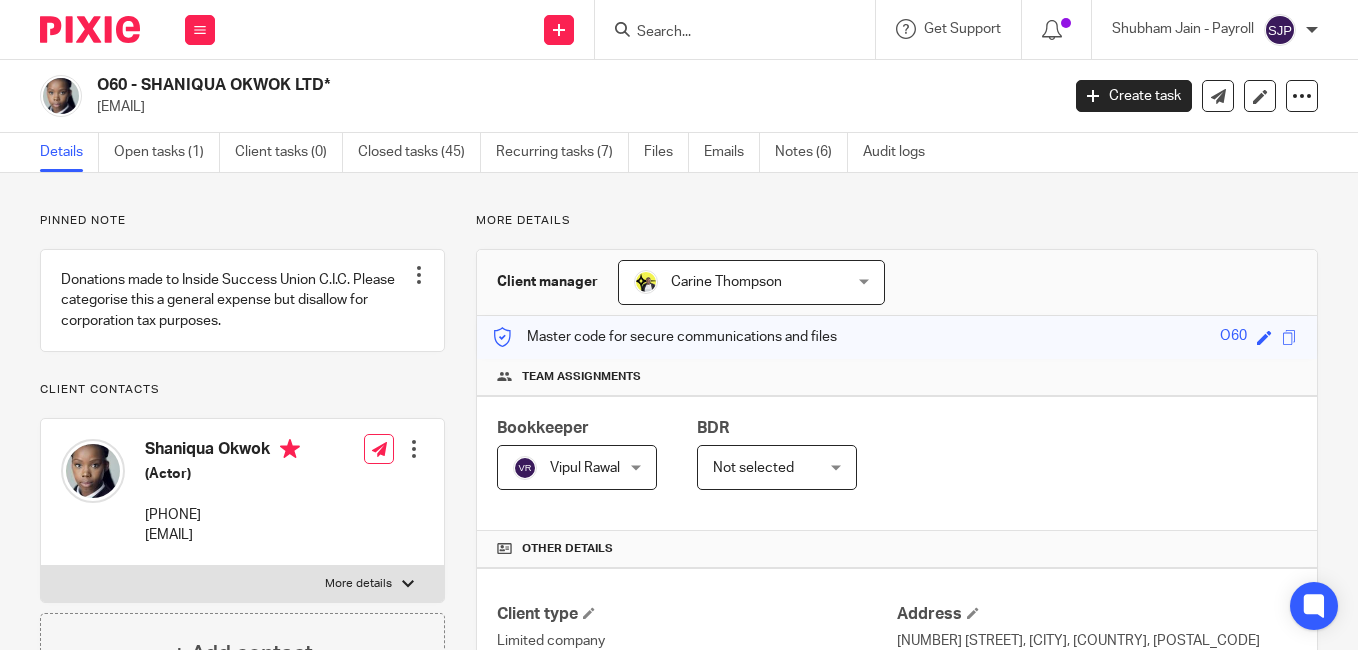 click on "O60 - SHANIQUA OKWOK LTD*" at bounding box center (476, 85) 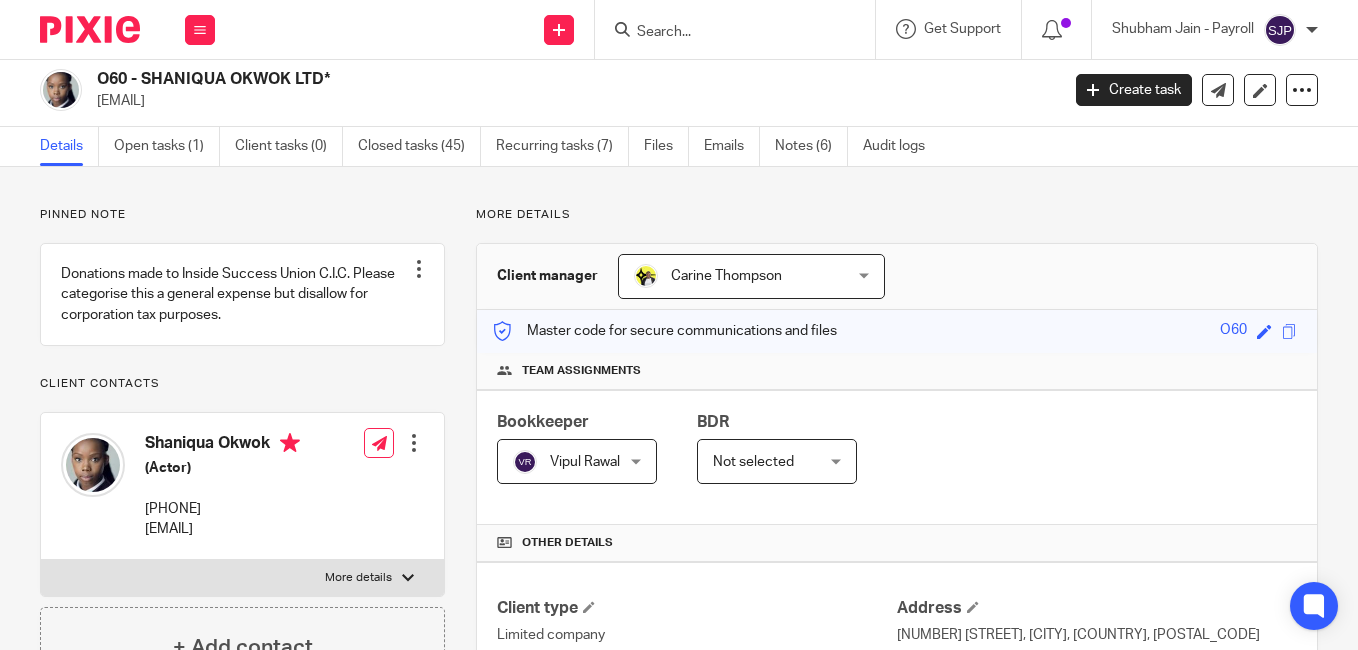 scroll, scrollTop: 0, scrollLeft: 0, axis: both 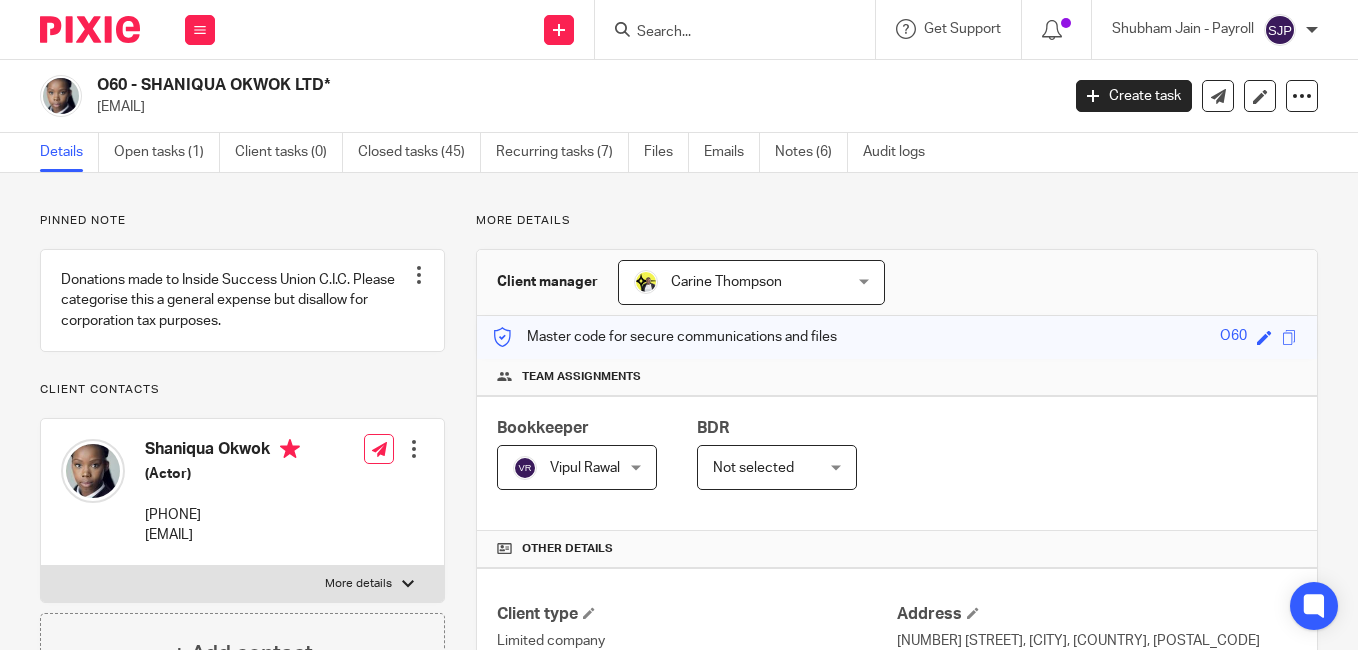 click at bounding box center (725, 33) 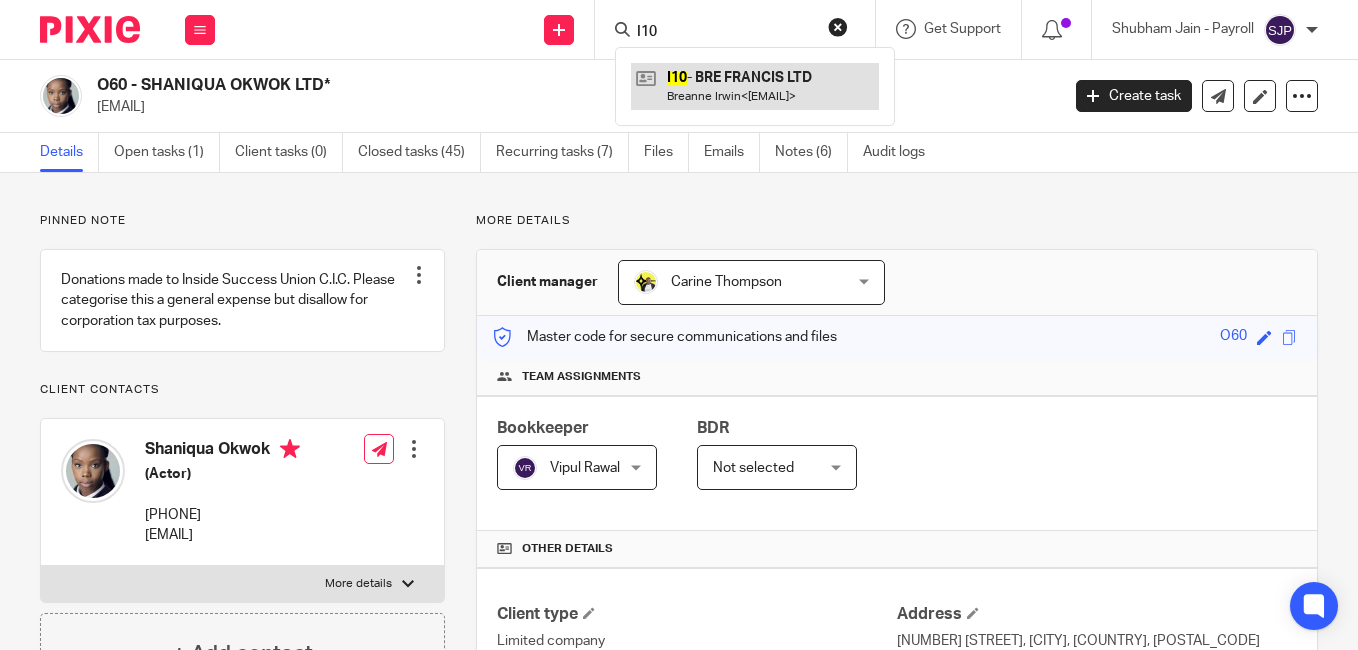 type on "I10" 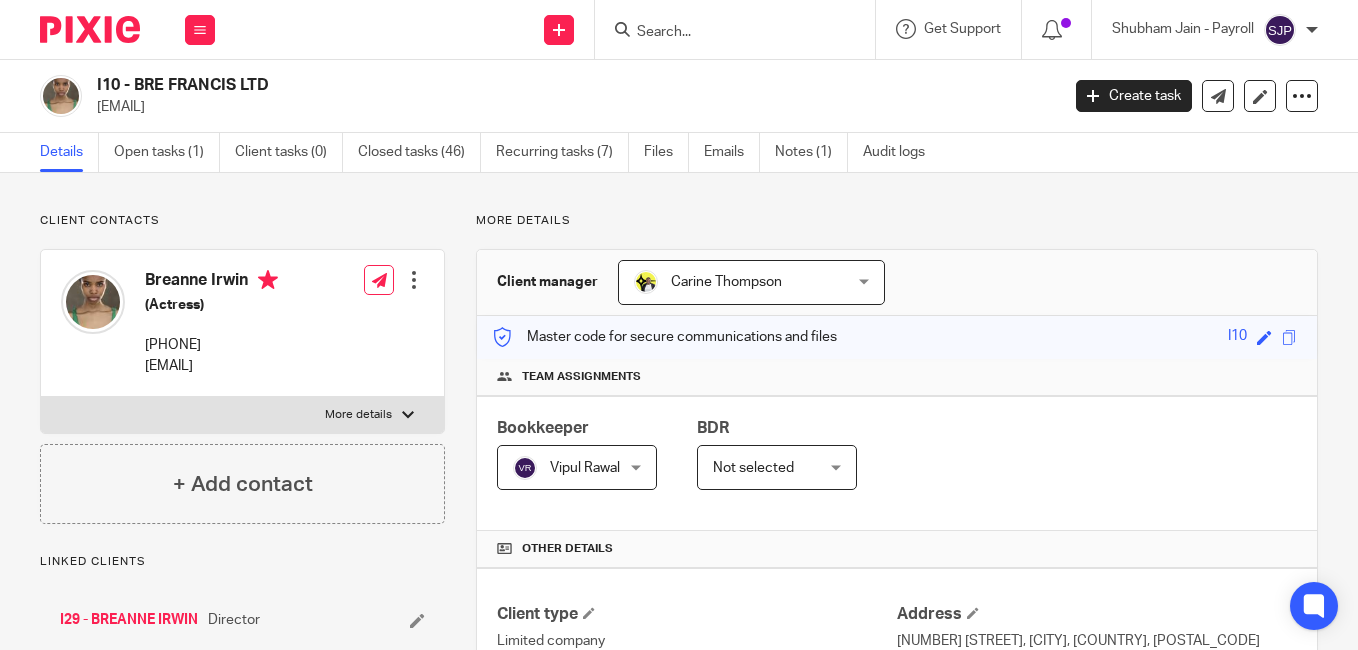 scroll, scrollTop: 0, scrollLeft: 0, axis: both 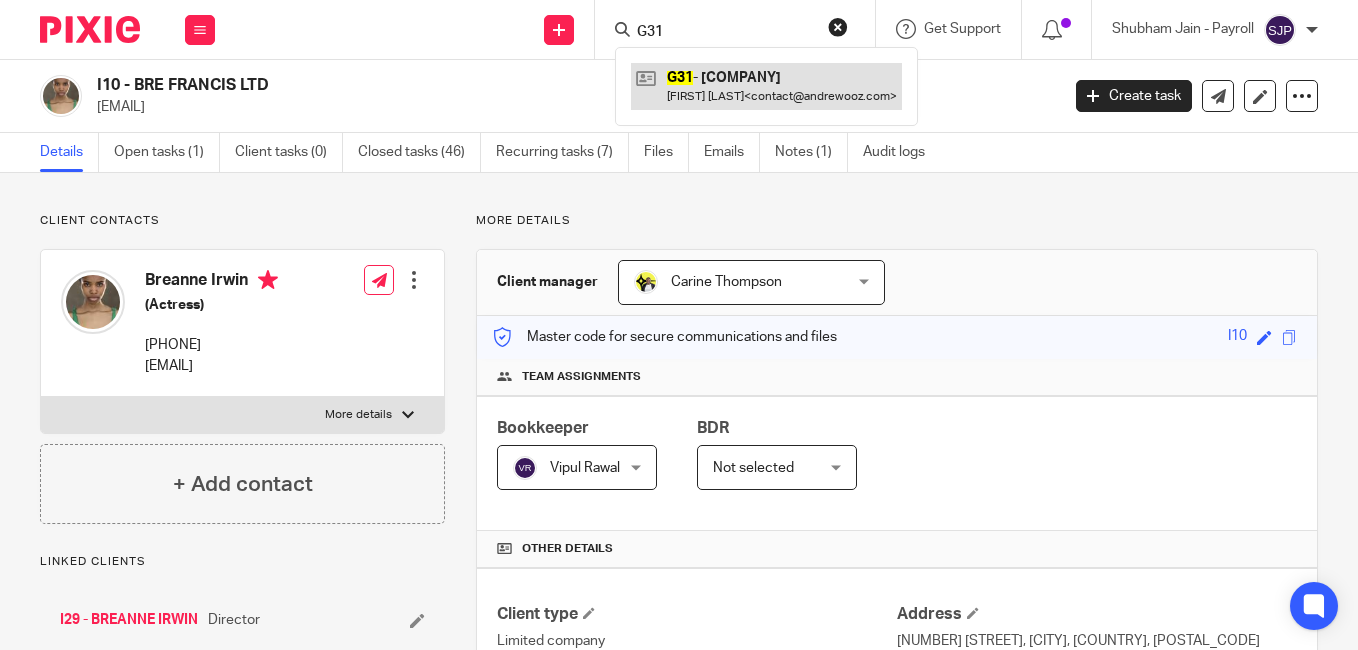 type on "G31" 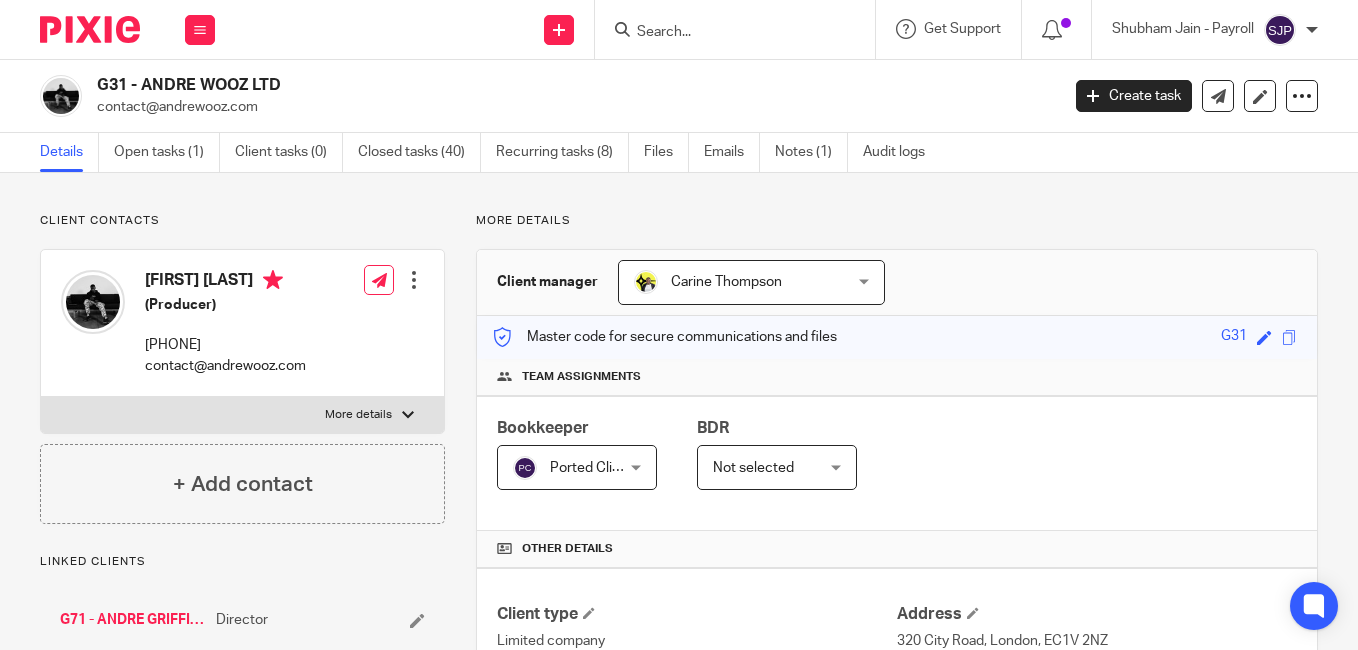 scroll, scrollTop: 0, scrollLeft: 0, axis: both 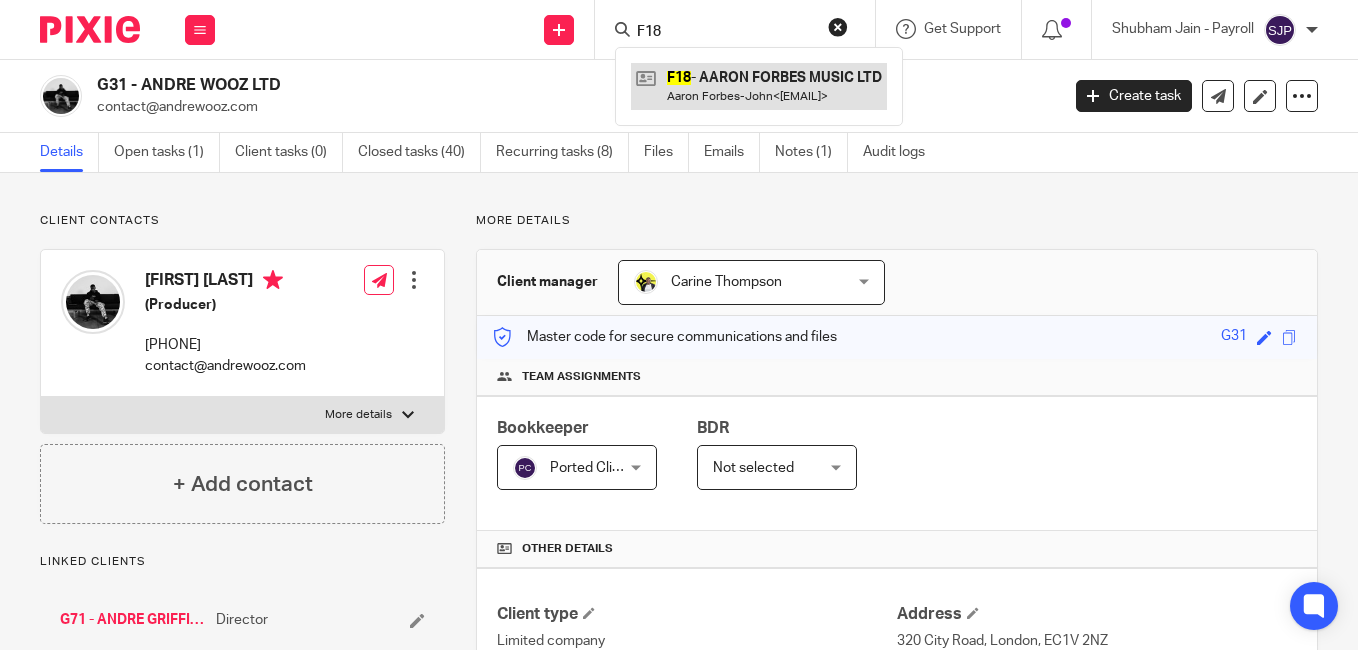 type on "F18" 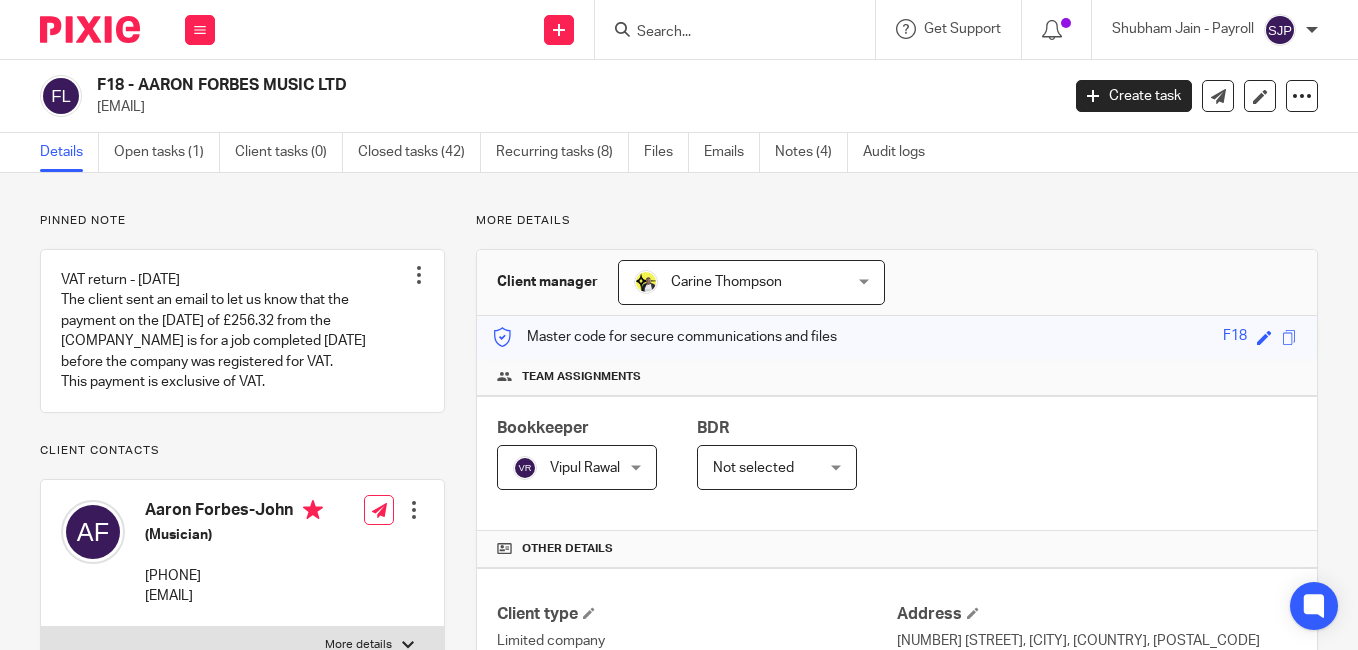 scroll, scrollTop: 0, scrollLeft: 0, axis: both 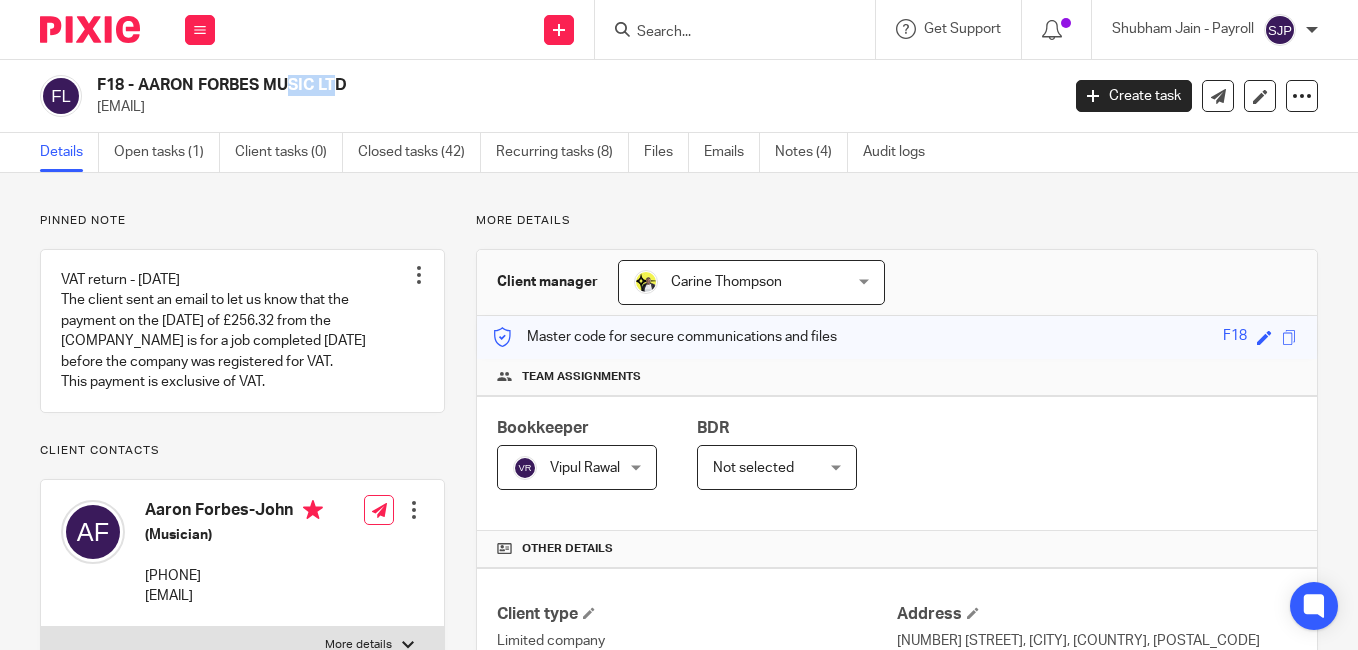 click on "F18 - AARON FORBES MUSIC LTD" at bounding box center [476, 85] 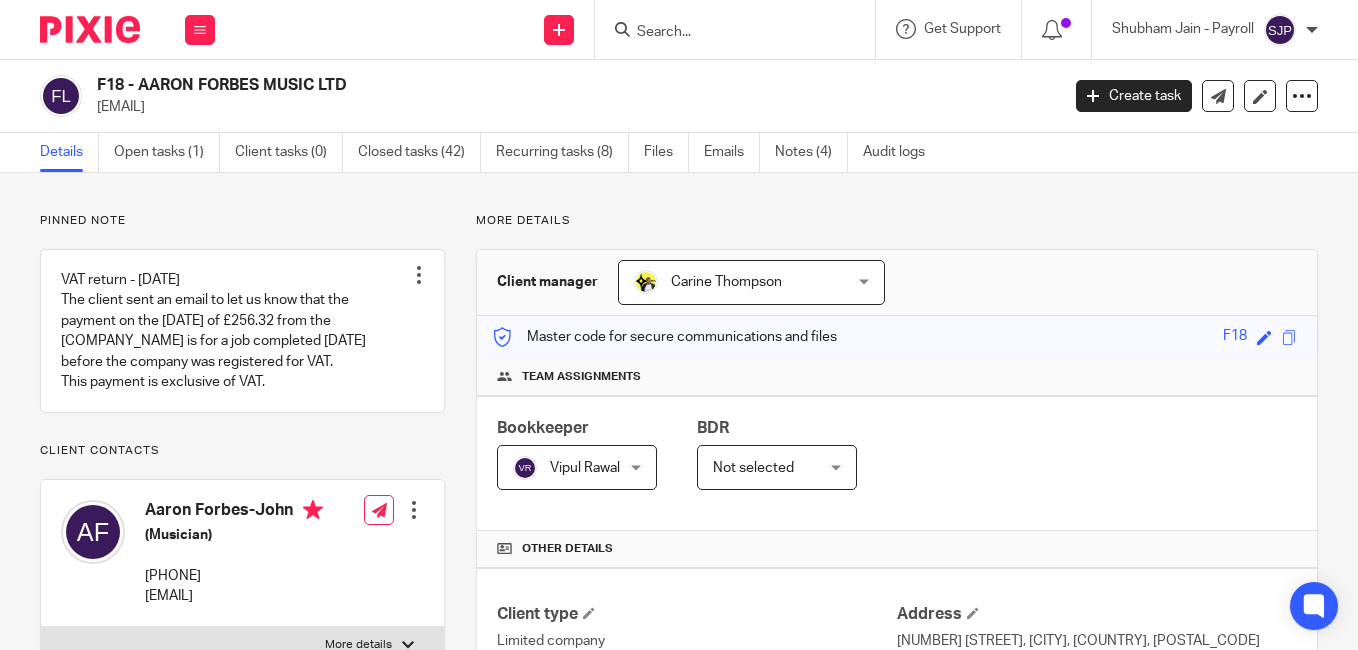 paste on "H9" 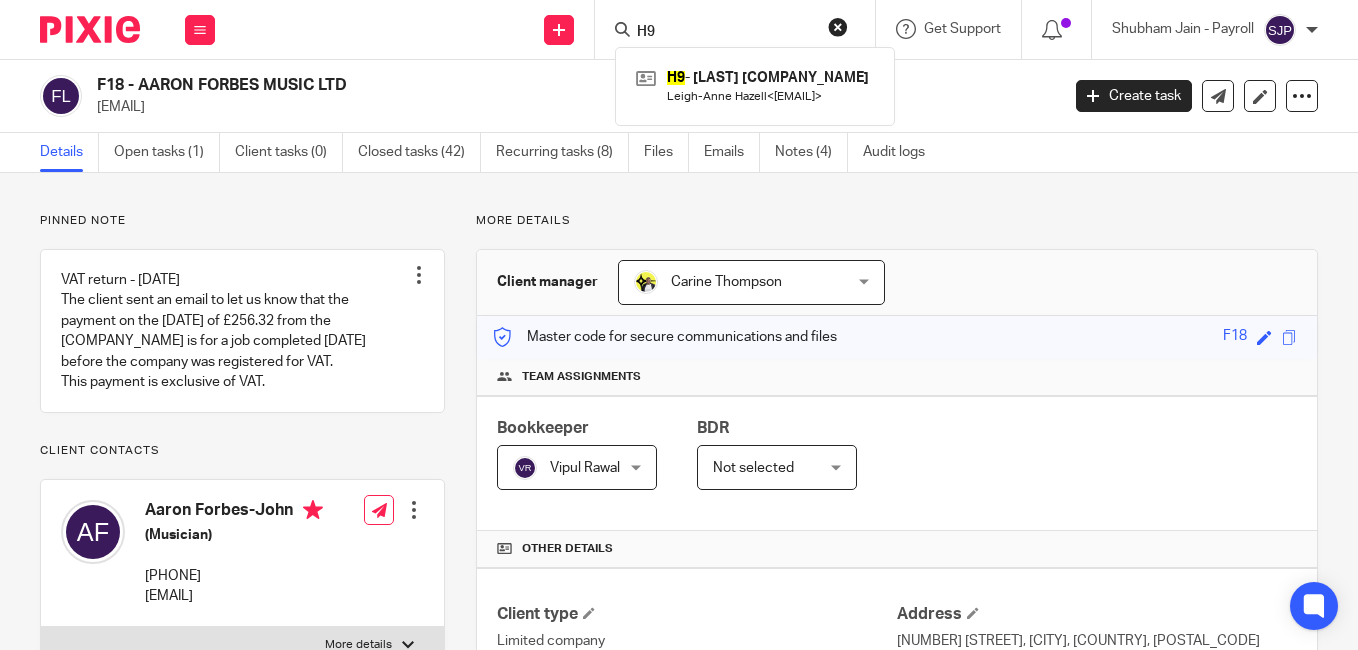 type on "H9" 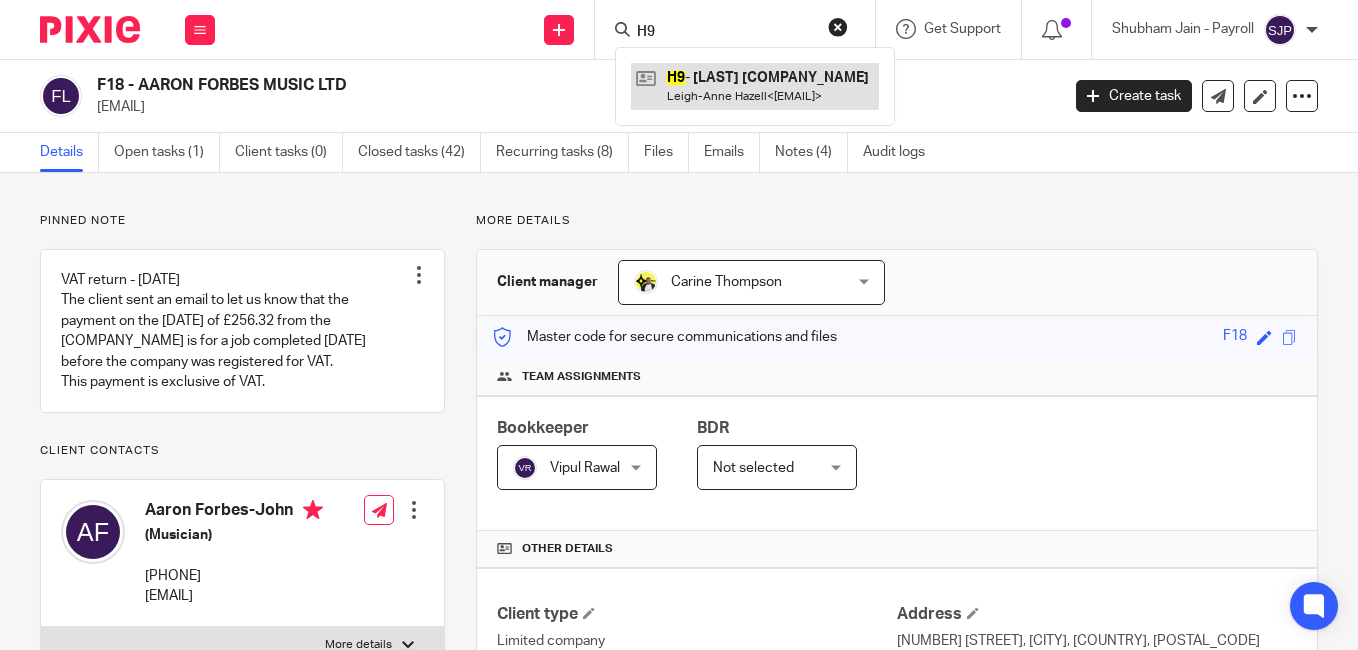 click at bounding box center [755, 86] 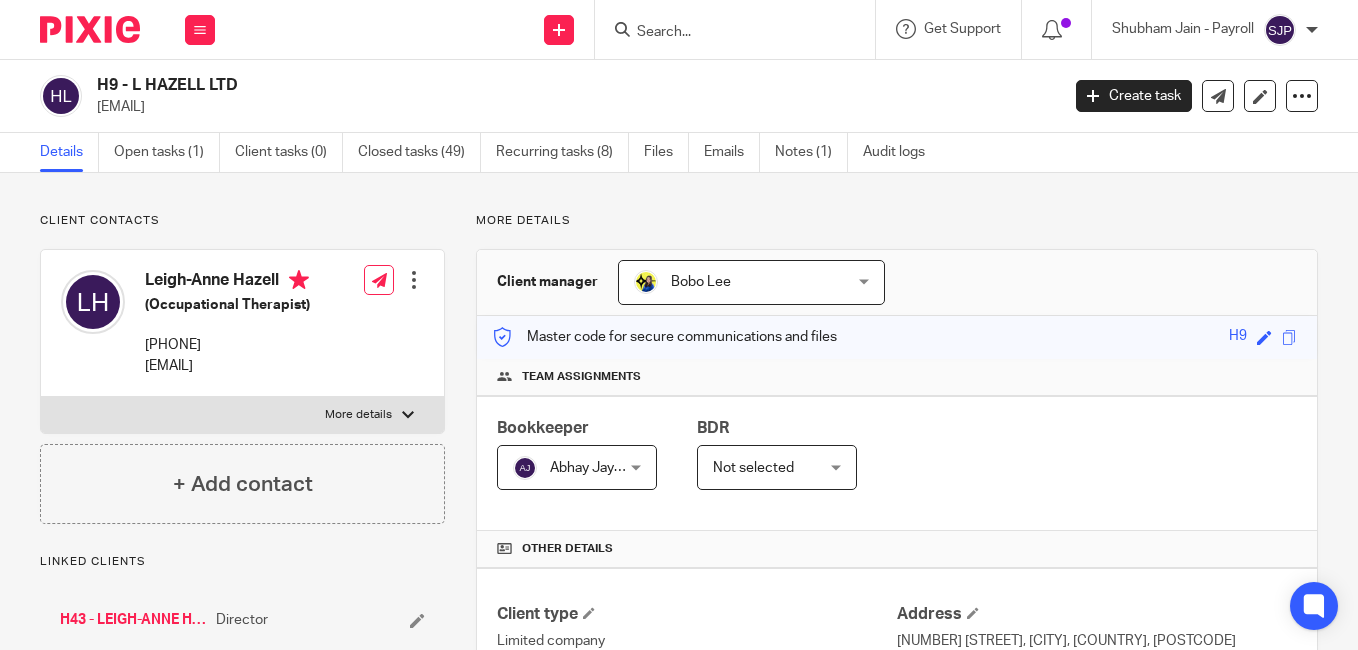 scroll, scrollTop: 0, scrollLeft: 0, axis: both 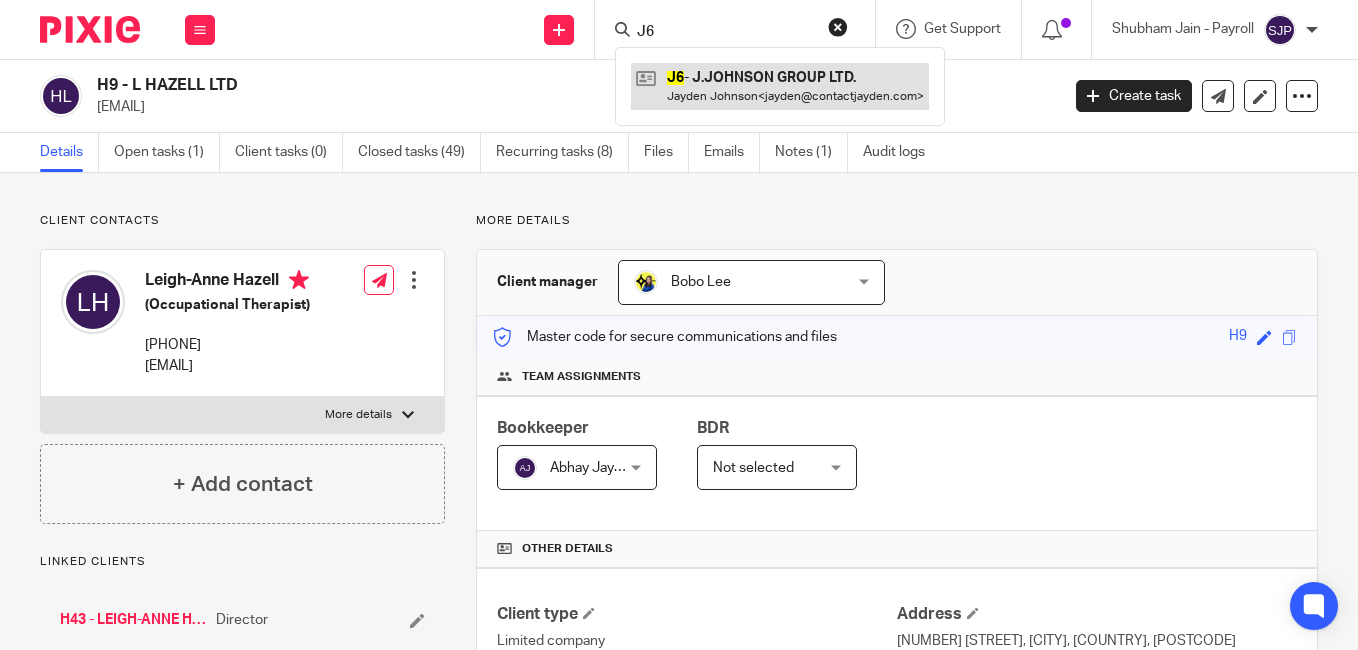 type on "J6" 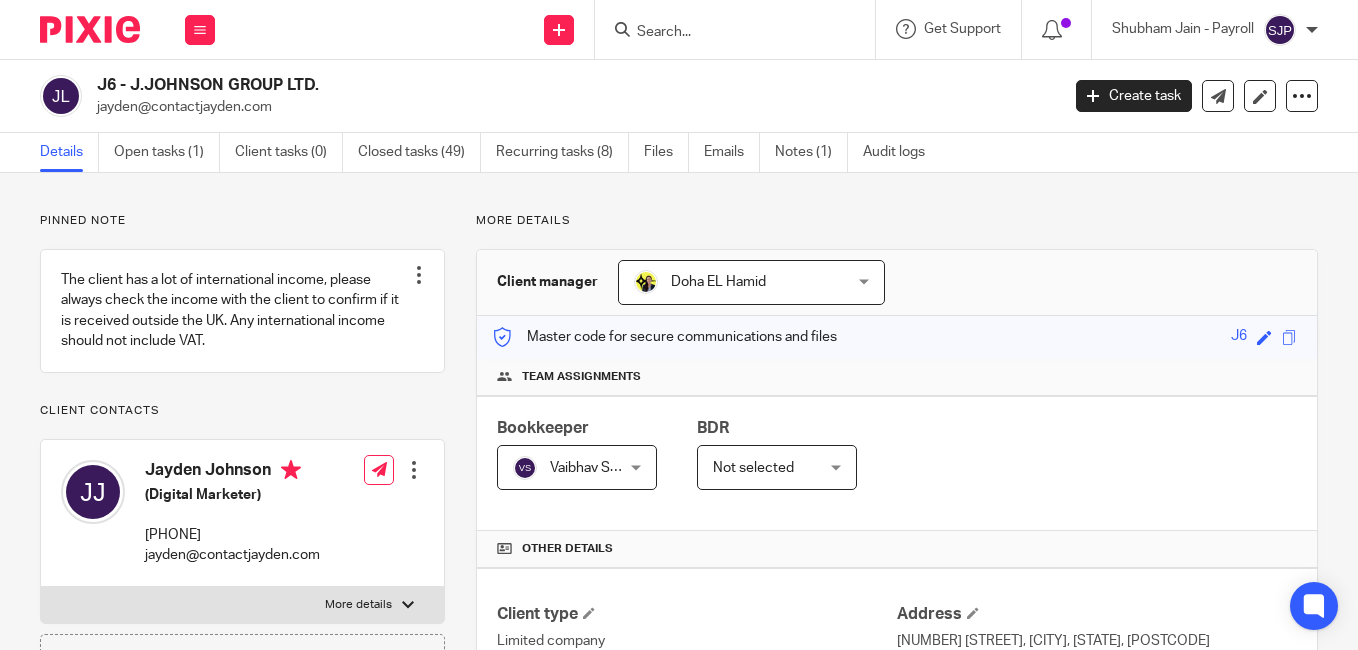 scroll, scrollTop: 0, scrollLeft: 0, axis: both 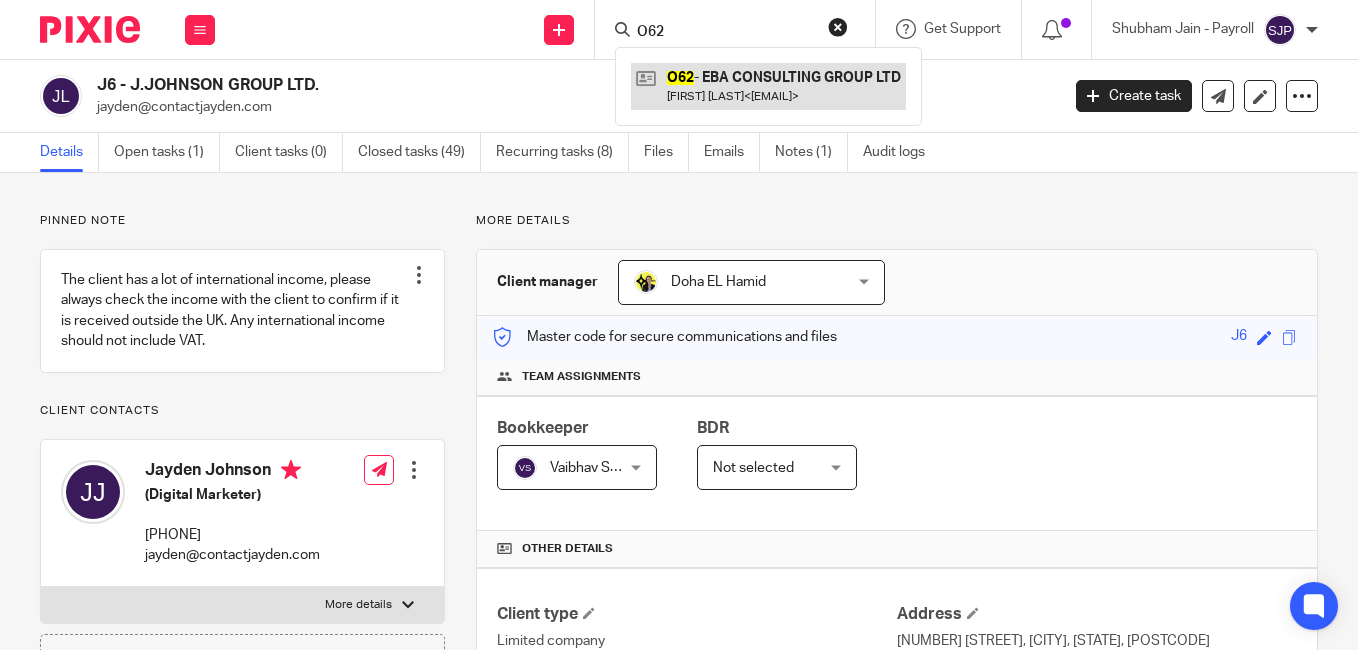 type on "O62" 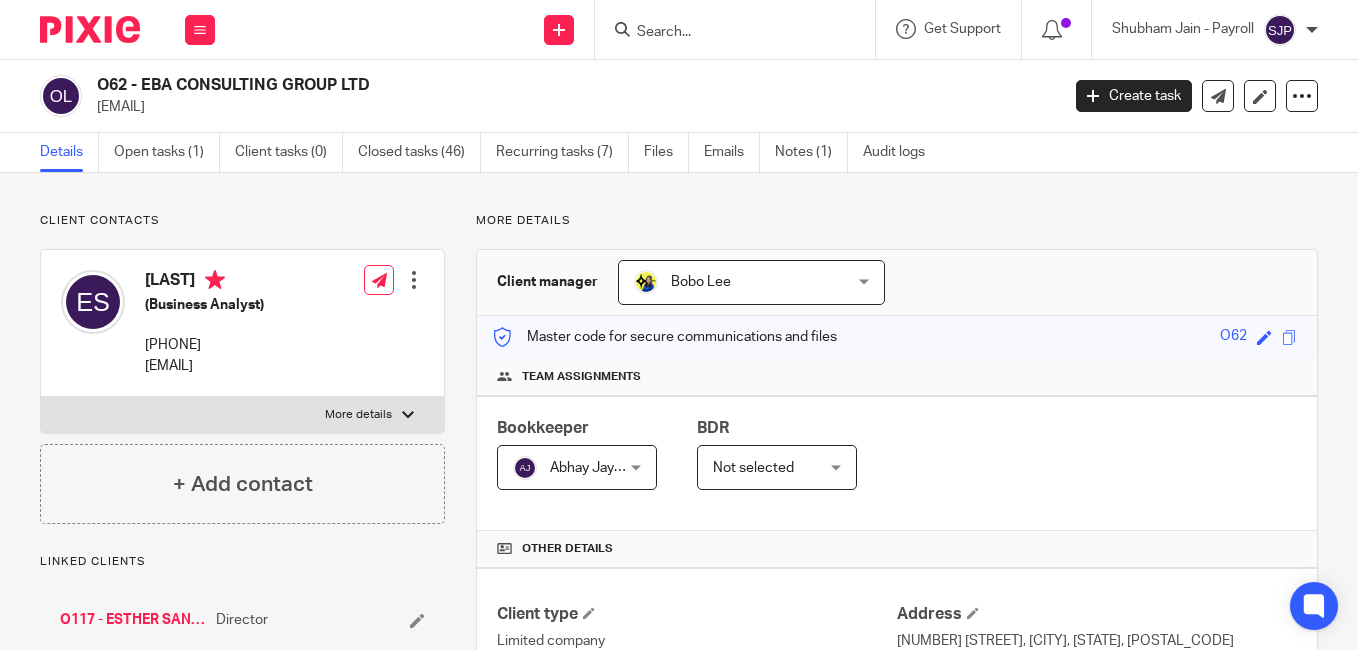 scroll, scrollTop: 0, scrollLeft: 0, axis: both 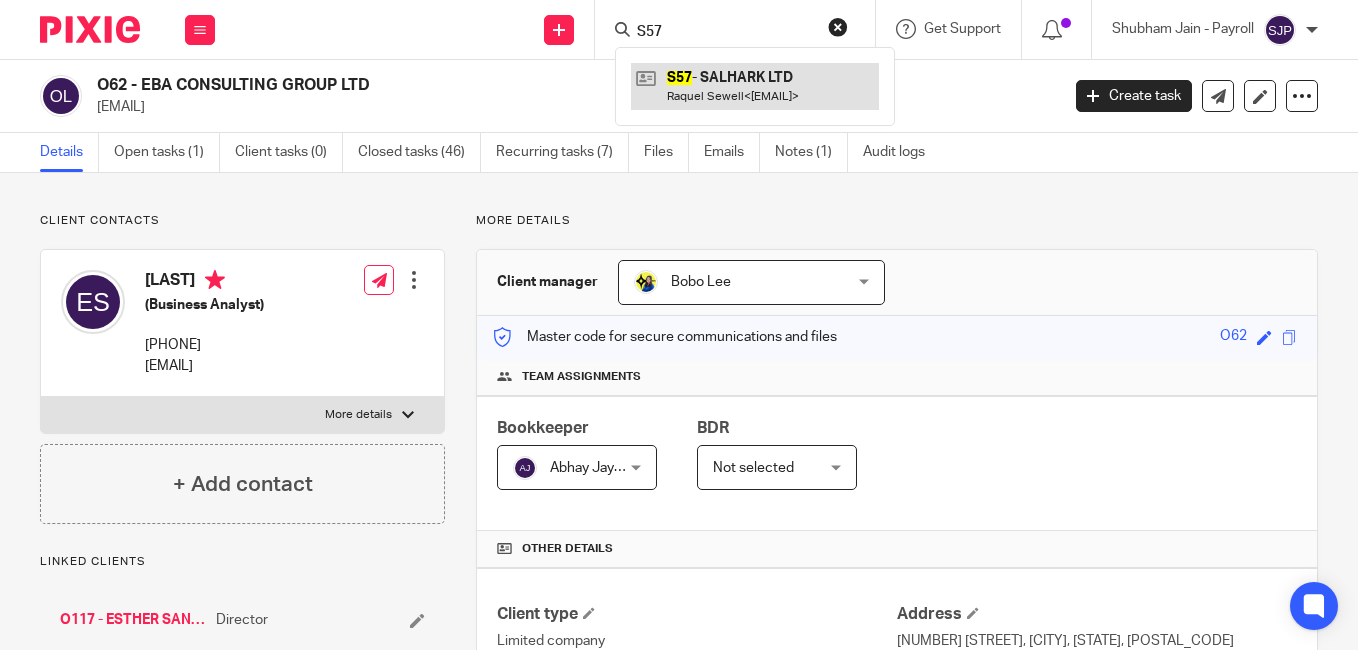 type on "S57" 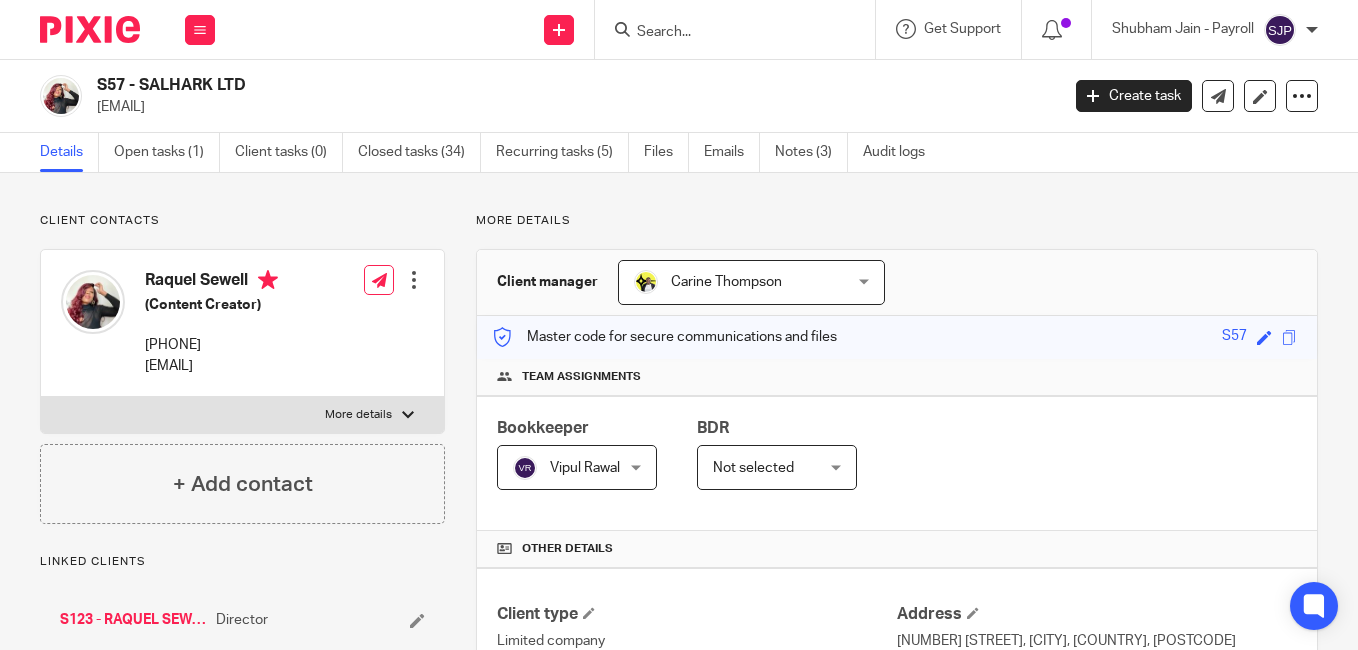 click on "S57 - SALHARK LTD" at bounding box center (476, 85) 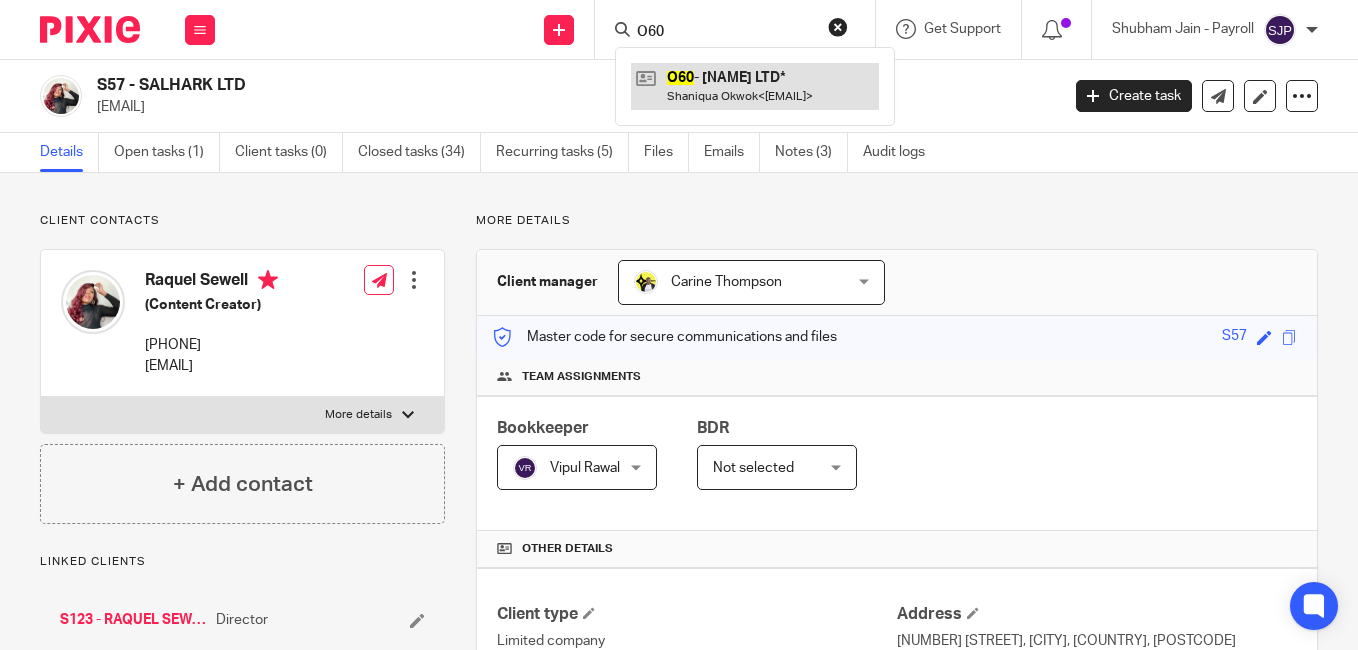 type on "O60" 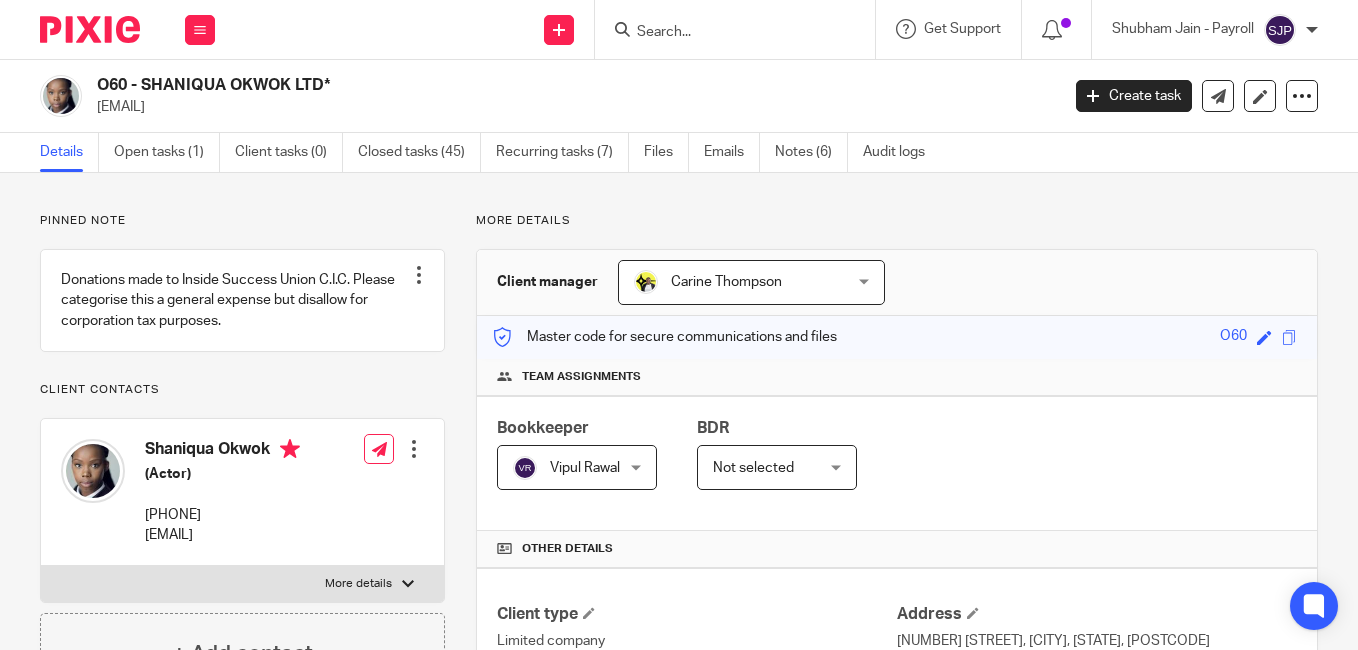 scroll, scrollTop: 0, scrollLeft: 0, axis: both 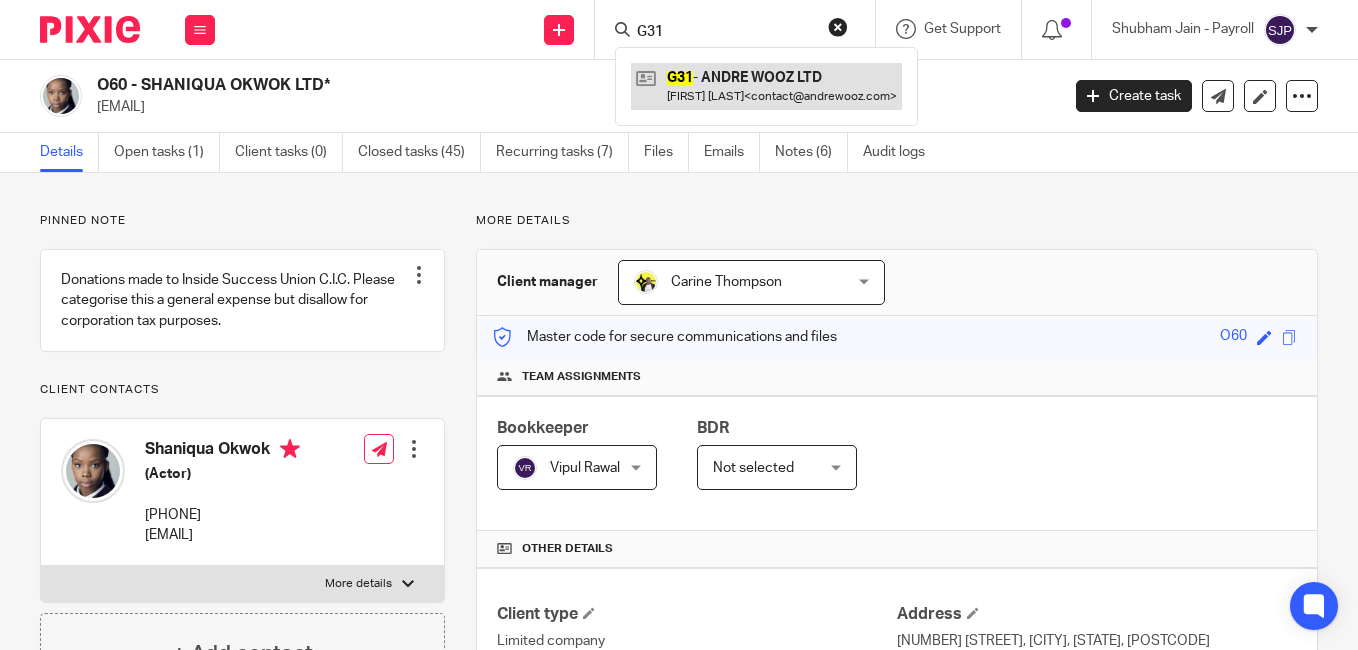 type on "G31" 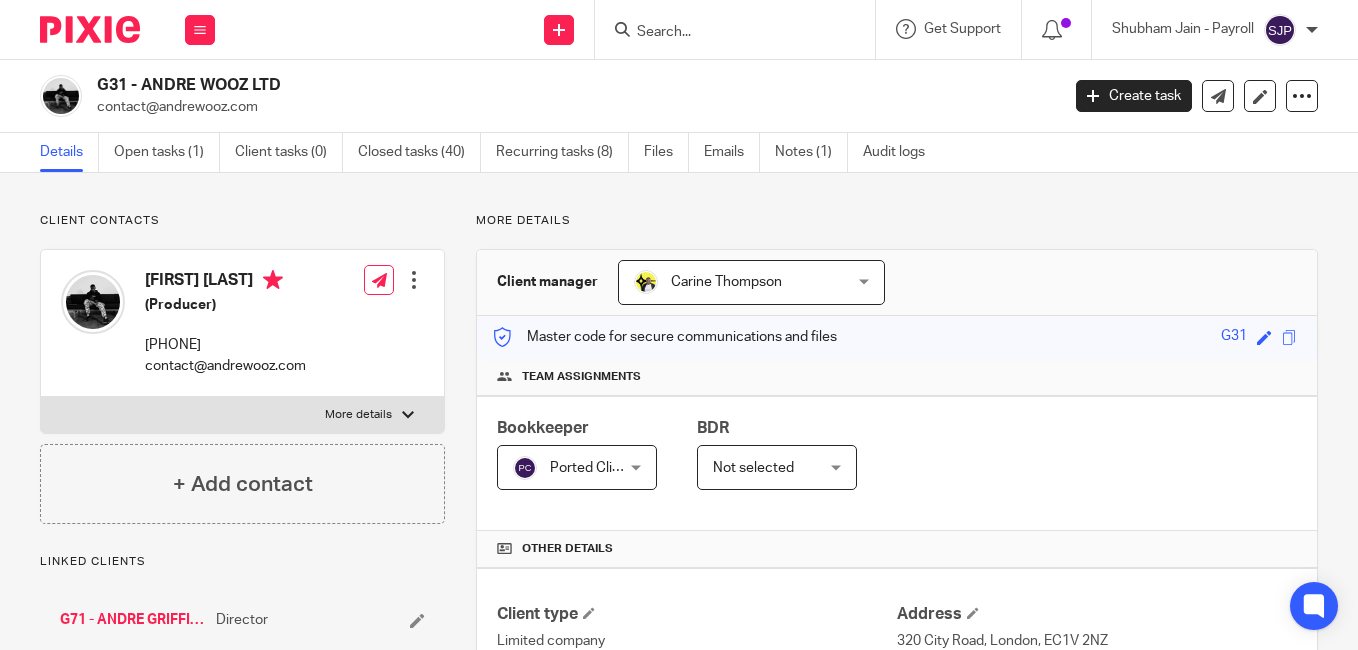 scroll, scrollTop: 0, scrollLeft: 0, axis: both 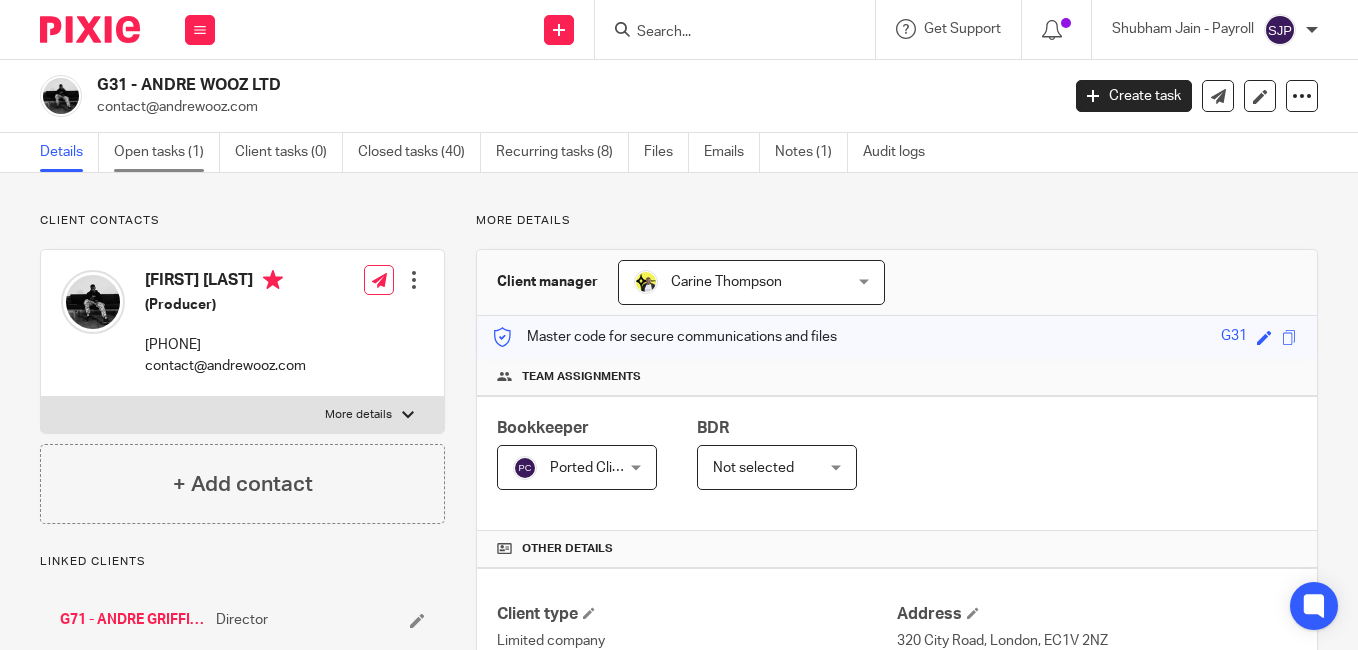 click on "Open tasks (1)" at bounding box center [167, 152] 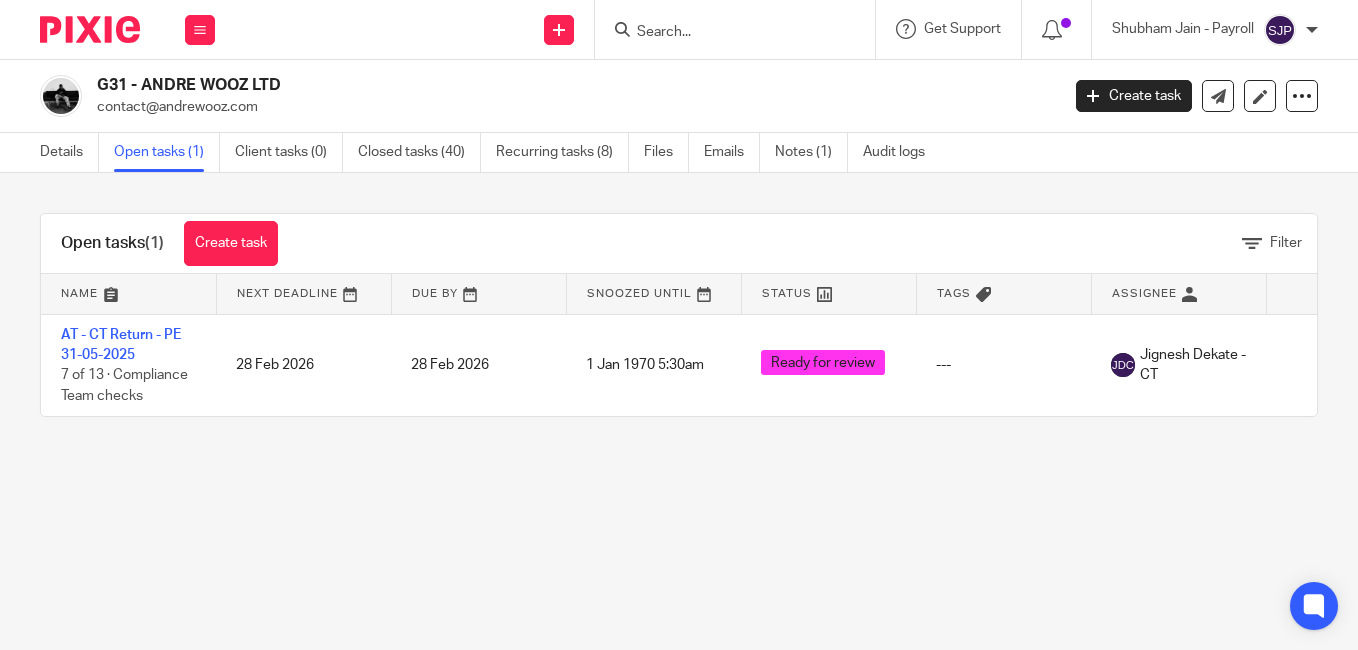 scroll, scrollTop: 0, scrollLeft: 0, axis: both 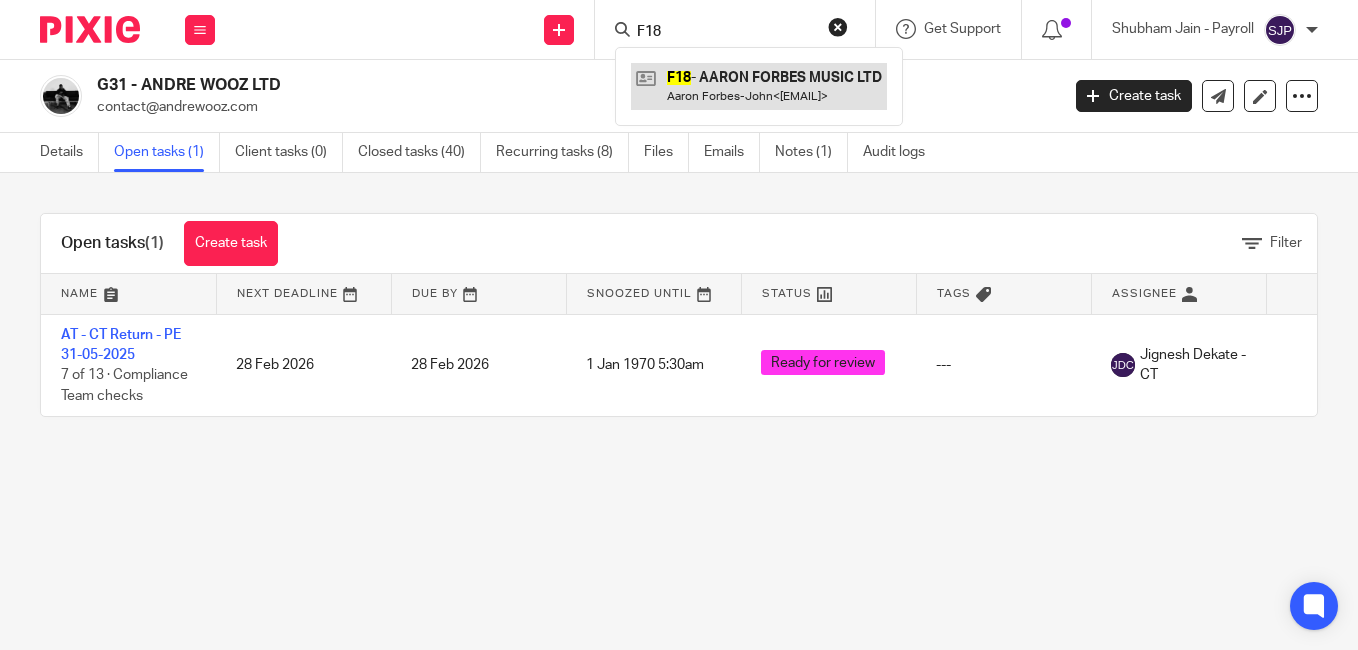 type on "F18" 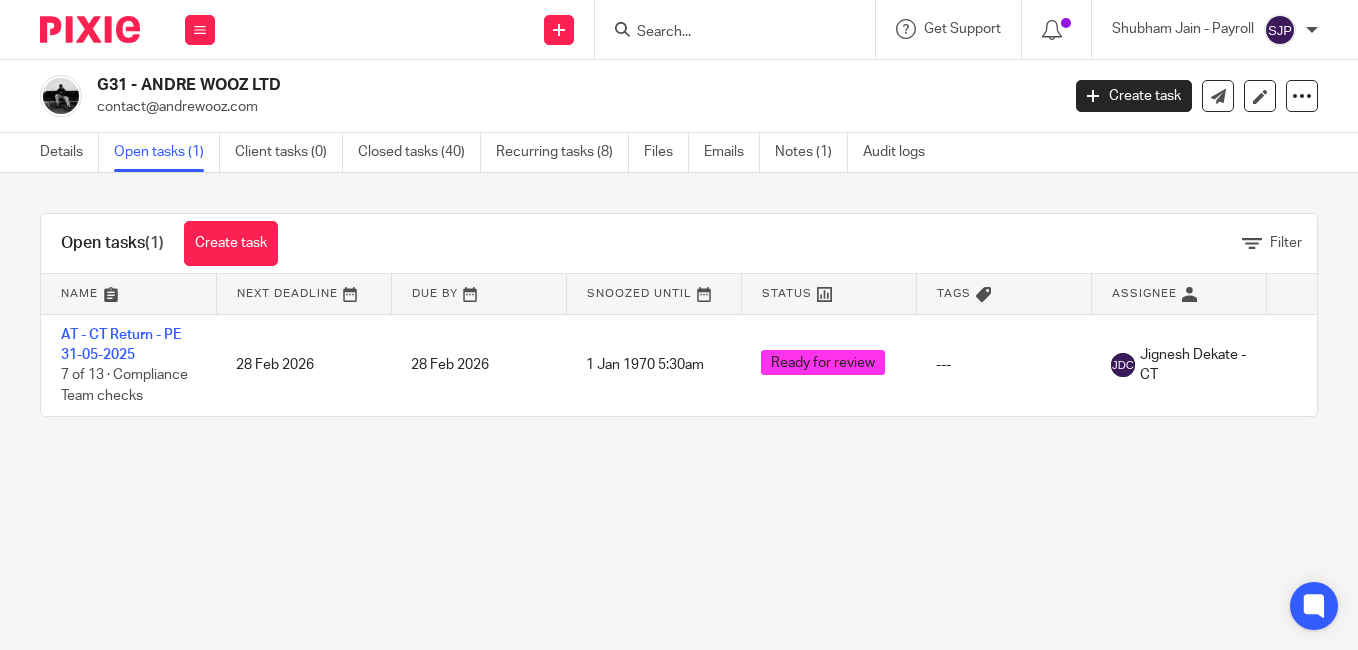 scroll, scrollTop: 0, scrollLeft: 0, axis: both 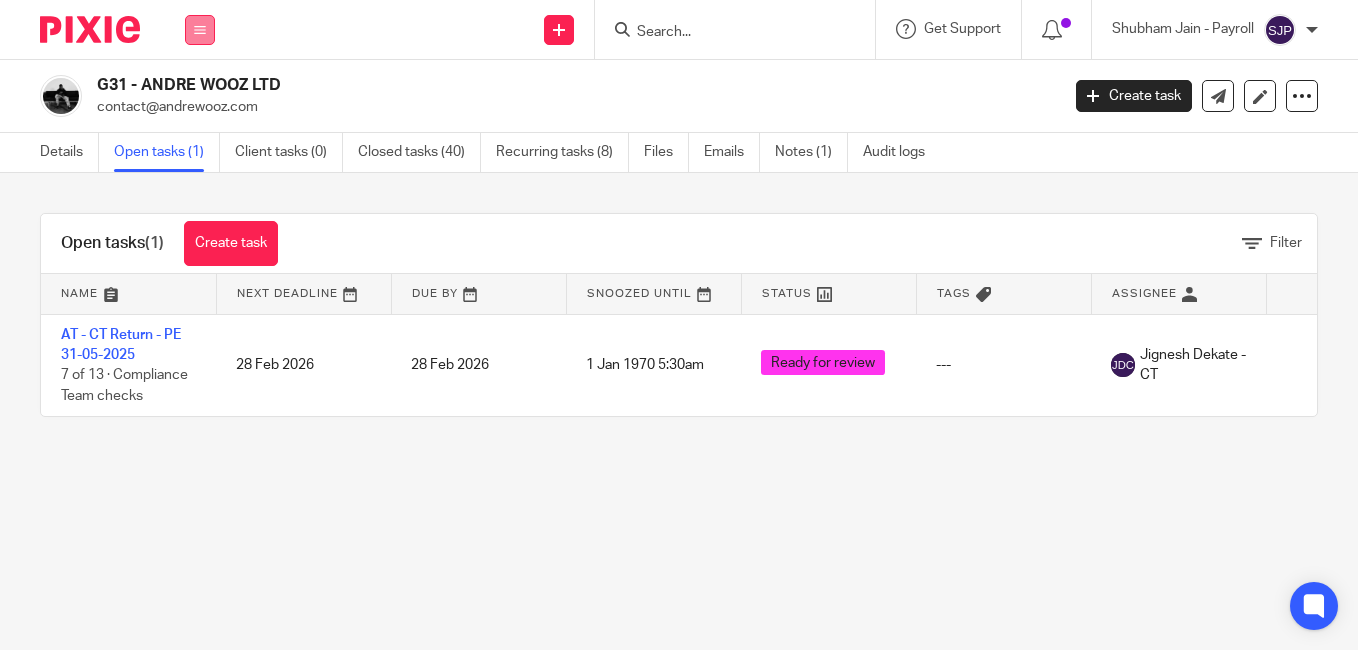 click at bounding box center (200, 30) 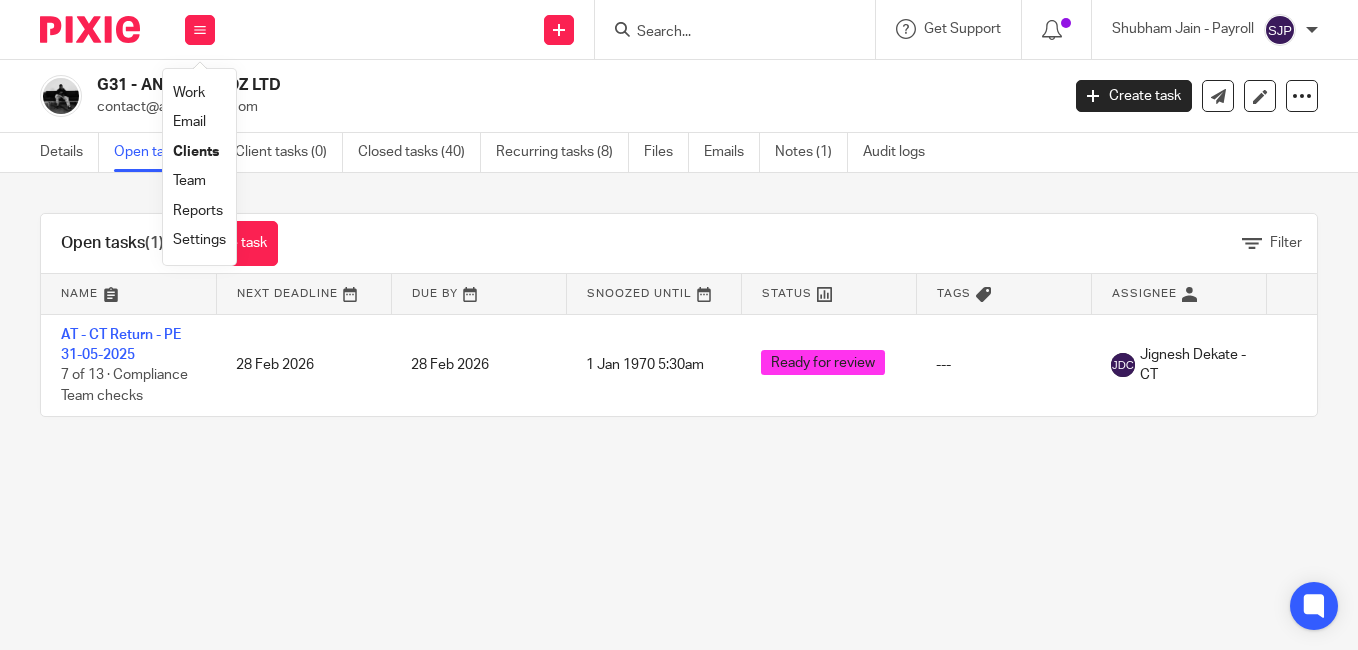 click on "Team" at bounding box center [189, 181] 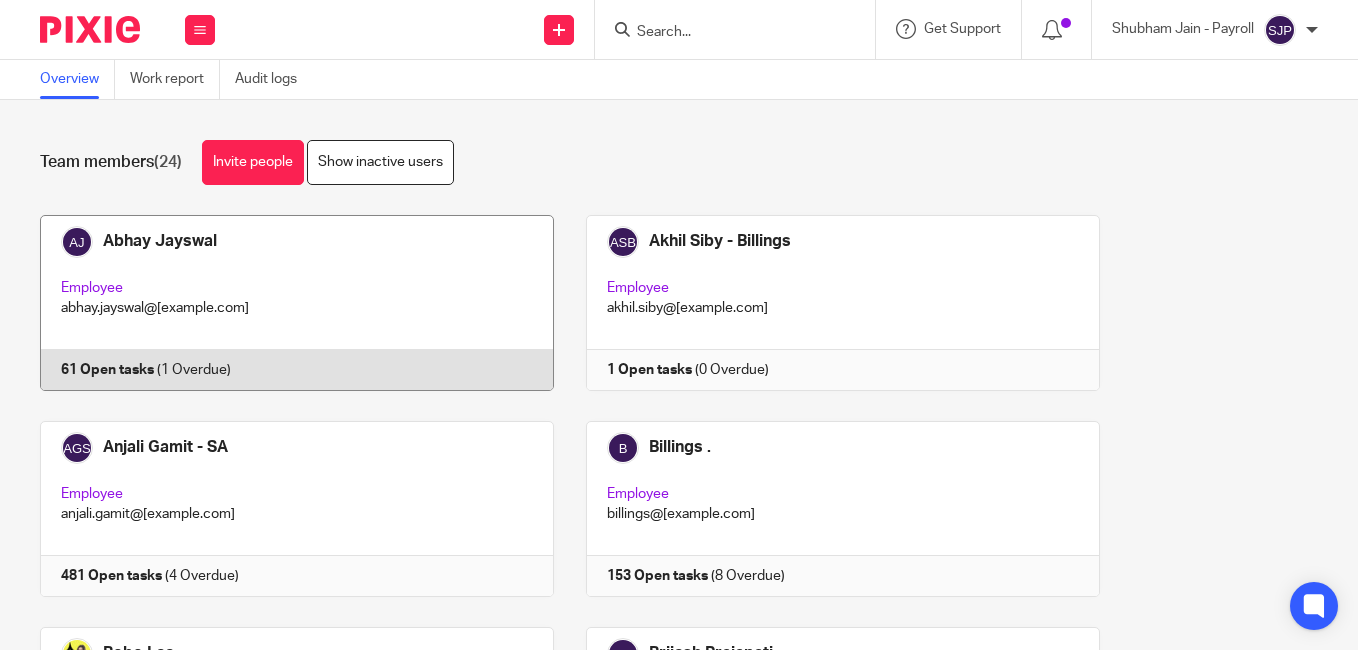 scroll, scrollTop: 0, scrollLeft: 0, axis: both 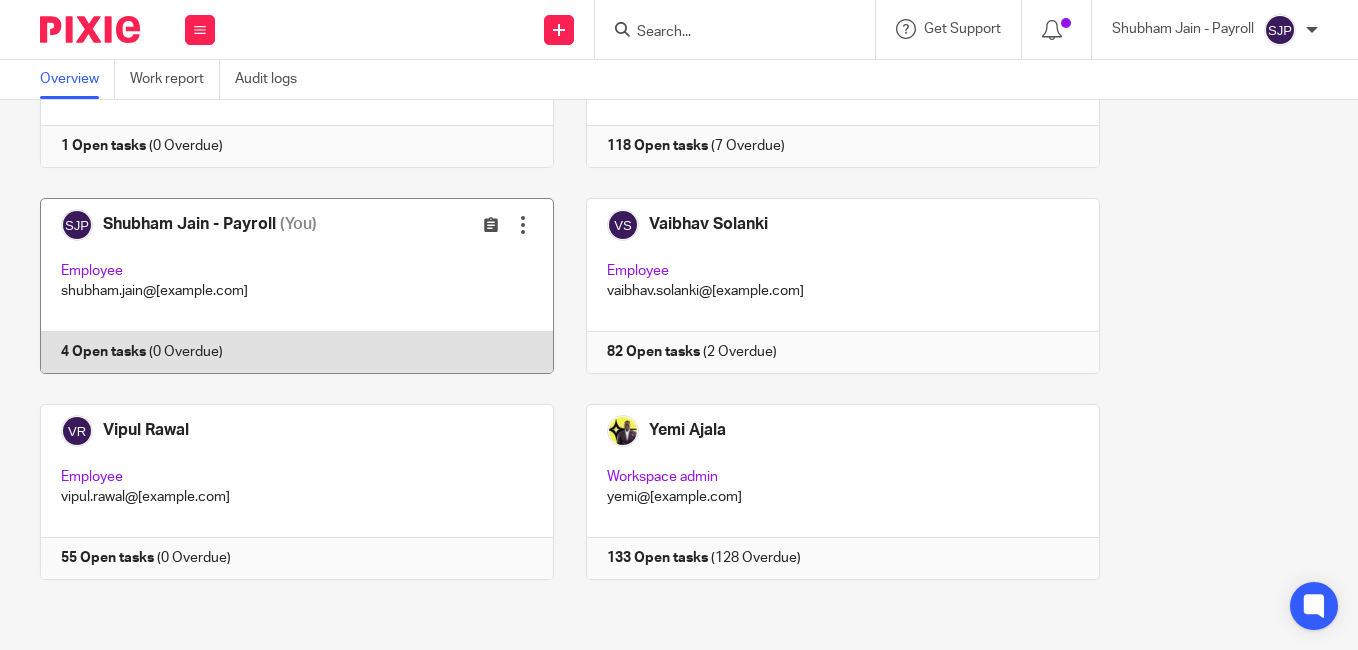 click at bounding box center (282, 286) 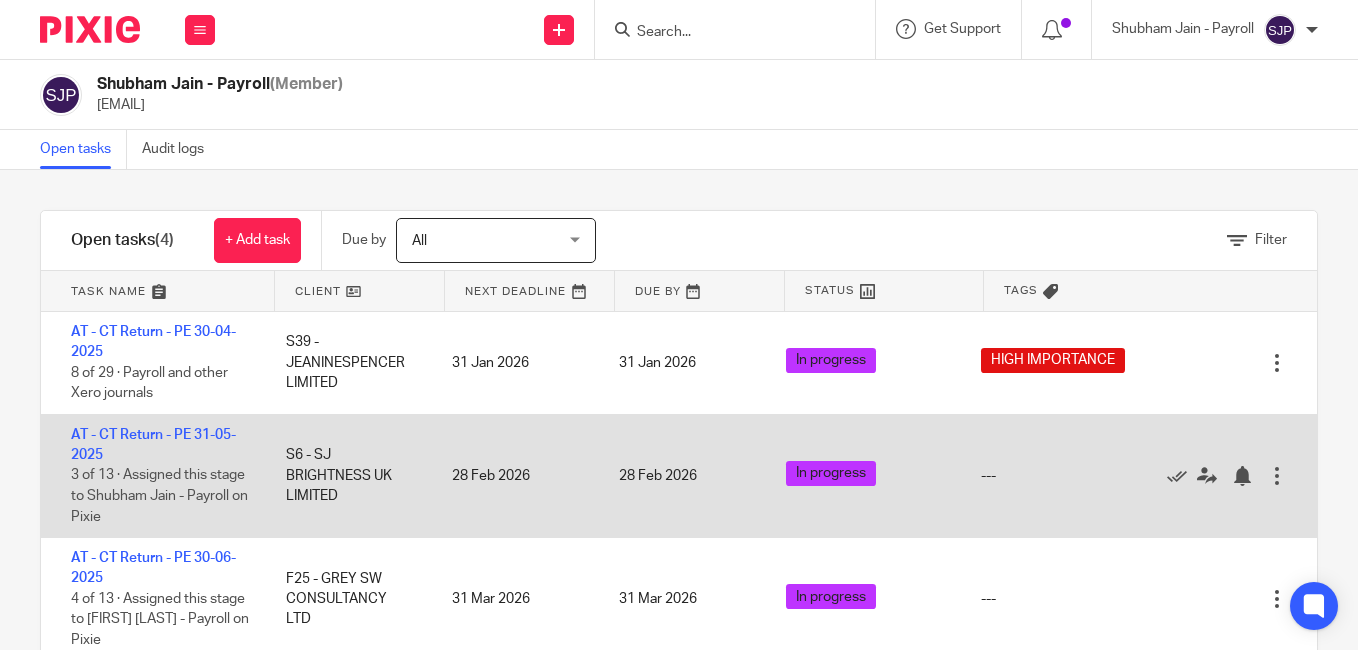 scroll, scrollTop: 0, scrollLeft: 0, axis: both 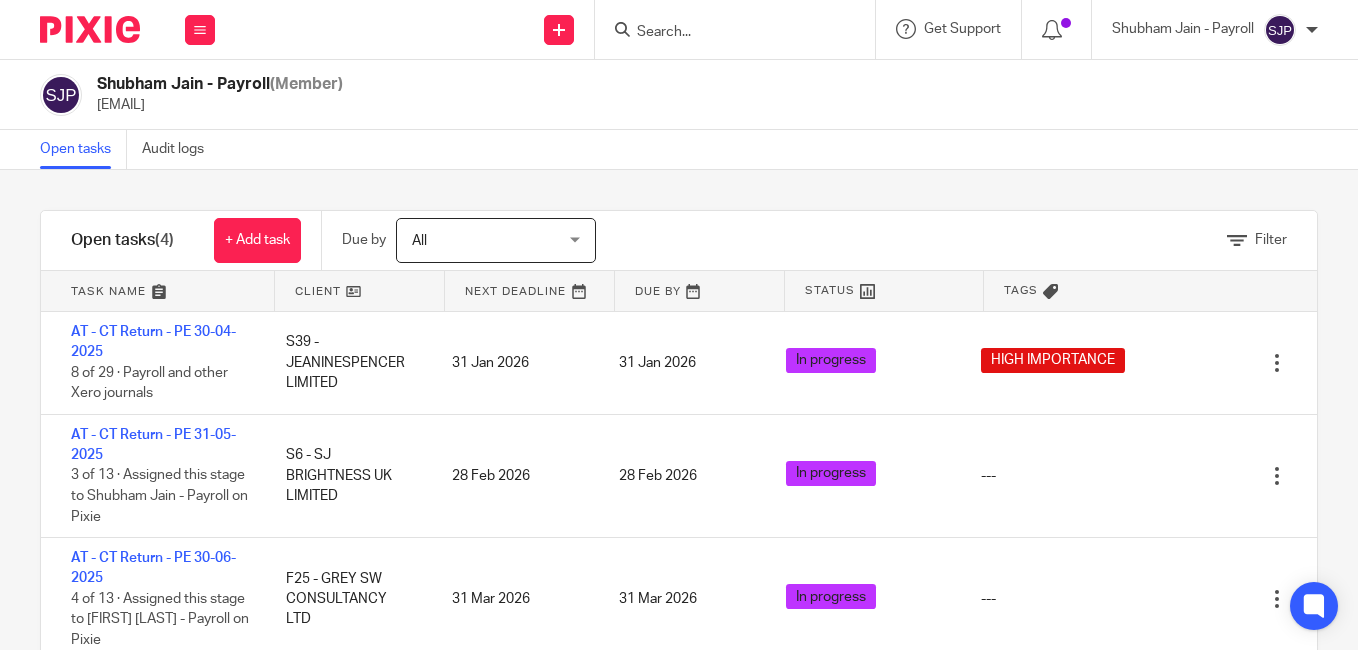 click at bounding box center (725, 33) 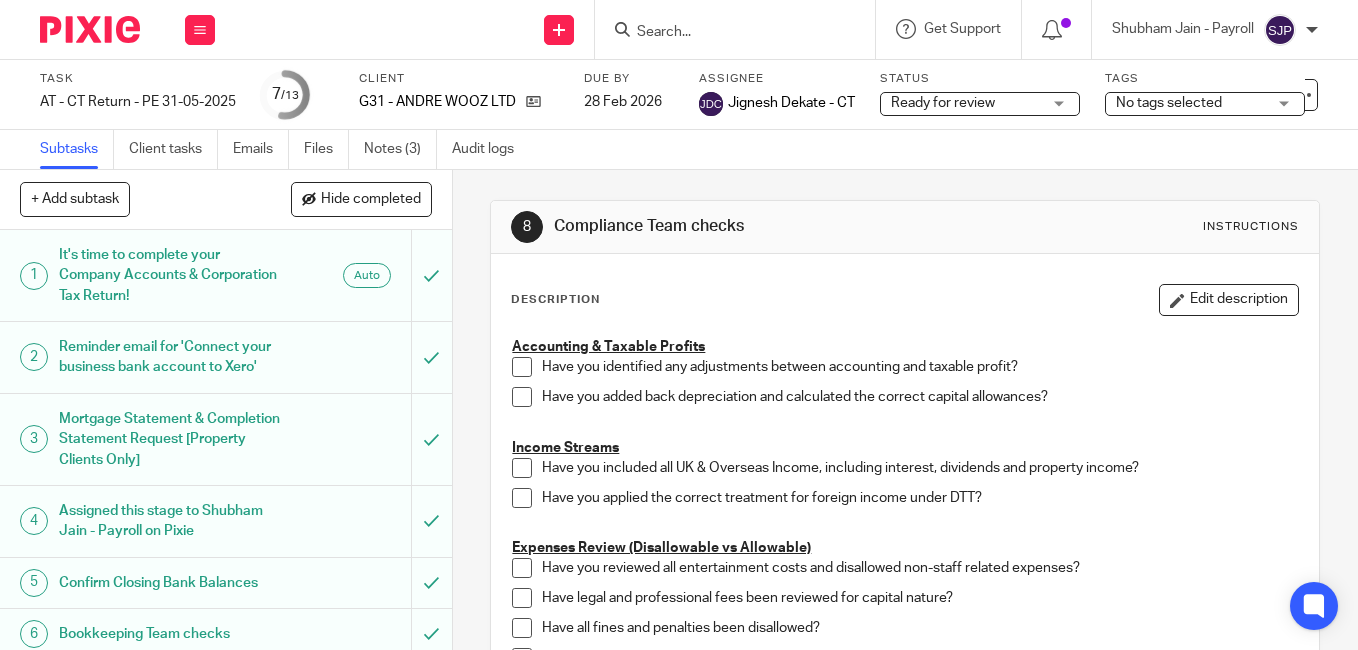 scroll, scrollTop: 0, scrollLeft: 0, axis: both 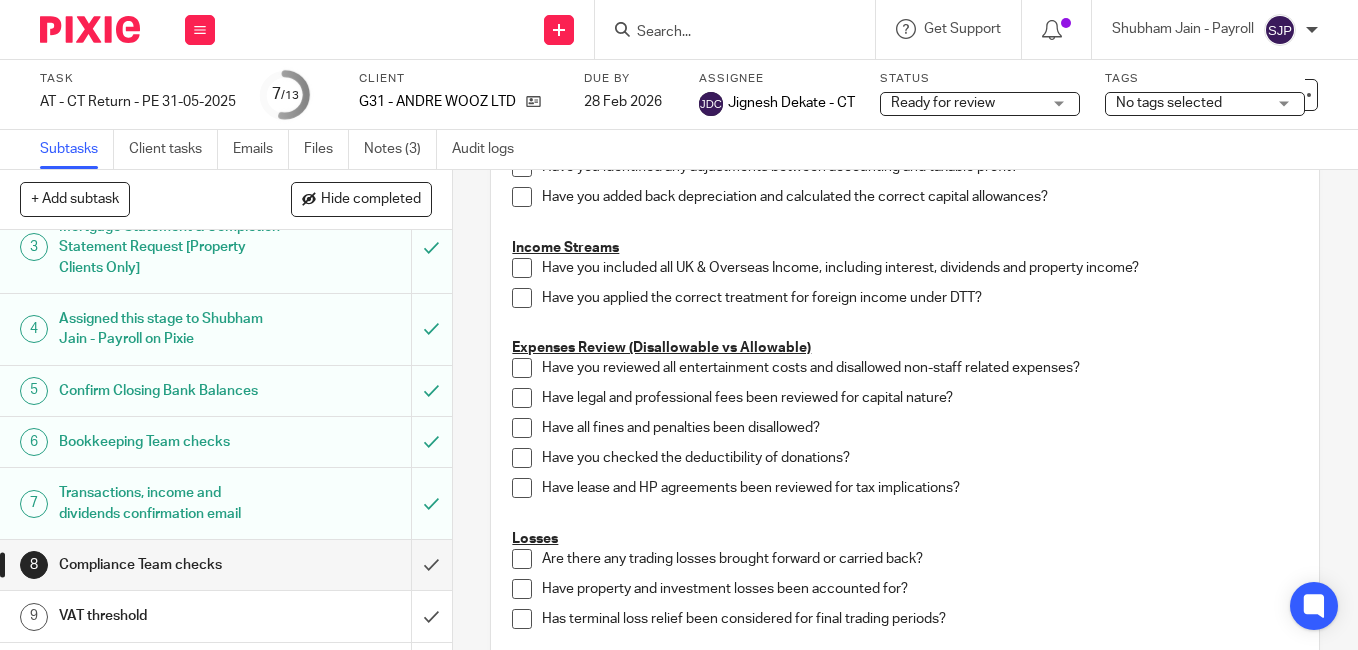 click on "Have you reviewed all entertainment costs and disallowed non-staff related expenses?" at bounding box center [920, 368] 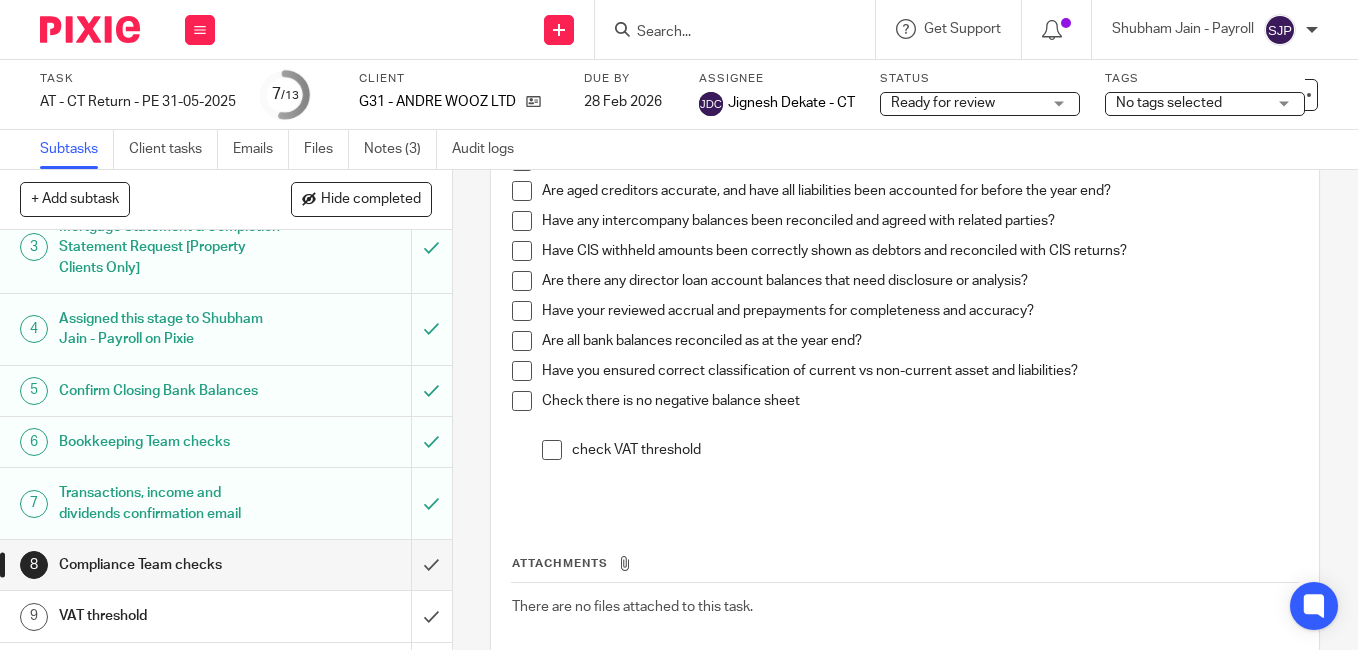 scroll, scrollTop: 1376, scrollLeft: 0, axis: vertical 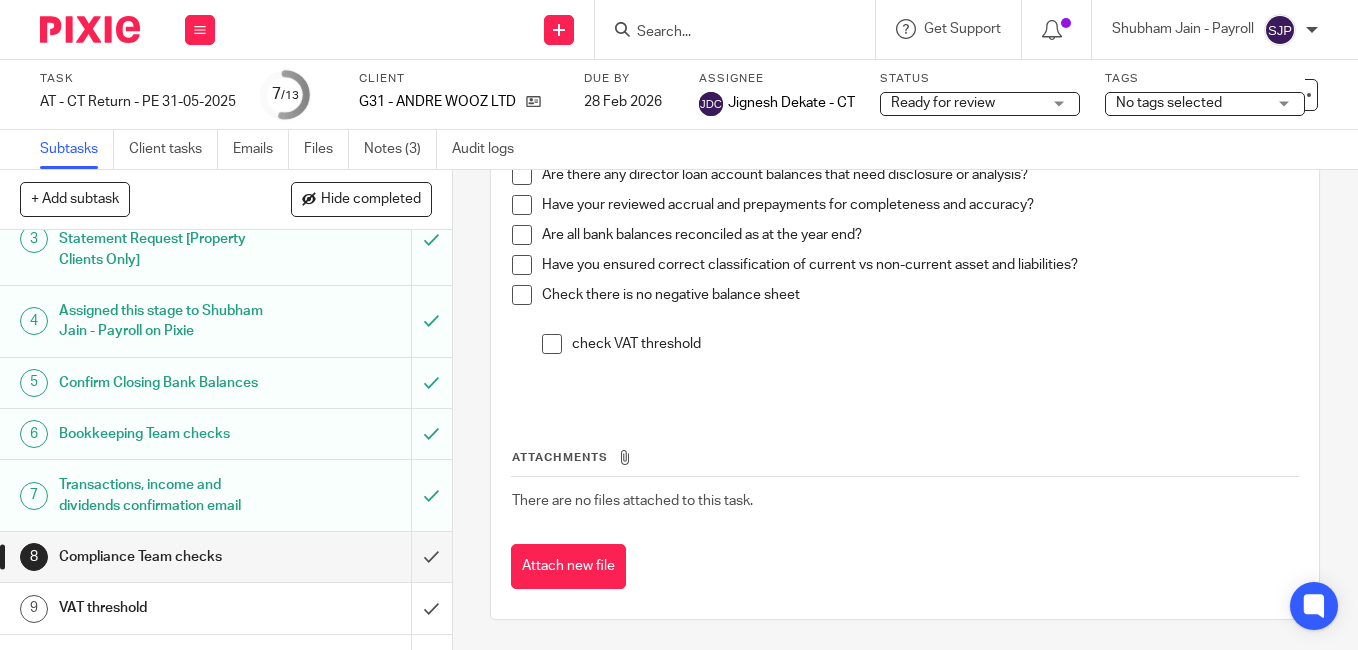 click on "Assigned this stage to Shubham Jain - Payroll on Pixie" at bounding box center (169, 321) 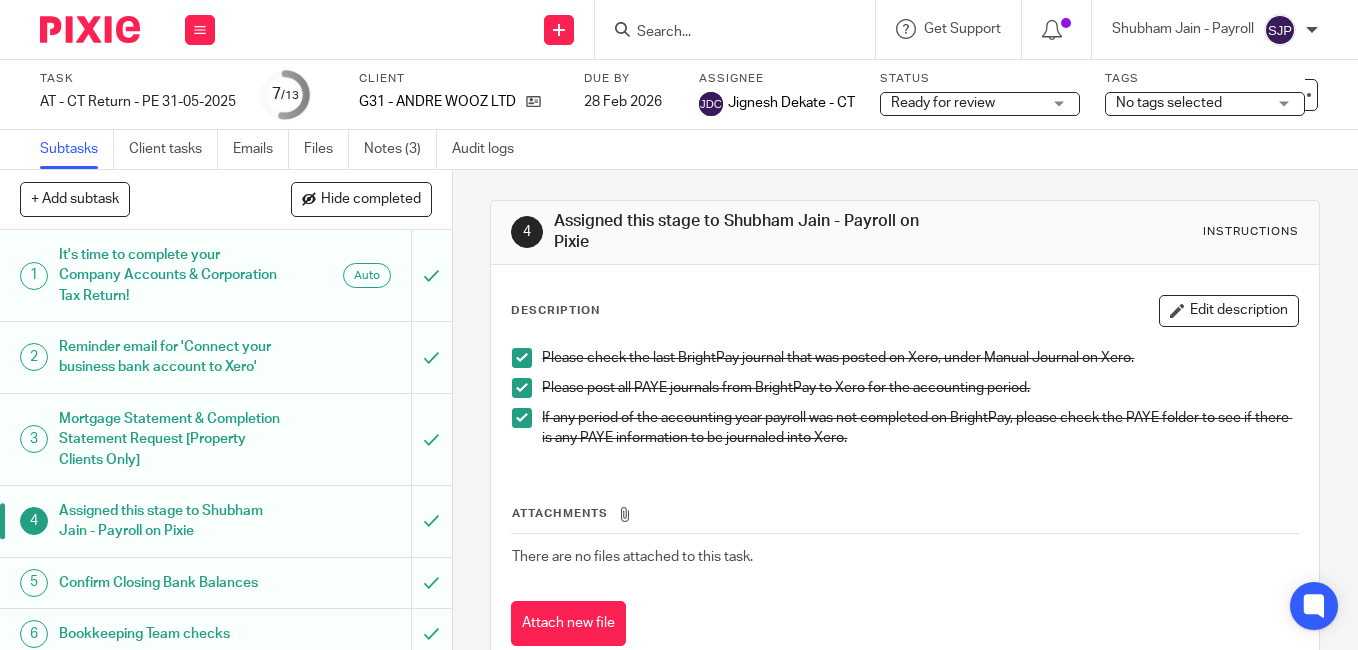 scroll, scrollTop: 0, scrollLeft: 0, axis: both 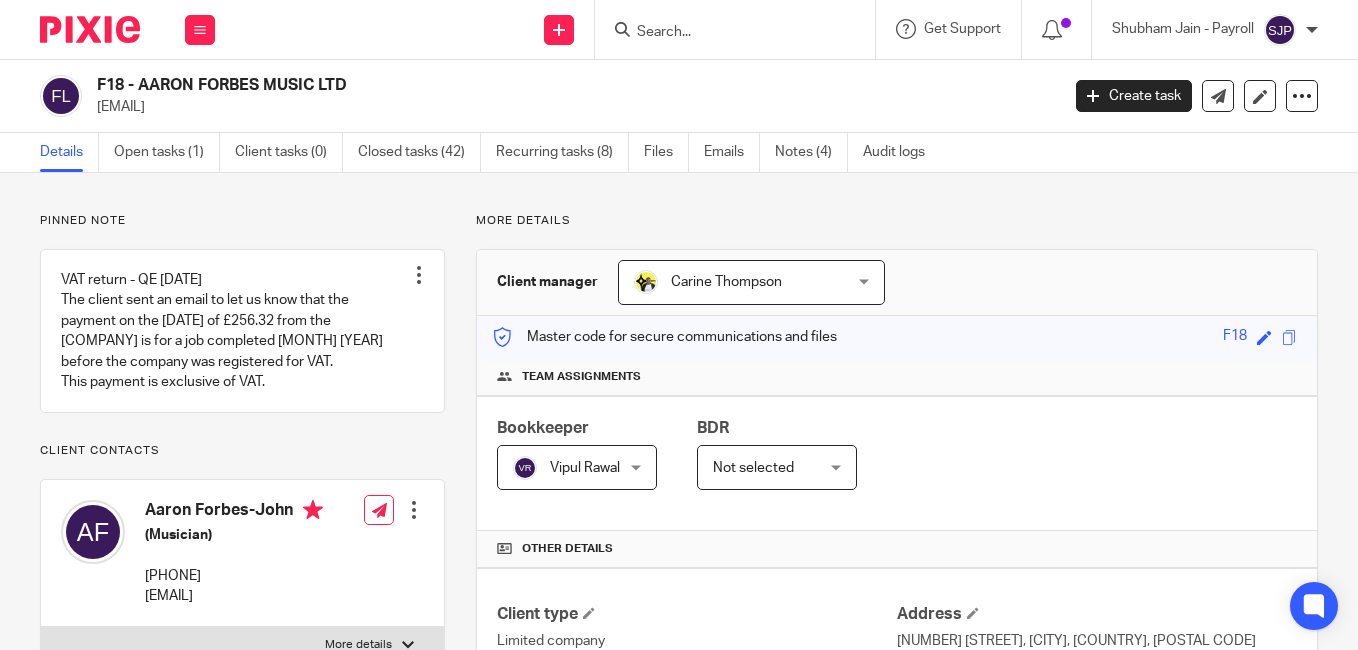 drag, startPoint x: 143, startPoint y: 88, endPoint x: 354, endPoint y: 83, distance: 211.05923 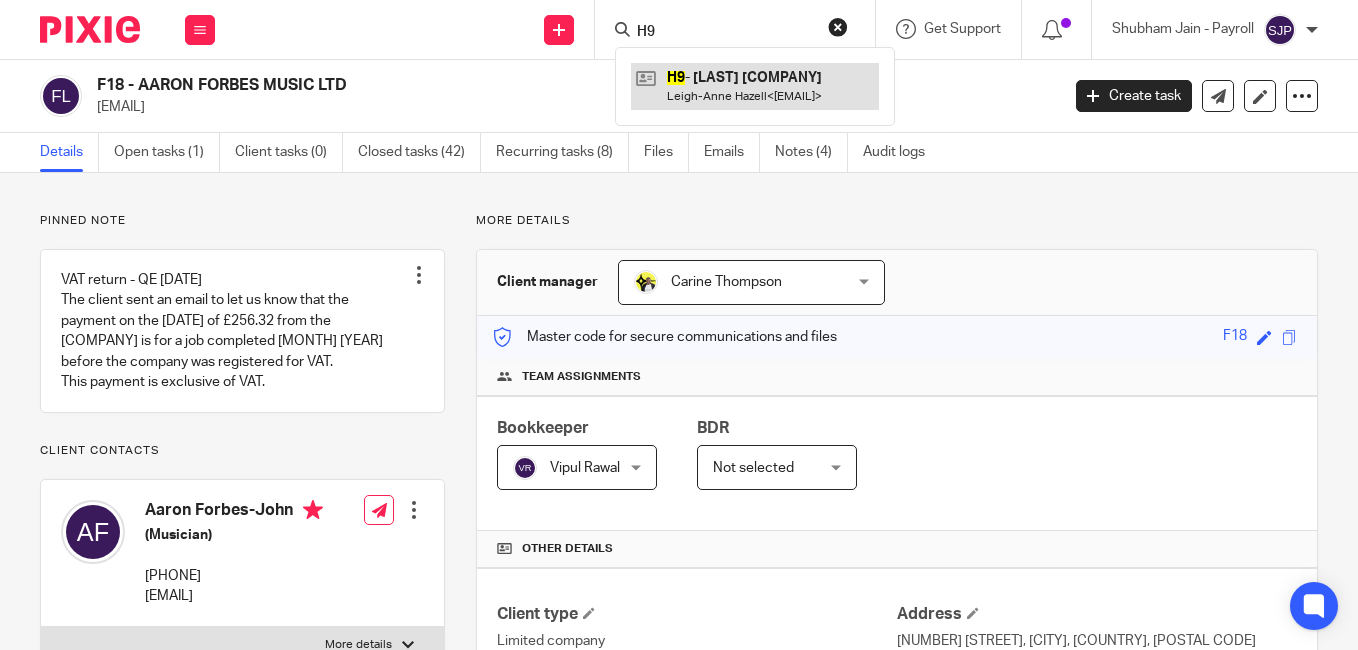 type on "H9" 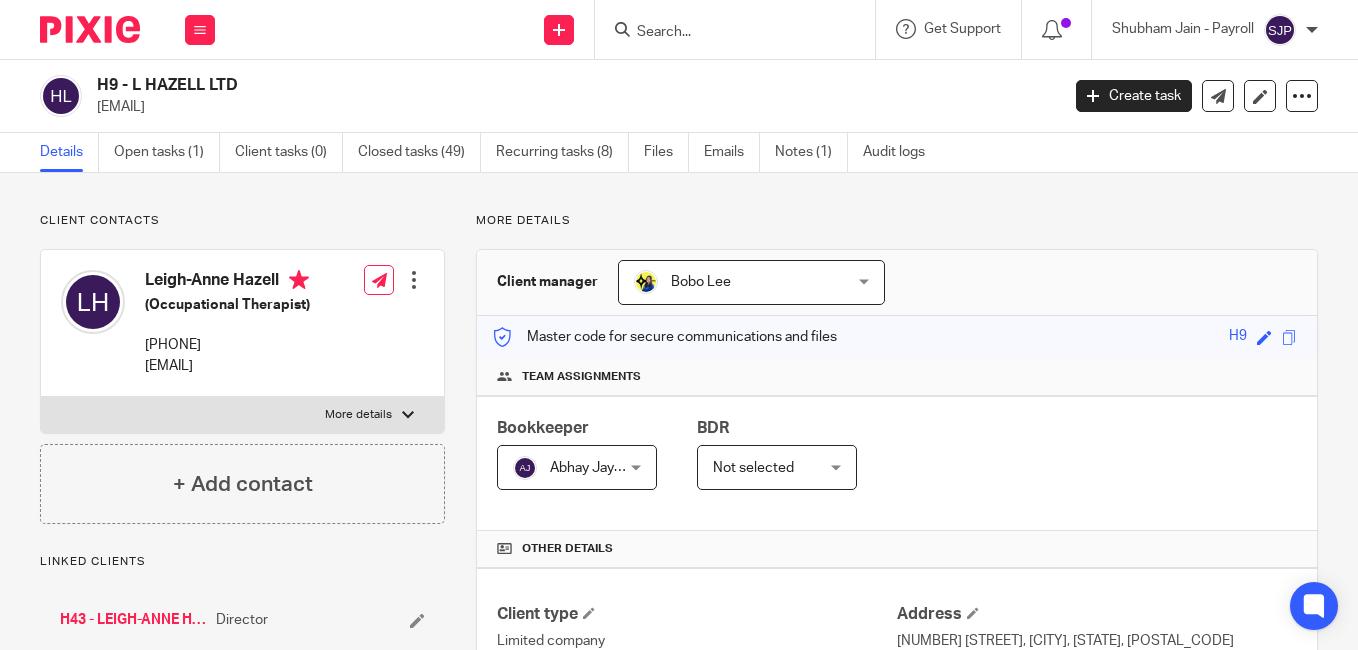 scroll, scrollTop: 0, scrollLeft: 0, axis: both 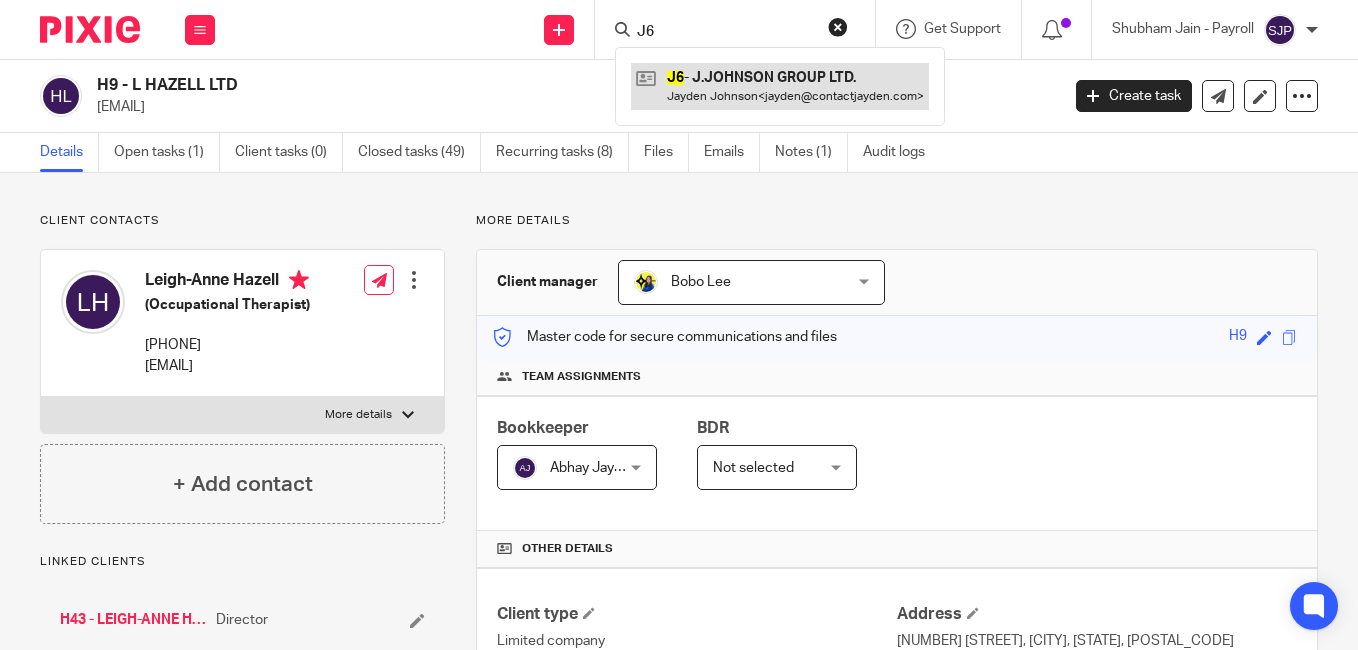 type on "J6" 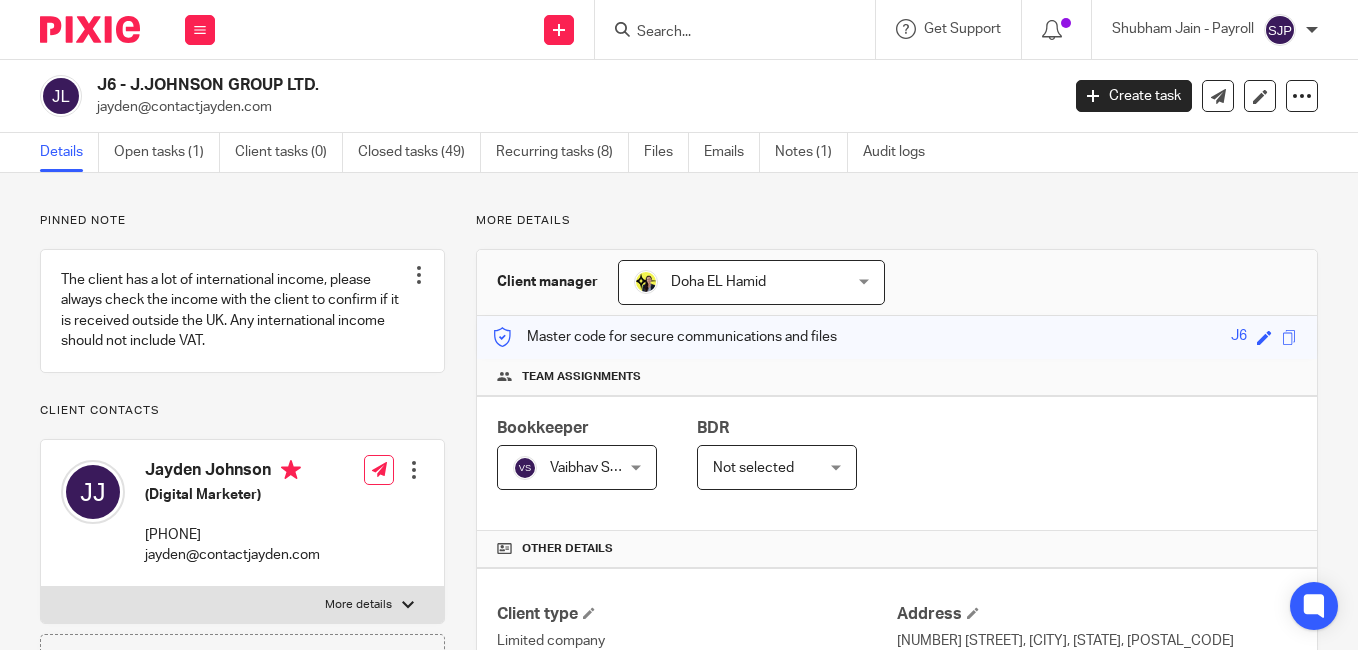 scroll, scrollTop: 0, scrollLeft: 0, axis: both 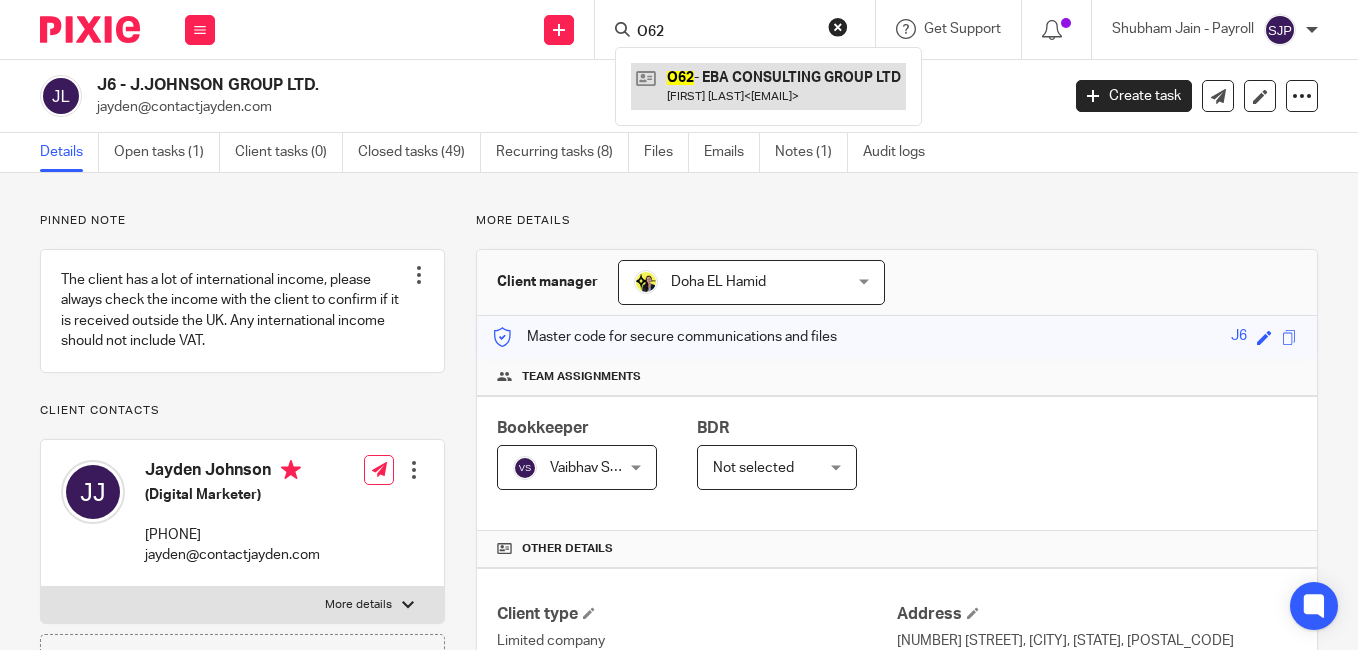 type on "O62" 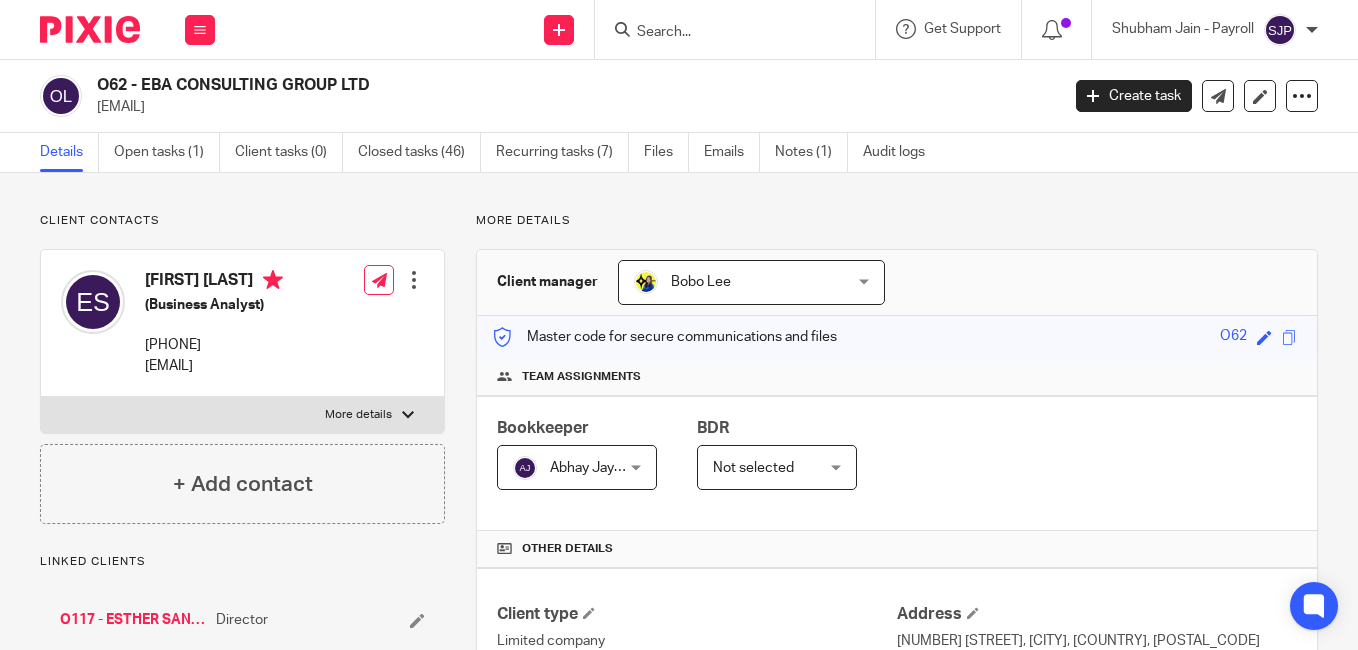 scroll, scrollTop: 0, scrollLeft: 0, axis: both 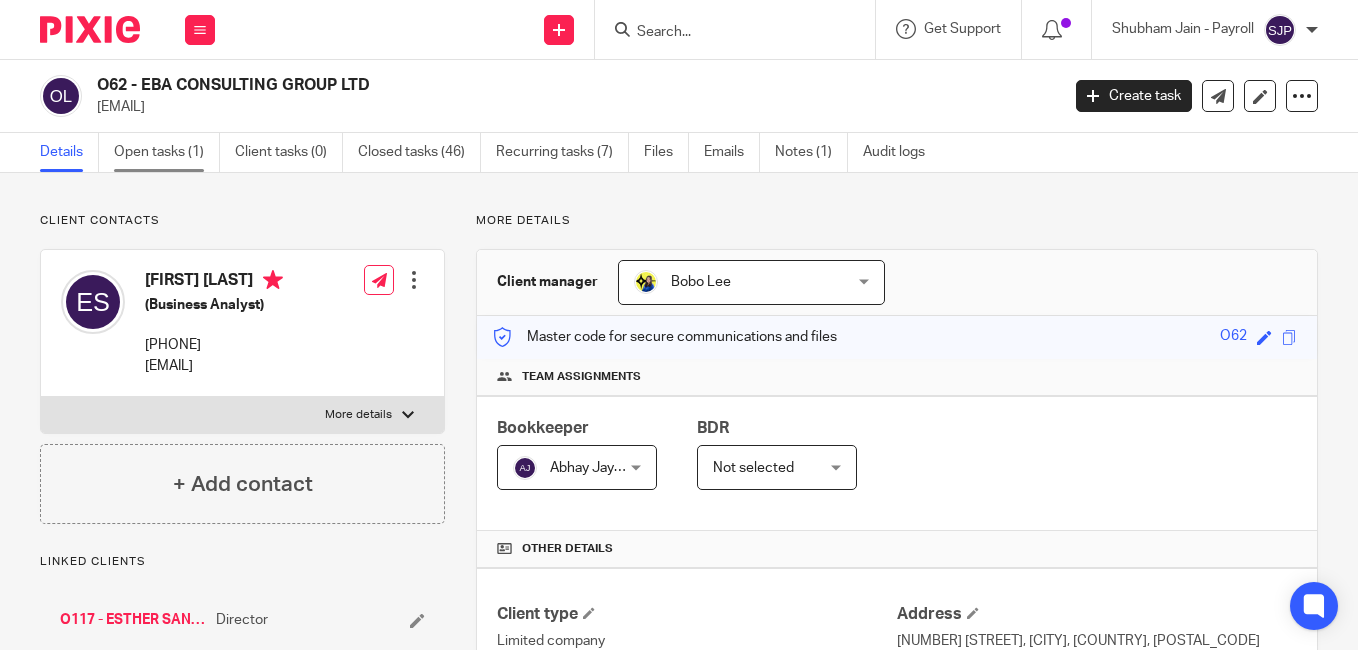 click on "Open tasks (1)" at bounding box center (167, 152) 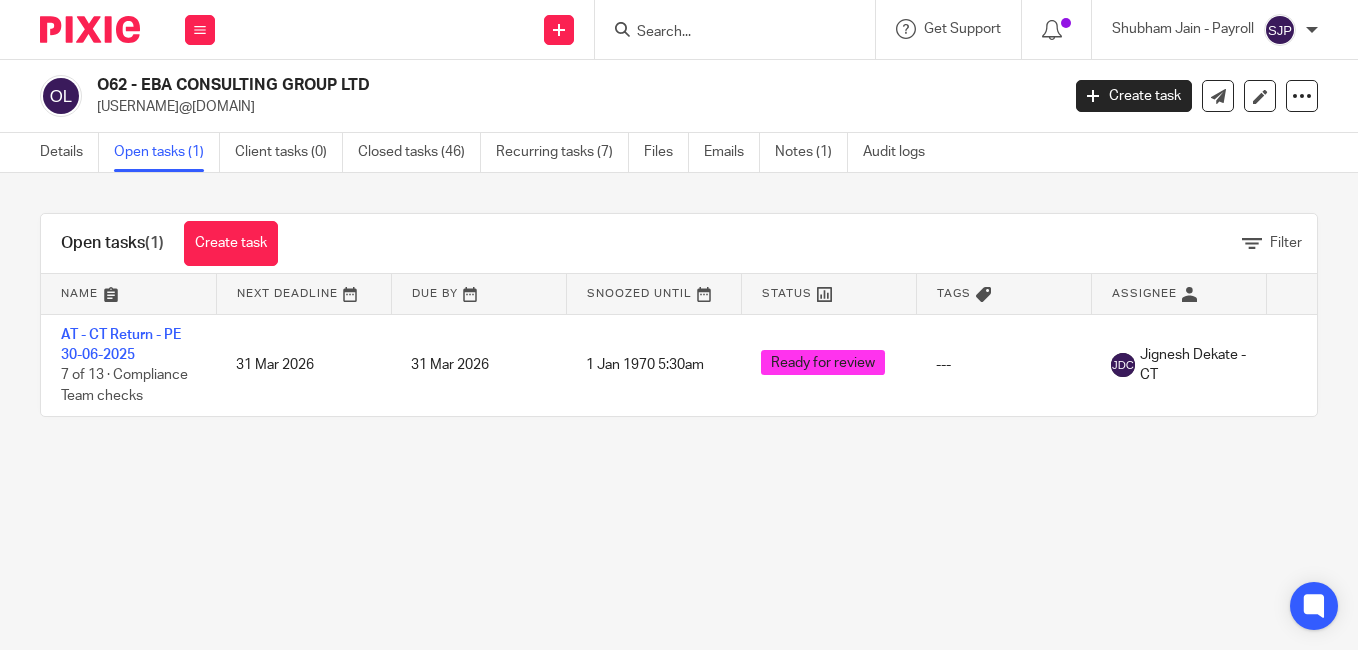 scroll, scrollTop: 0, scrollLeft: 0, axis: both 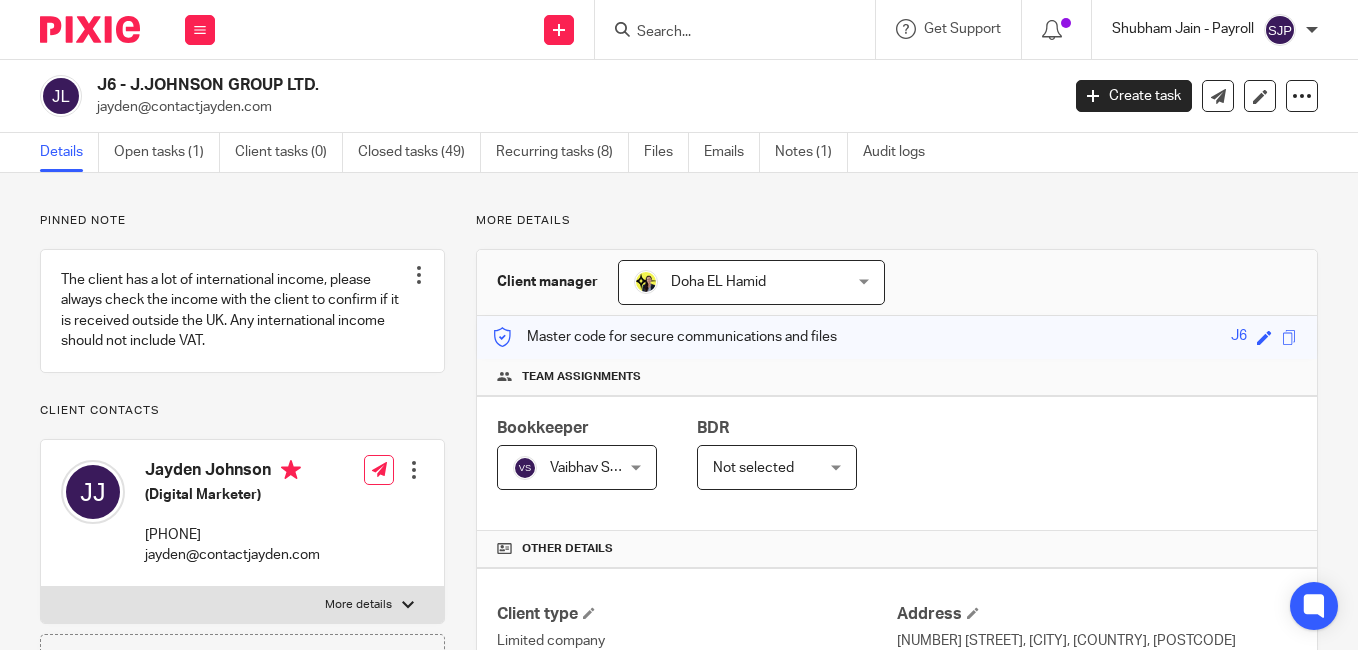 click on "Shubham Jain - Payroll" at bounding box center (1183, 29) 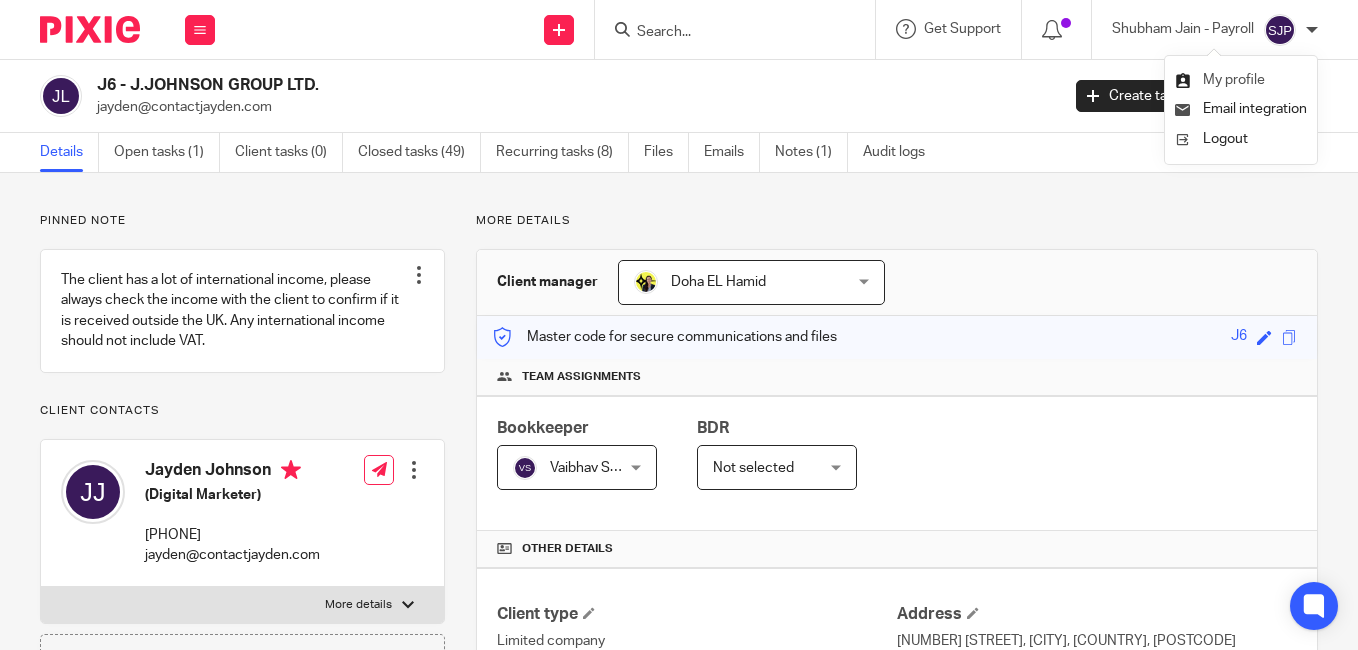 click on "My profile" at bounding box center [1220, 80] 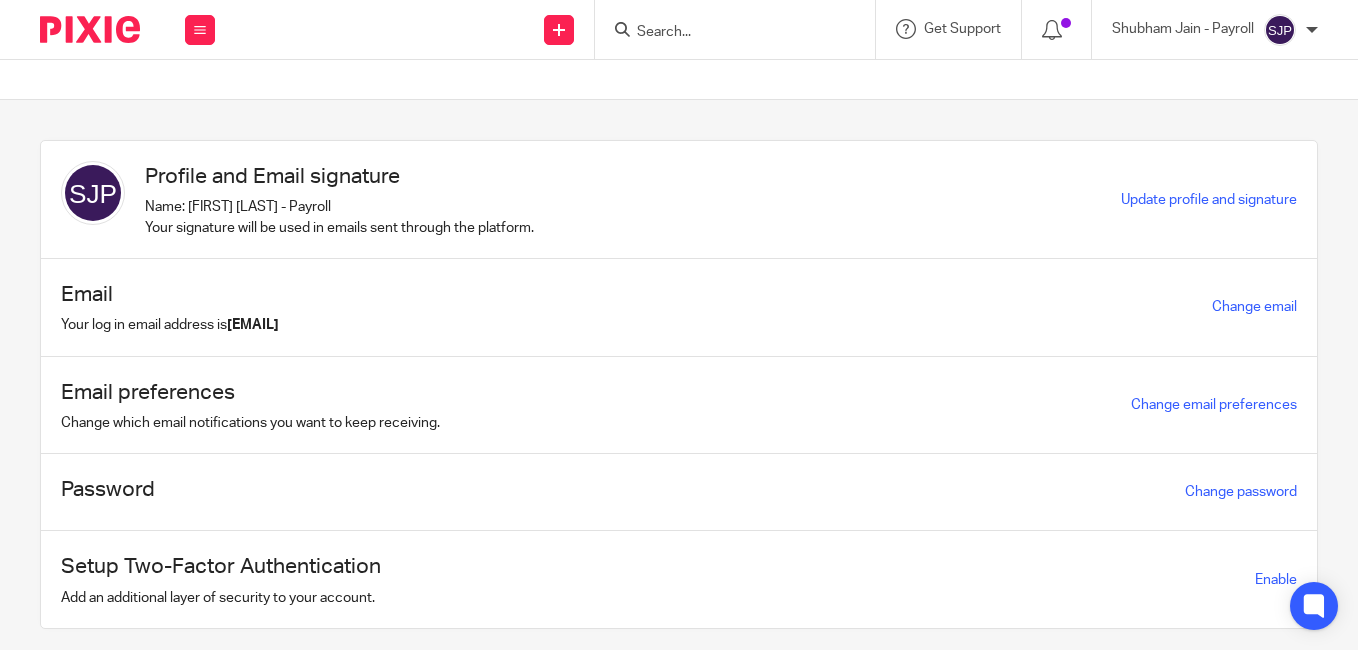 scroll, scrollTop: 0, scrollLeft: 0, axis: both 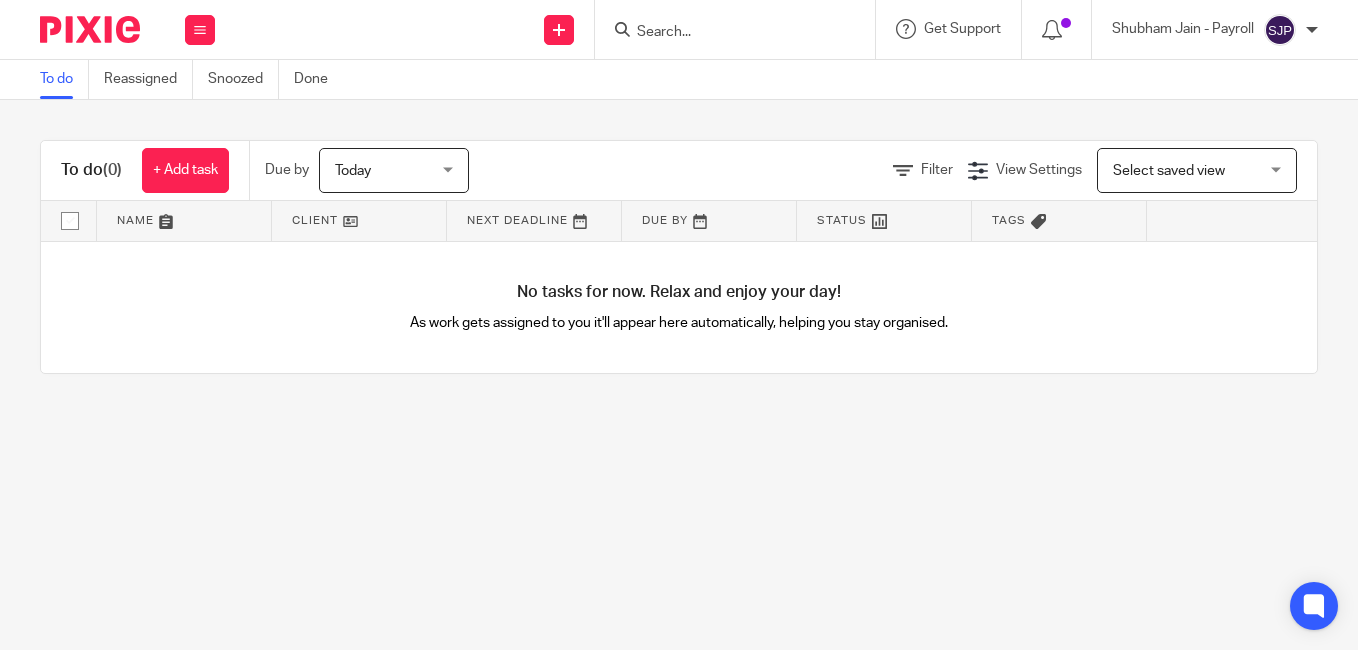 click at bounding box center (359, 221) 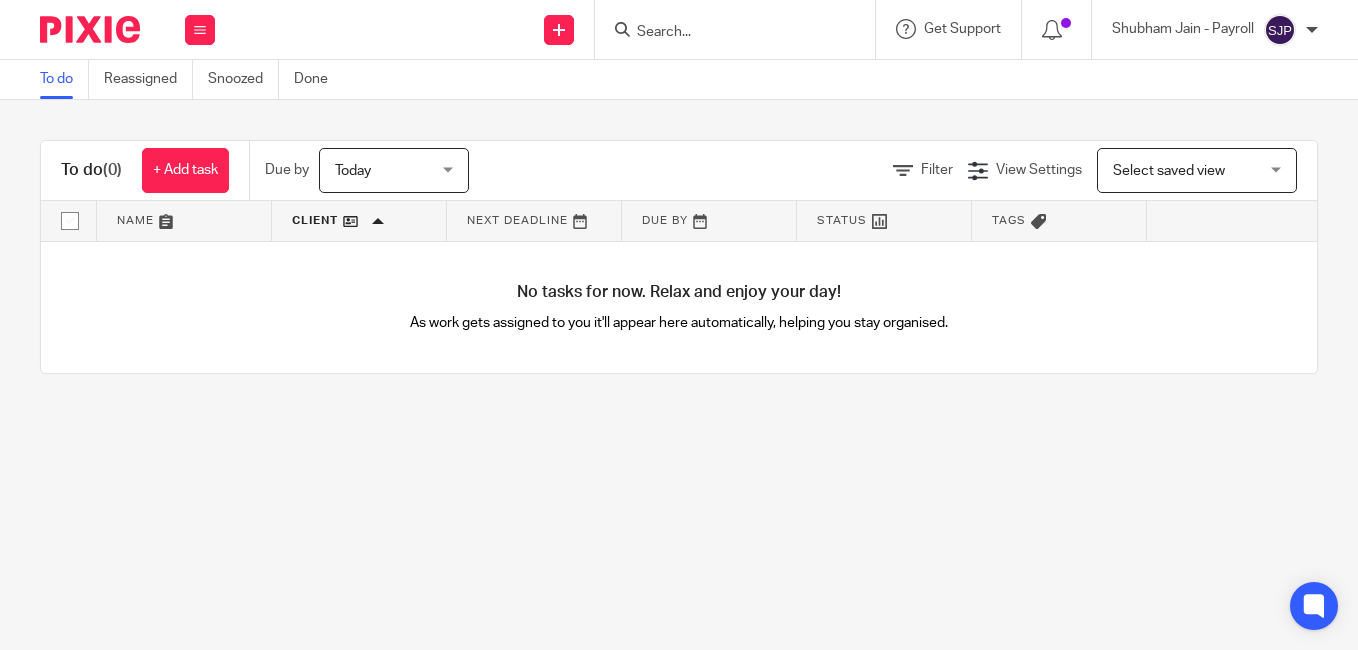 scroll, scrollTop: 0, scrollLeft: 0, axis: both 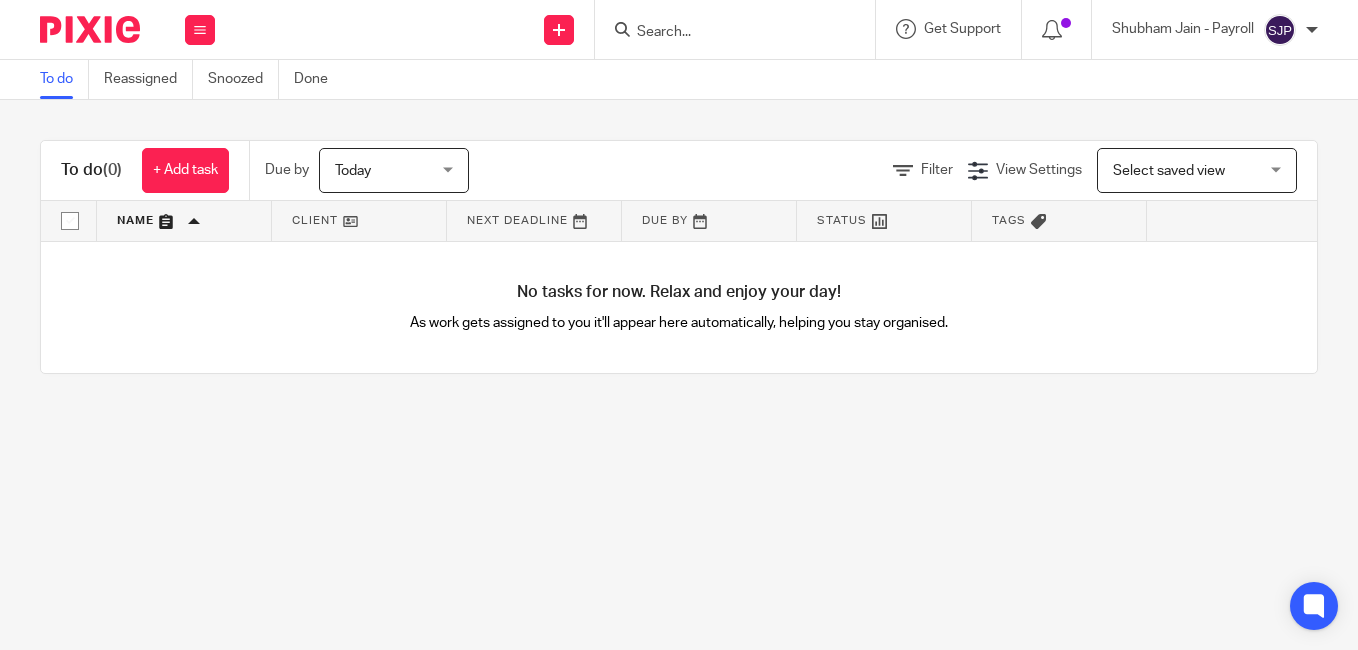 click on "To do
(0)" at bounding box center [91, 170] 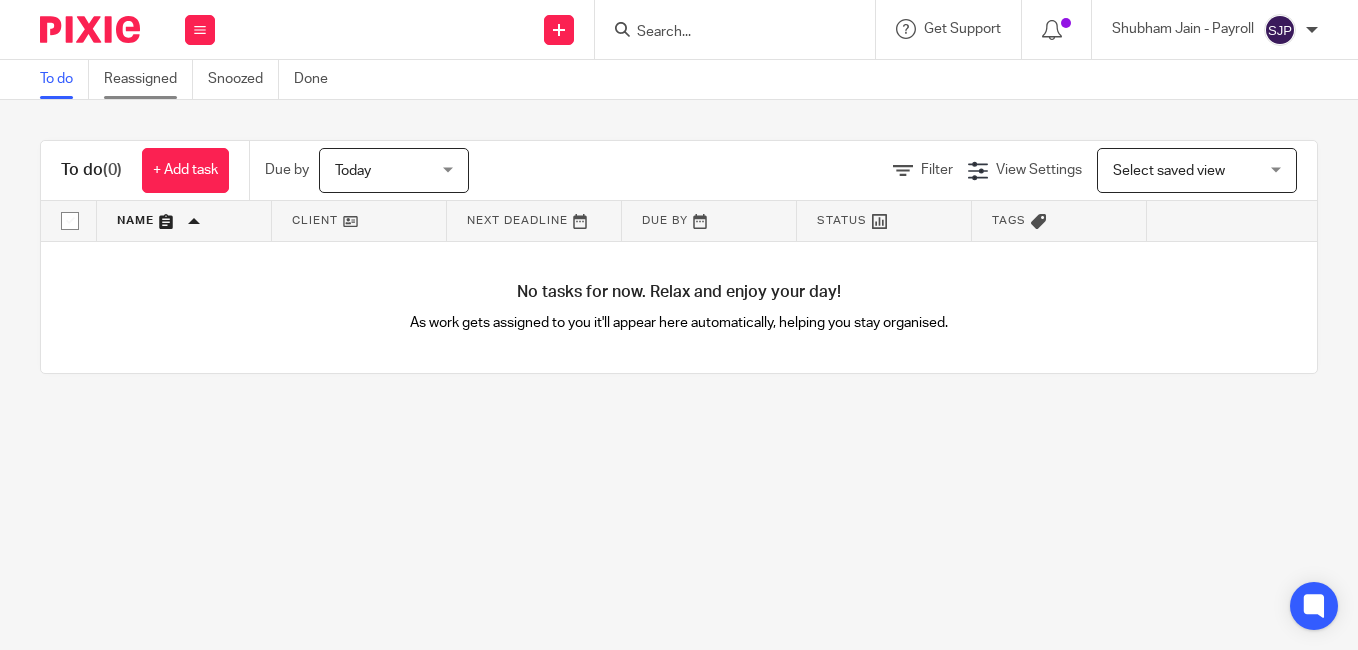 click on "Reassigned" at bounding box center (148, 79) 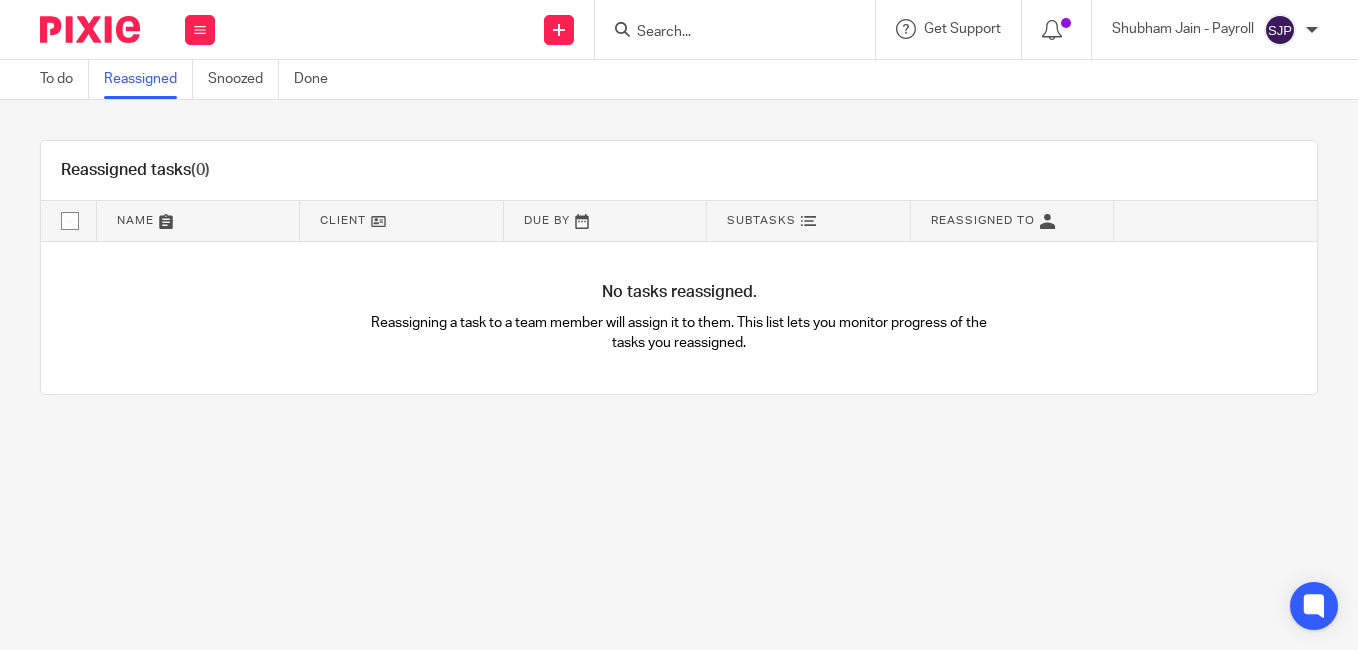 scroll, scrollTop: 0, scrollLeft: 0, axis: both 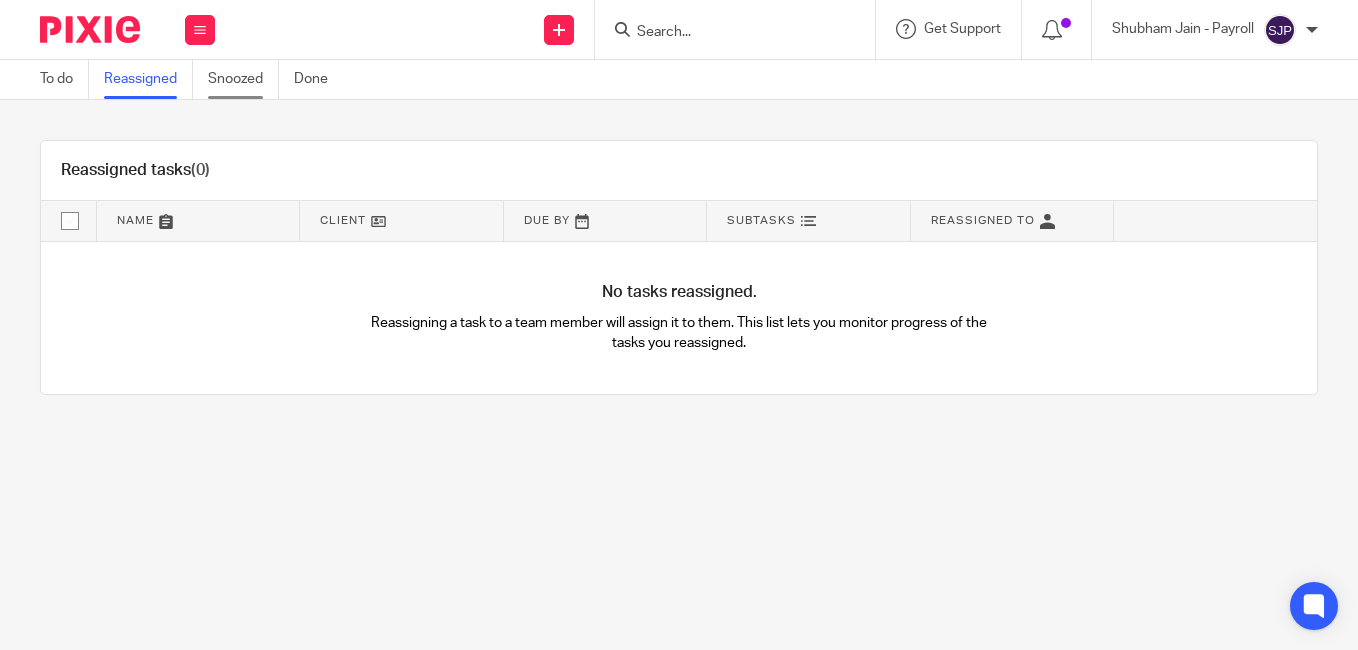 click on "Snoozed" at bounding box center (243, 79) 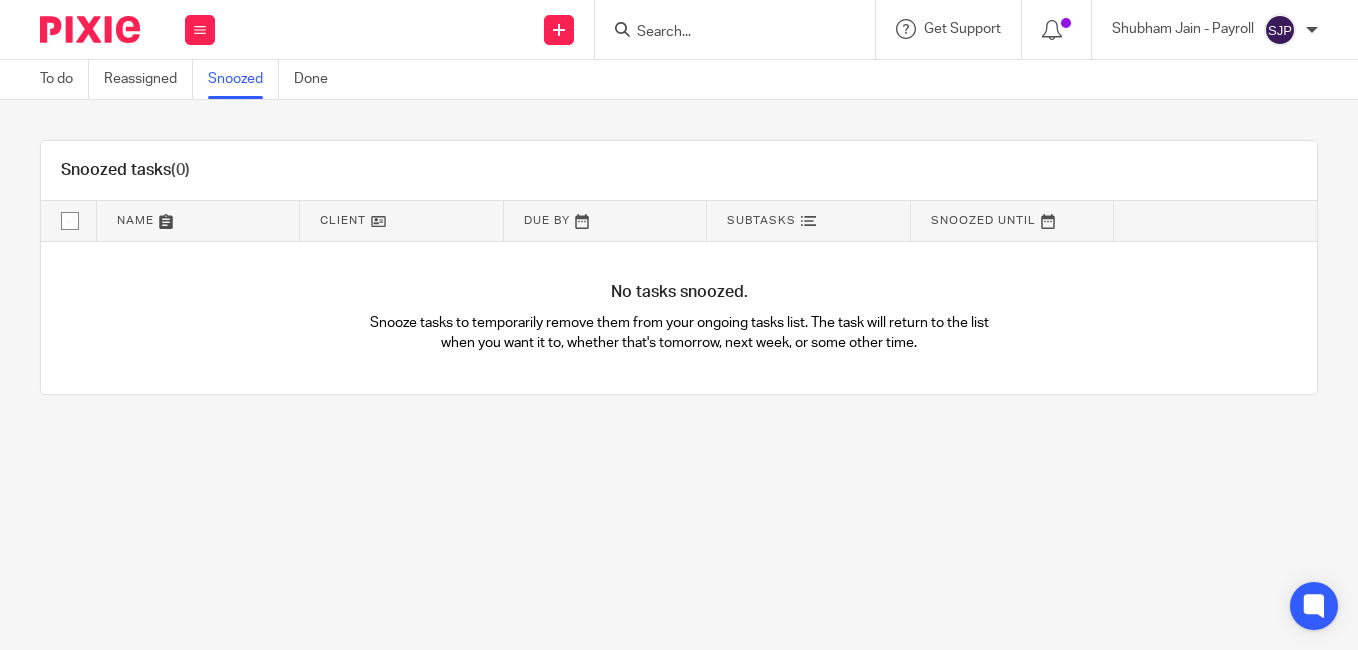 scroll, scrollTop: 0, scrollLeft: 0, axis: both 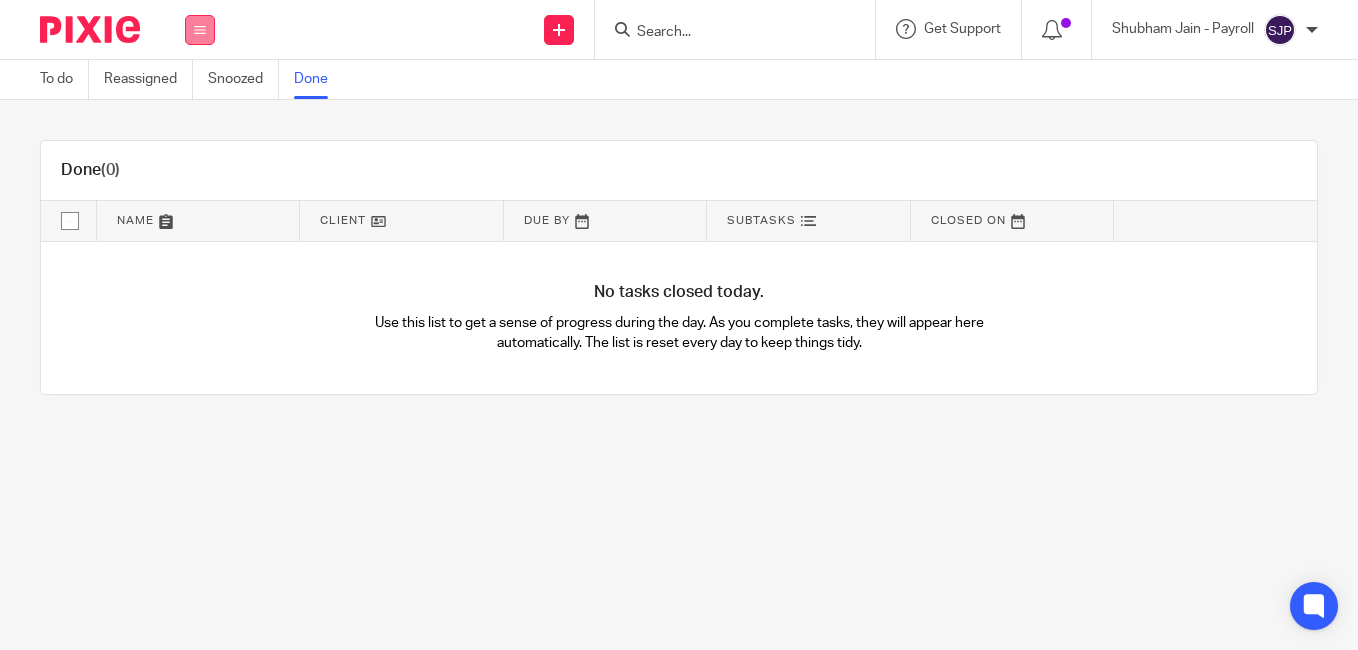 click at bounding box center [200, 30] 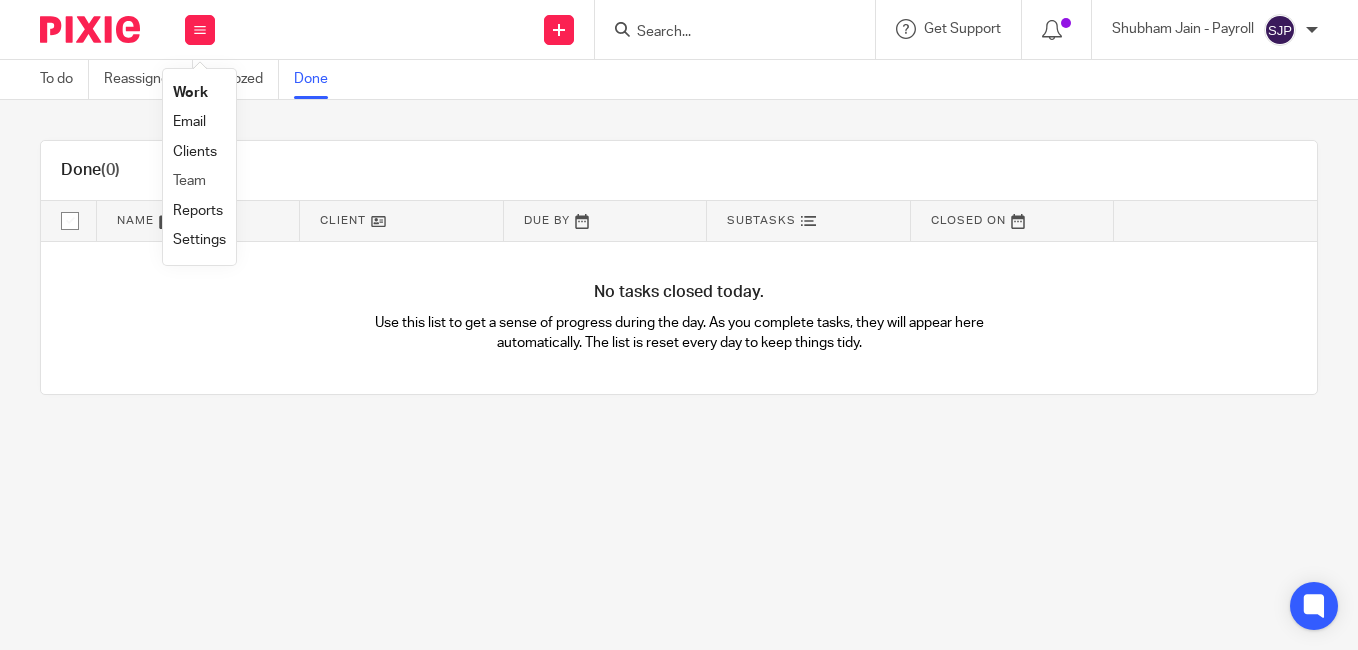 click on "Team" at bounding box center (199, 181) 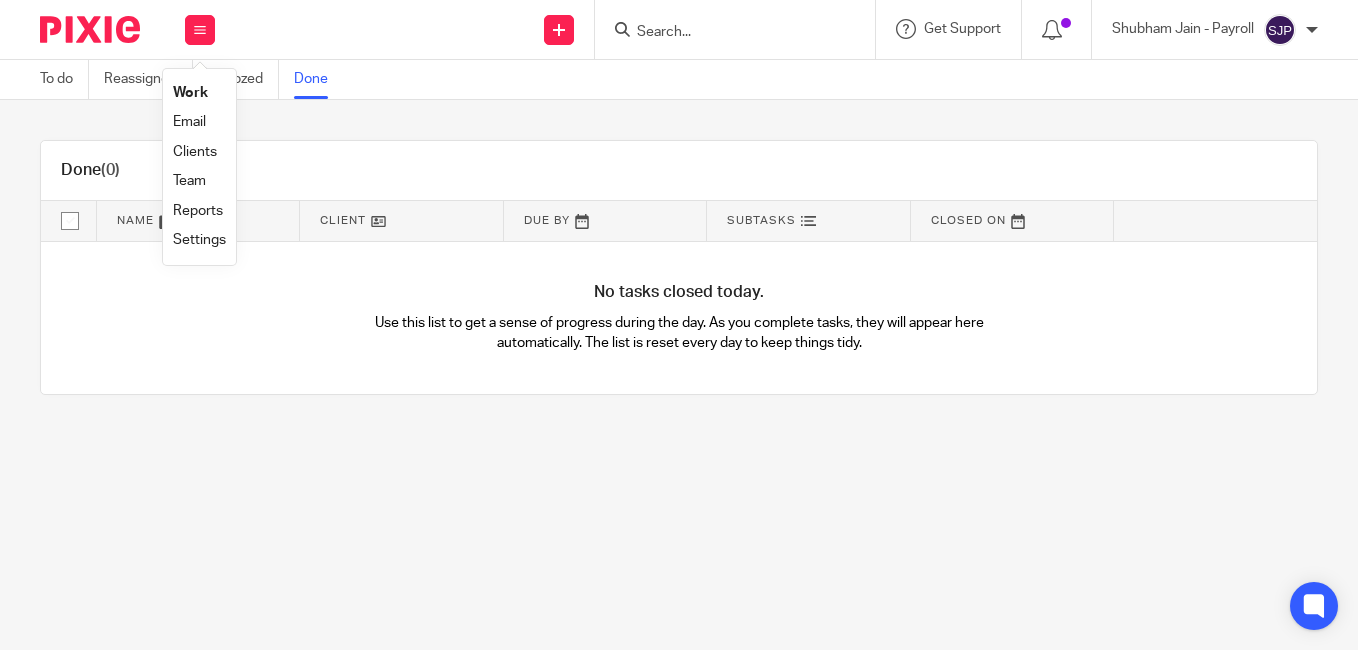 click on "Team" at bounding box center [189, 181] 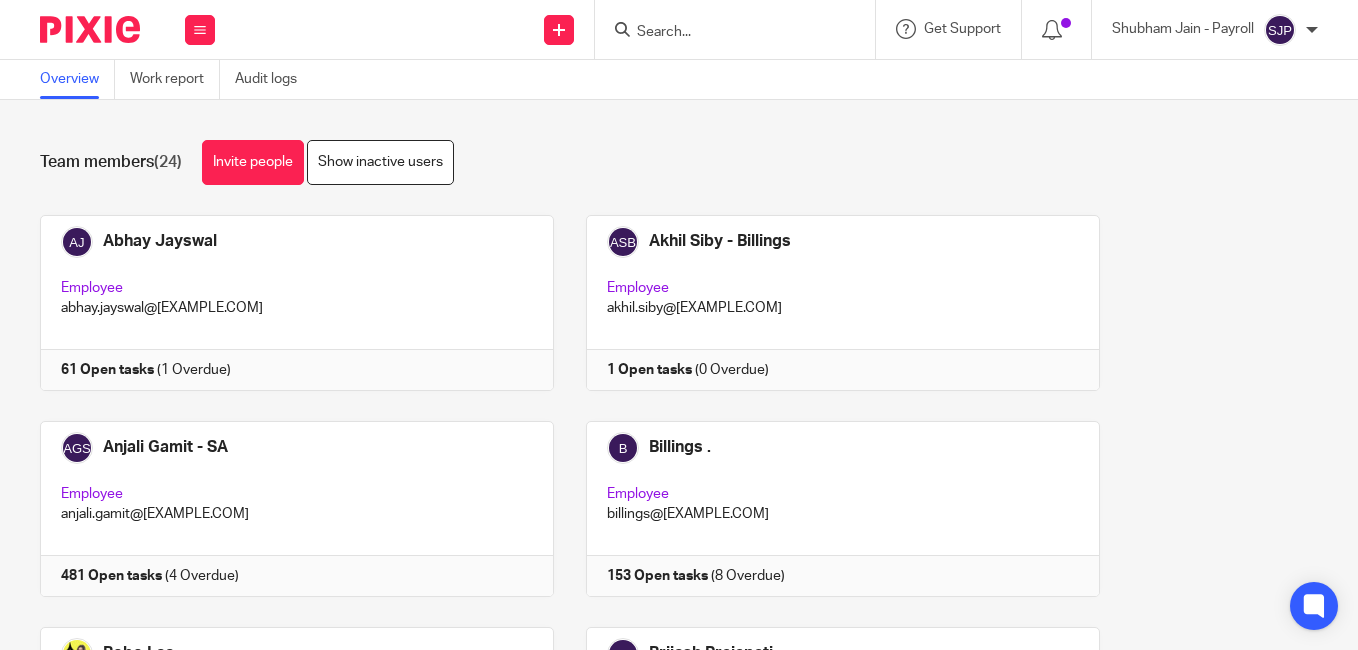 scroll, scrollTop: 0, scrollLeft: 0, axis: both 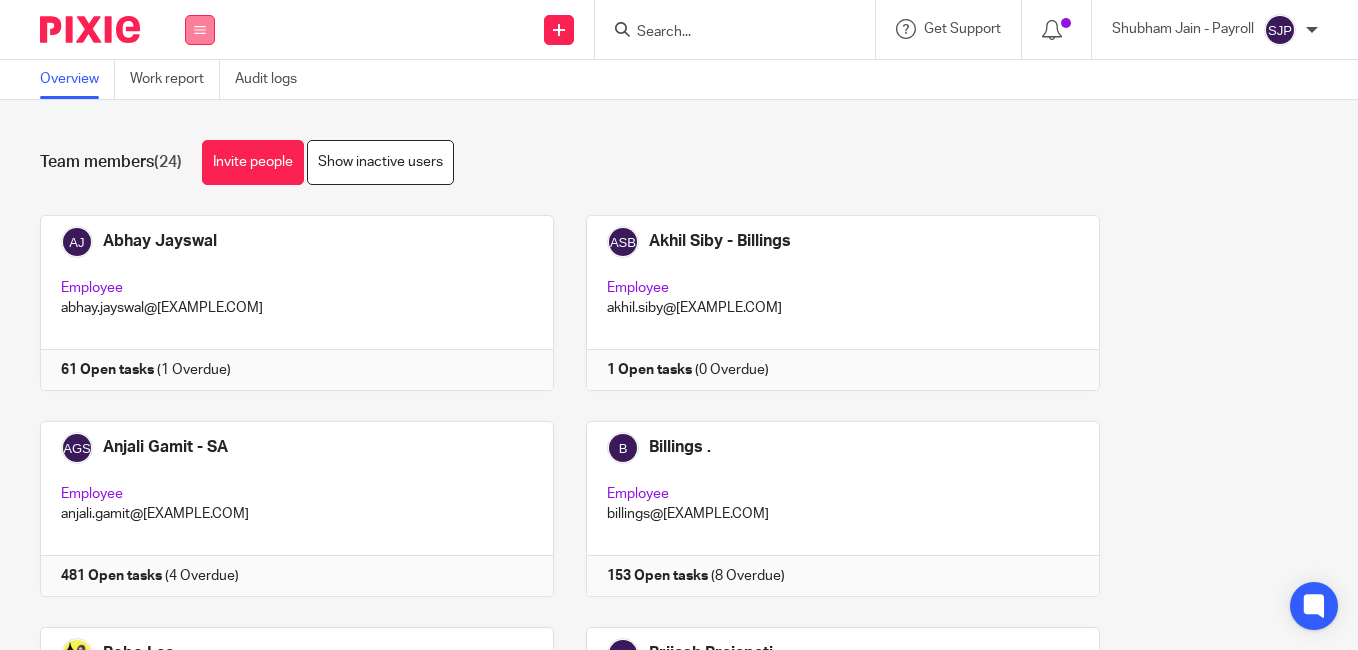 click at bounding box center (200, 30) 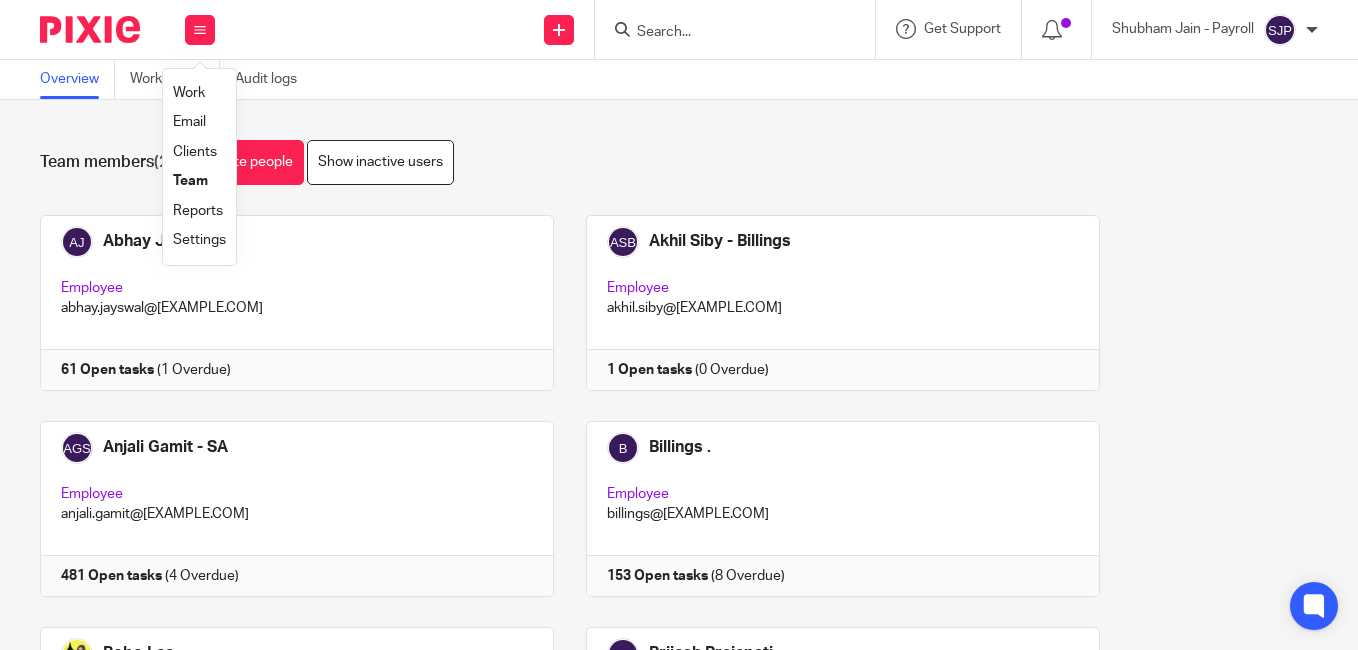 click on "Clients" at bounding box center (195, 152) 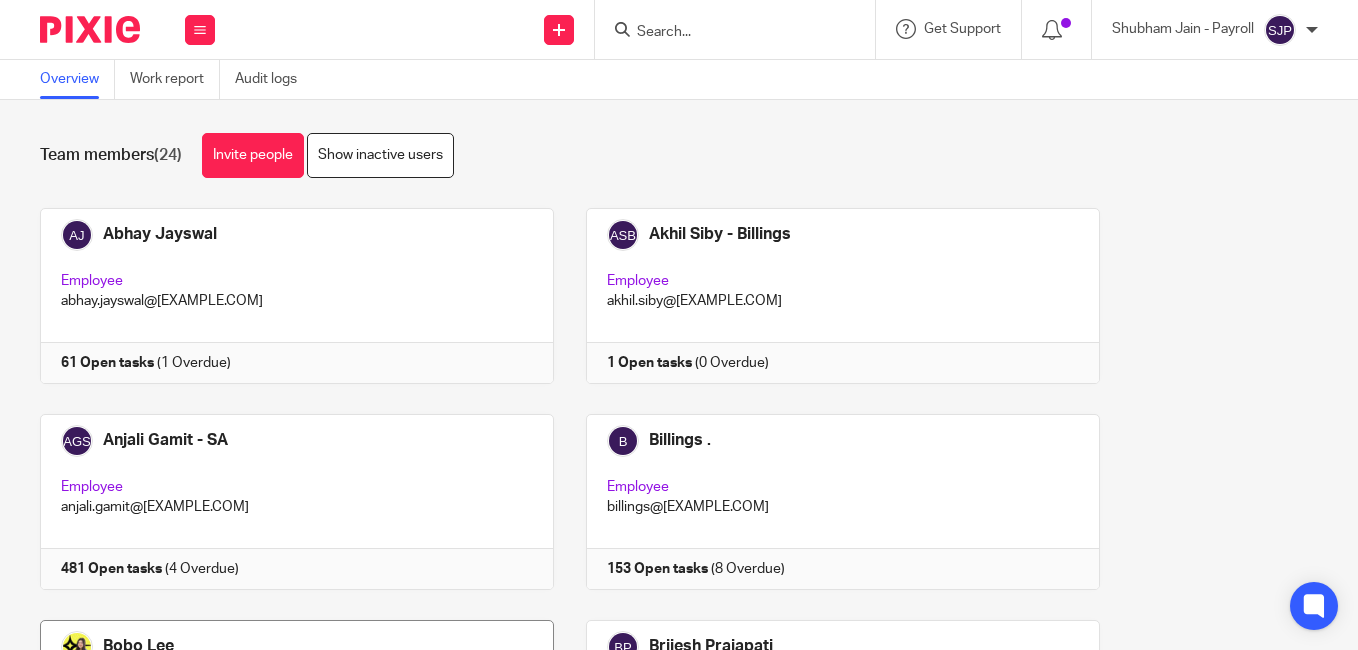 scroll, scrollTop: 0, scrollLeft: 0, axis: both 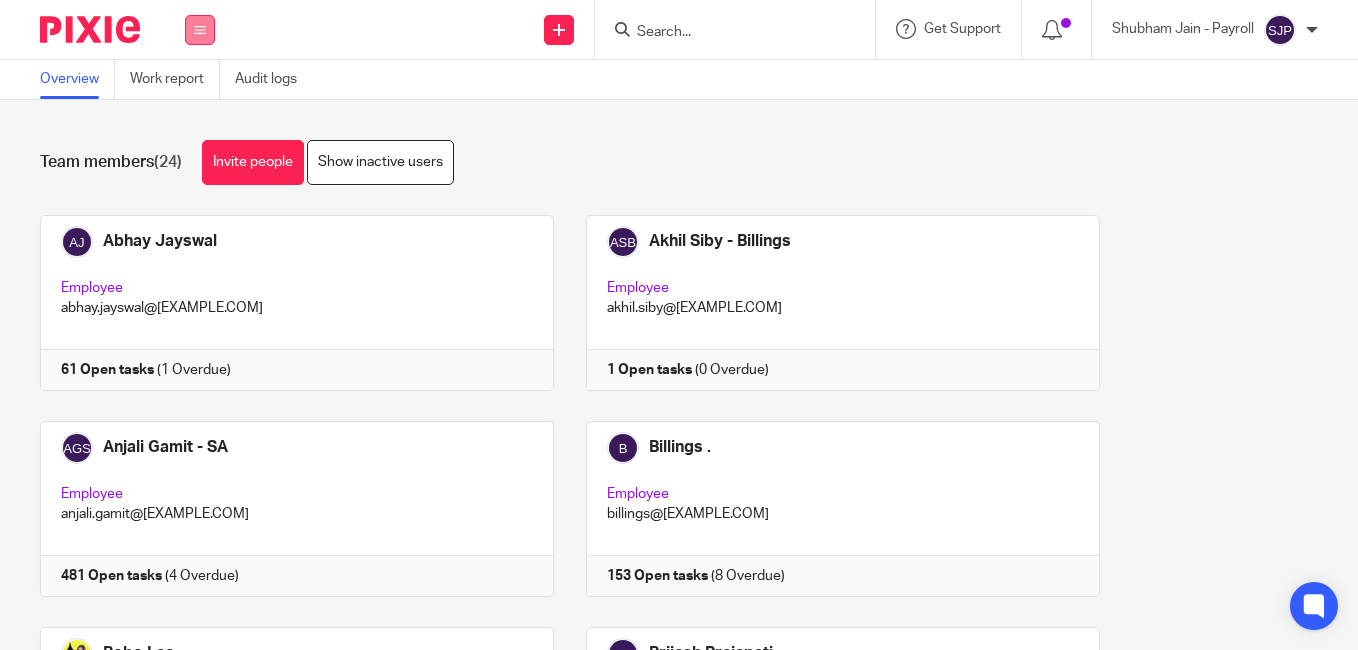 click at bounding box center (200, 30) 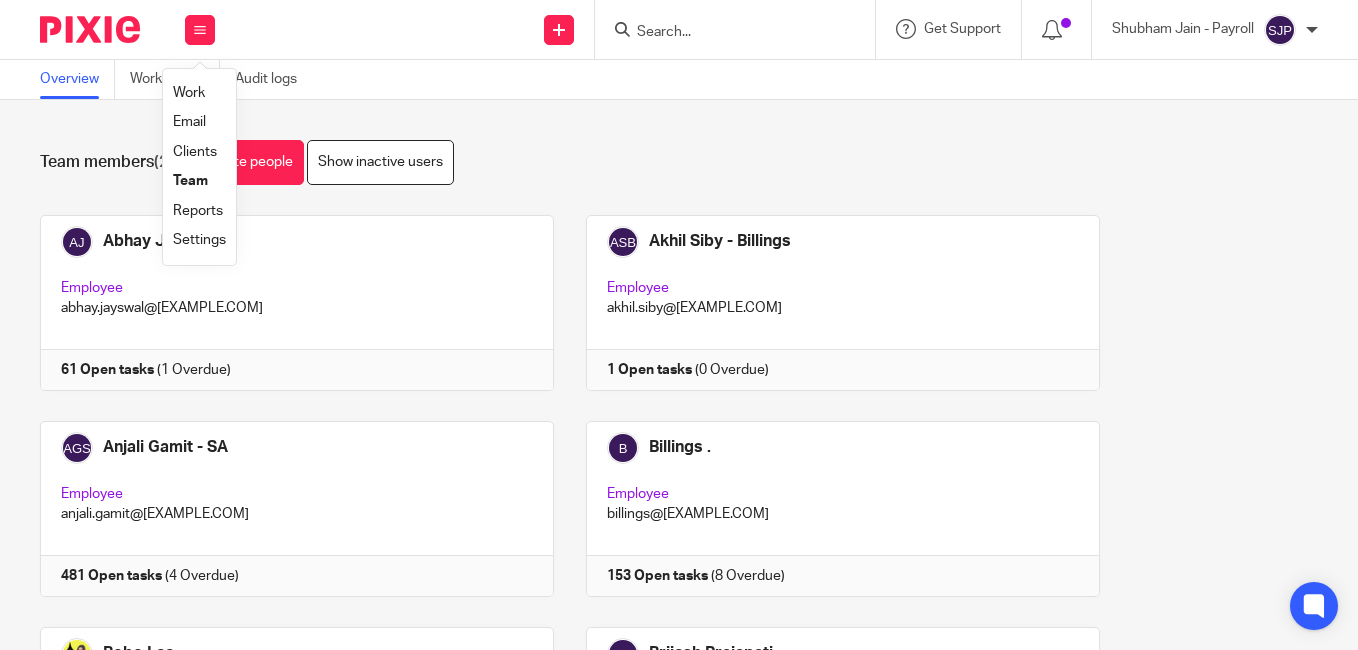 click on "Work" at bounding box center [189, 93] 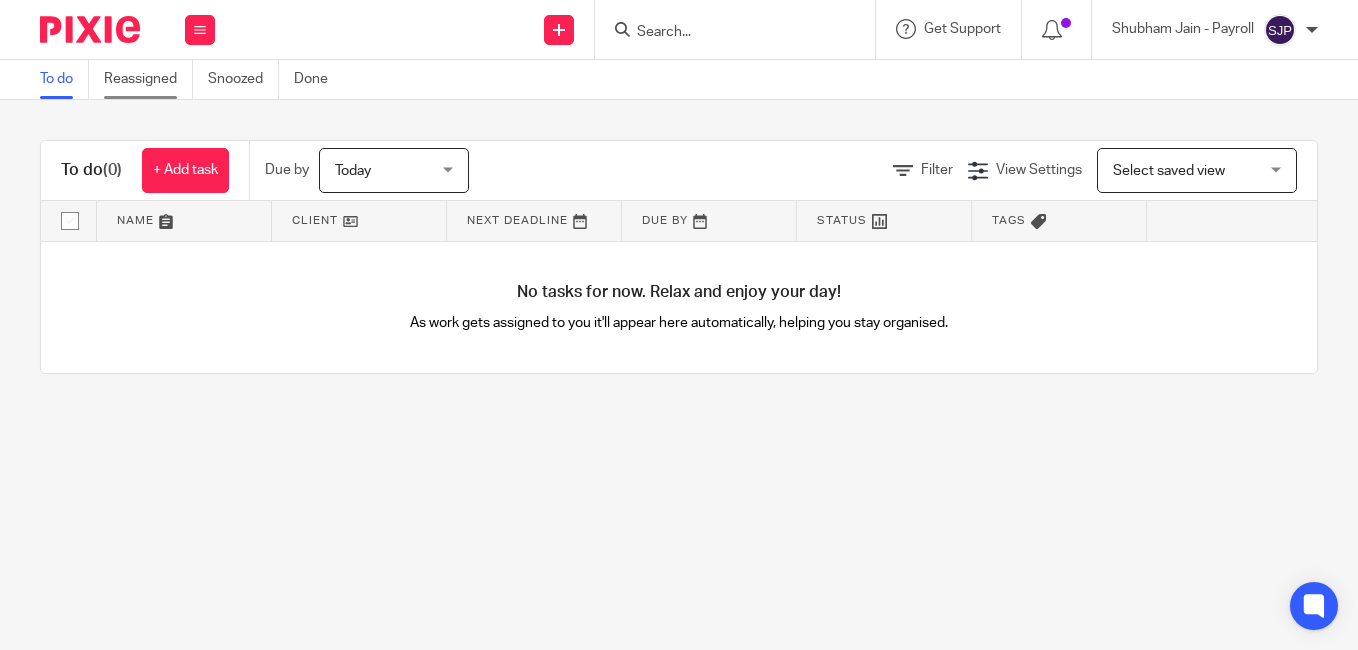 scroll, scrollTop: 0, scrollLeft: 0, axis: both 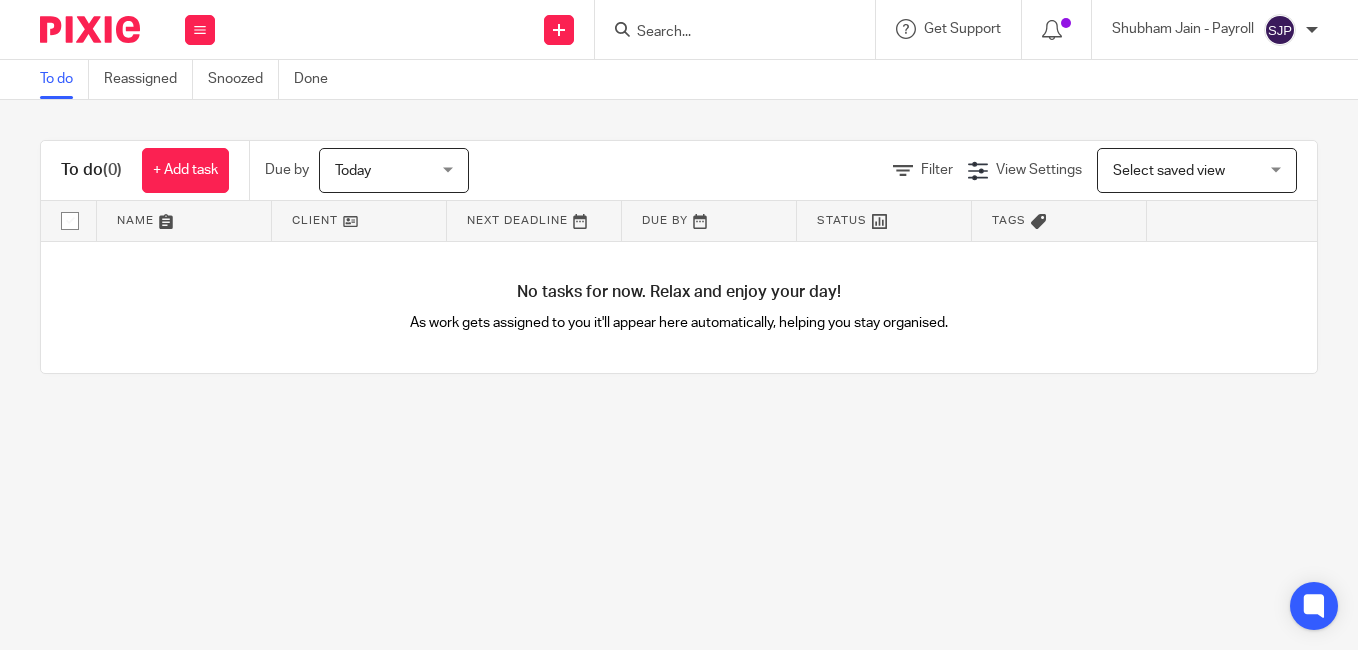 click on "Select saved view" at bounding box center (1186, 170) 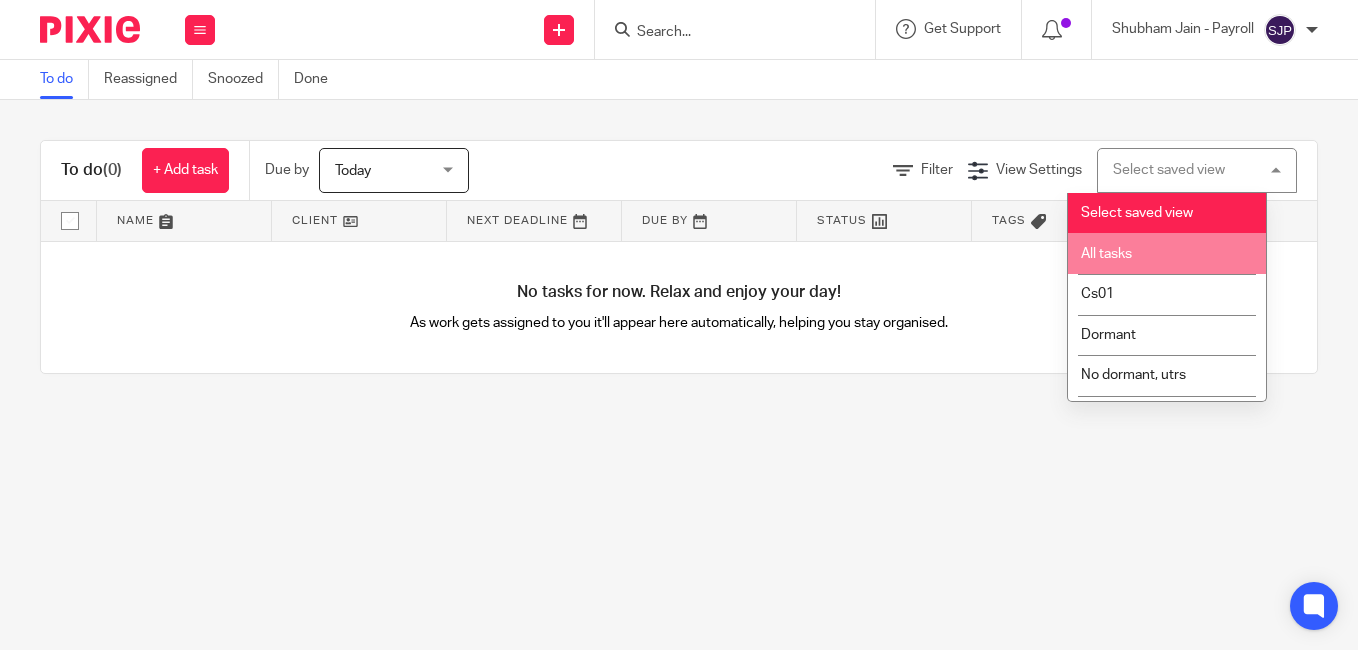 click on "All tasks" at bounding box center (1106, 254) 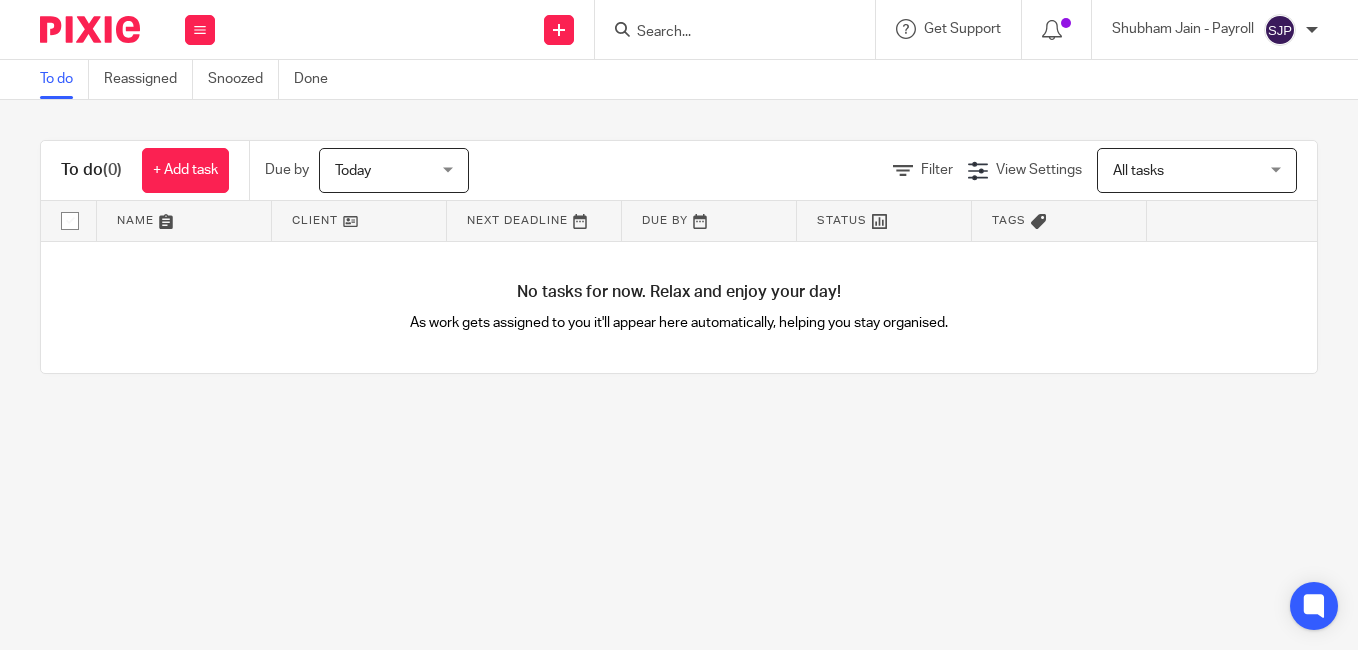 scroll, scrollTop: 0, scrollLeft: 0, axis: both 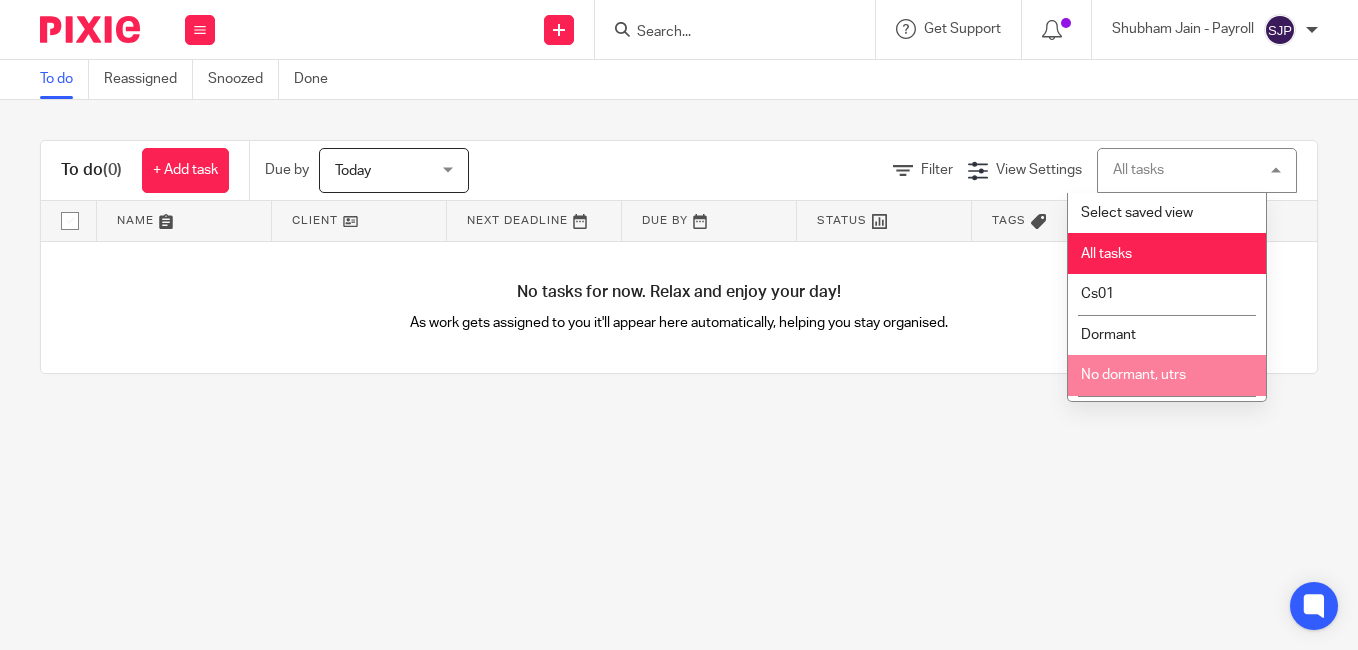 click on "To do
Reassigned
Snoozed
Done
To do
(0)
+ Add task
Due by
Today
Today
Today
Tomorrow
This week
Next week
This month
Next month
All
today     Filter     View Settings   View Settings       Manage saved views
All tasks
All tasks
Select saved view
All tasks
Cs01
Dormant
No dormant, utrs
Not dormant
Paye reg
Ready to file
Vat reg
24       Name     Client     Next Deadline     Due By     Status" at bounding box center [679, 325] 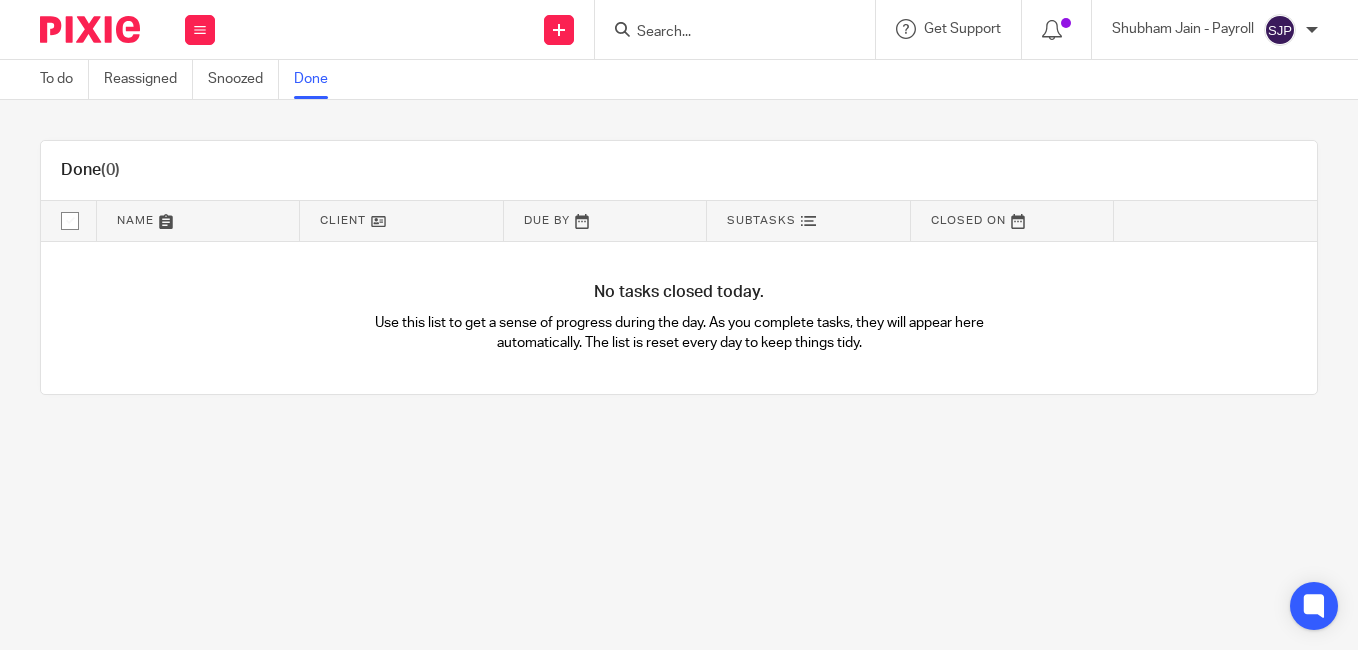 scroll, scrollTop: 0, scrollLeft: 0, axis: both 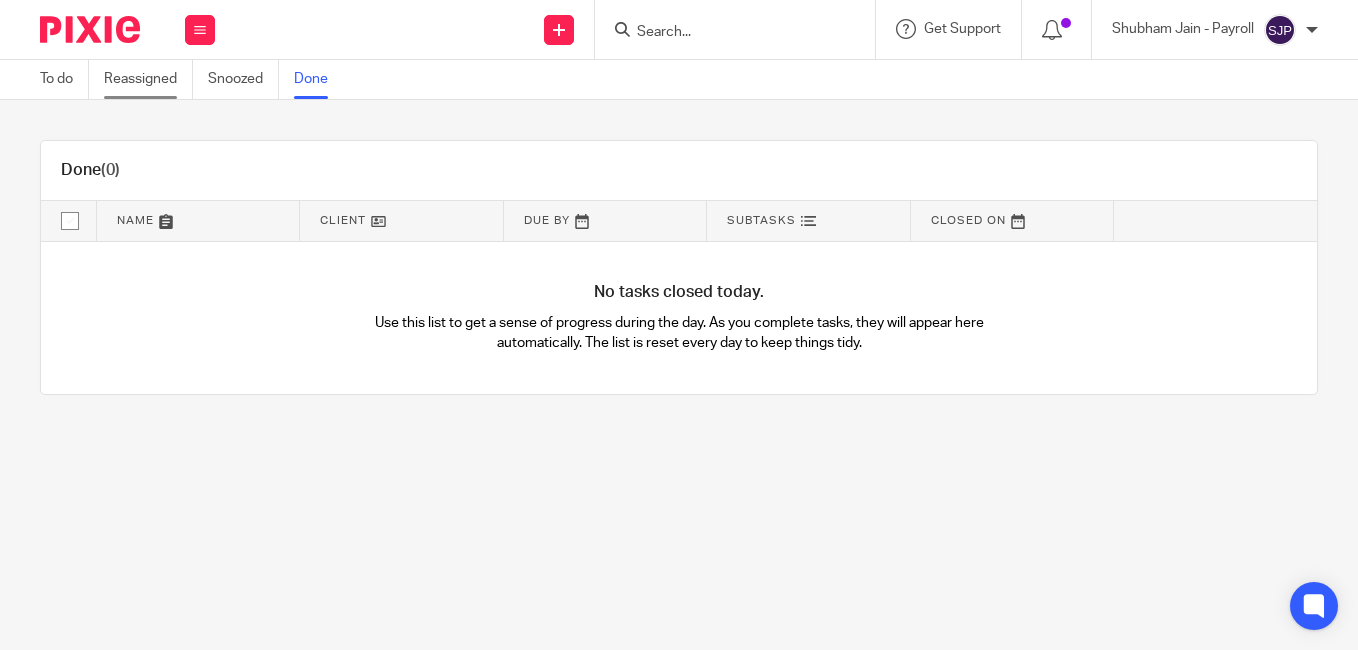 click on "Reassigned" at bounding box center (148, 79) 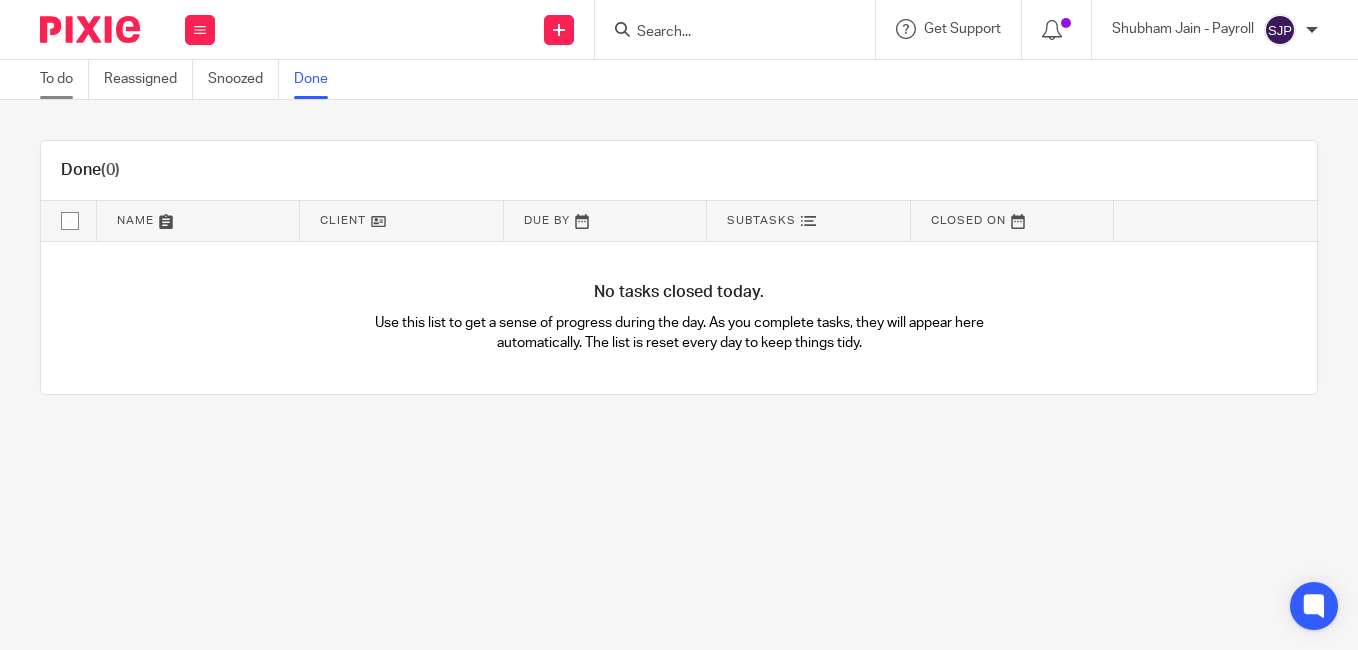 click on "To do" at bounding box center (64, 79) 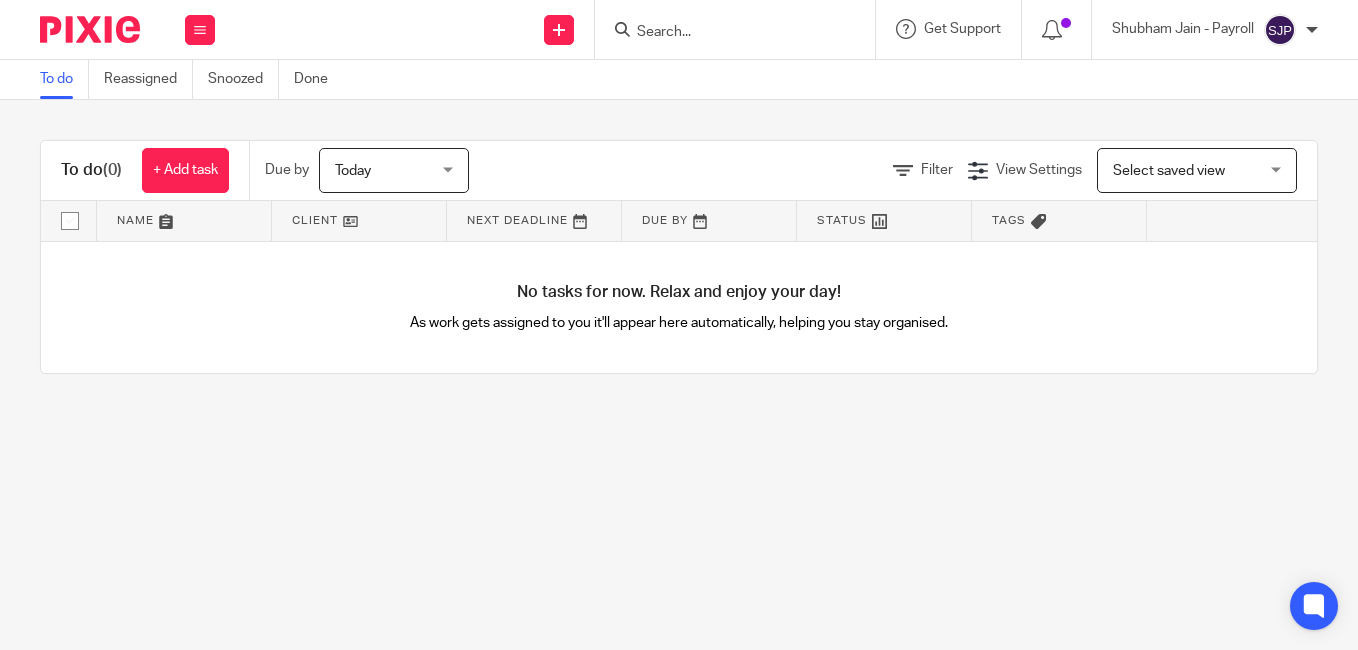 scroll, scrollTop: 0, scrollLeft: 0, axis: both 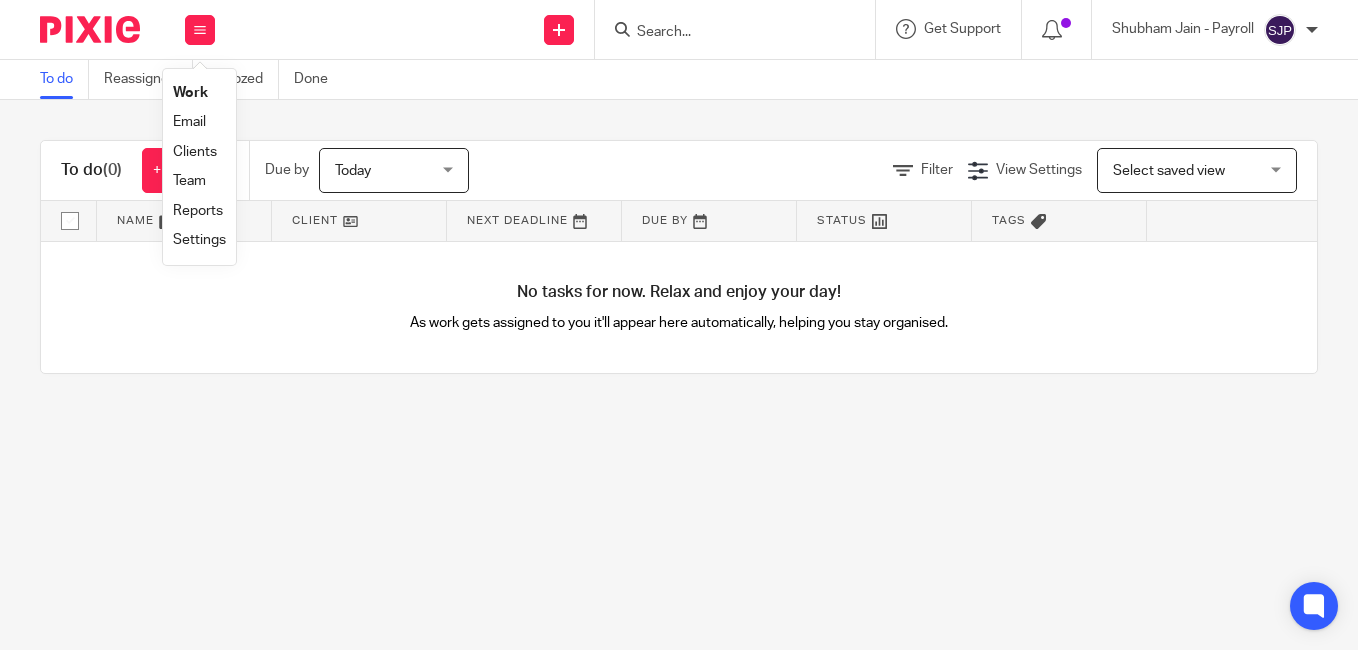 click on "To do
(0)
+ Add task
Due by
Today
Today
Today
Tomorrow
This week
Next week
This month
Next month
All
today     Filter     View Settings   View Settings       Manage saved views
Select saved view
Select saved view
Select saved view
All tasks
Cs01
Dormant
No dormant, utrs
Not dormant
Paye reg
Ready to file
Vat reg
Name     Client     Next Deadline     Due By     Status   Tags
No client selected
---
2025-08-08
---
---" at bounding box center (679, 257) 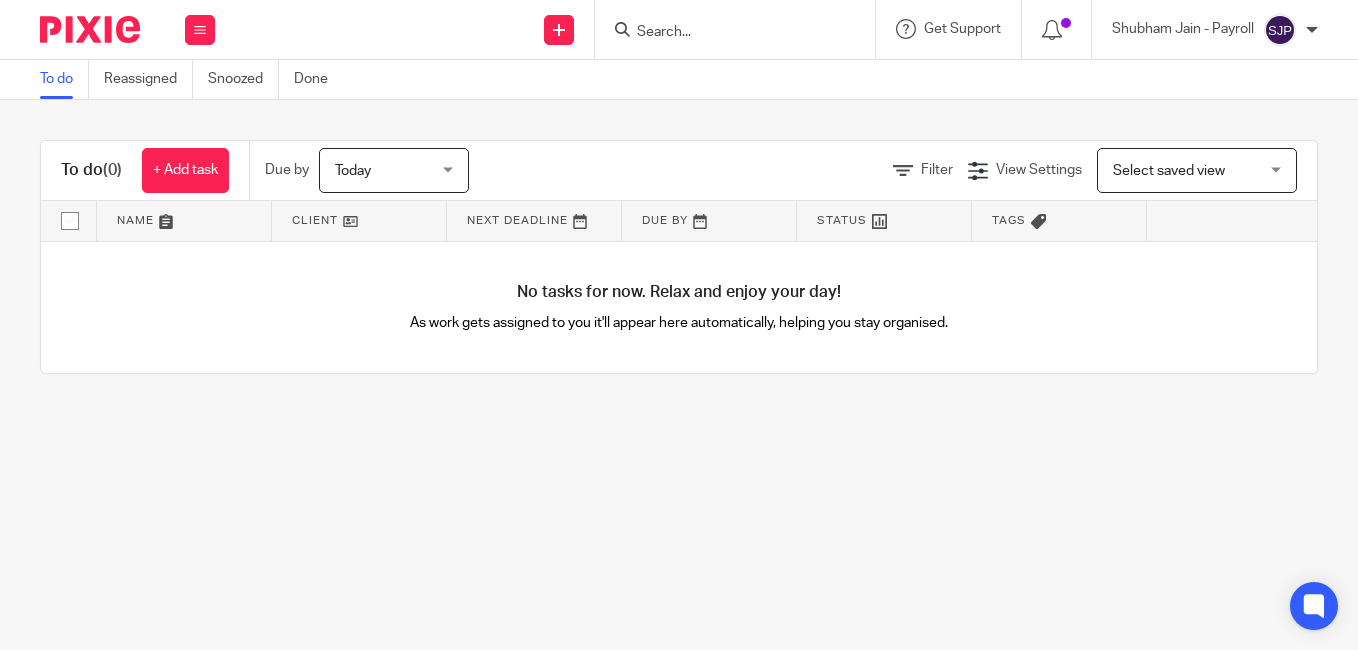 click on "Select saved view" at bounding box center [1169, 171] 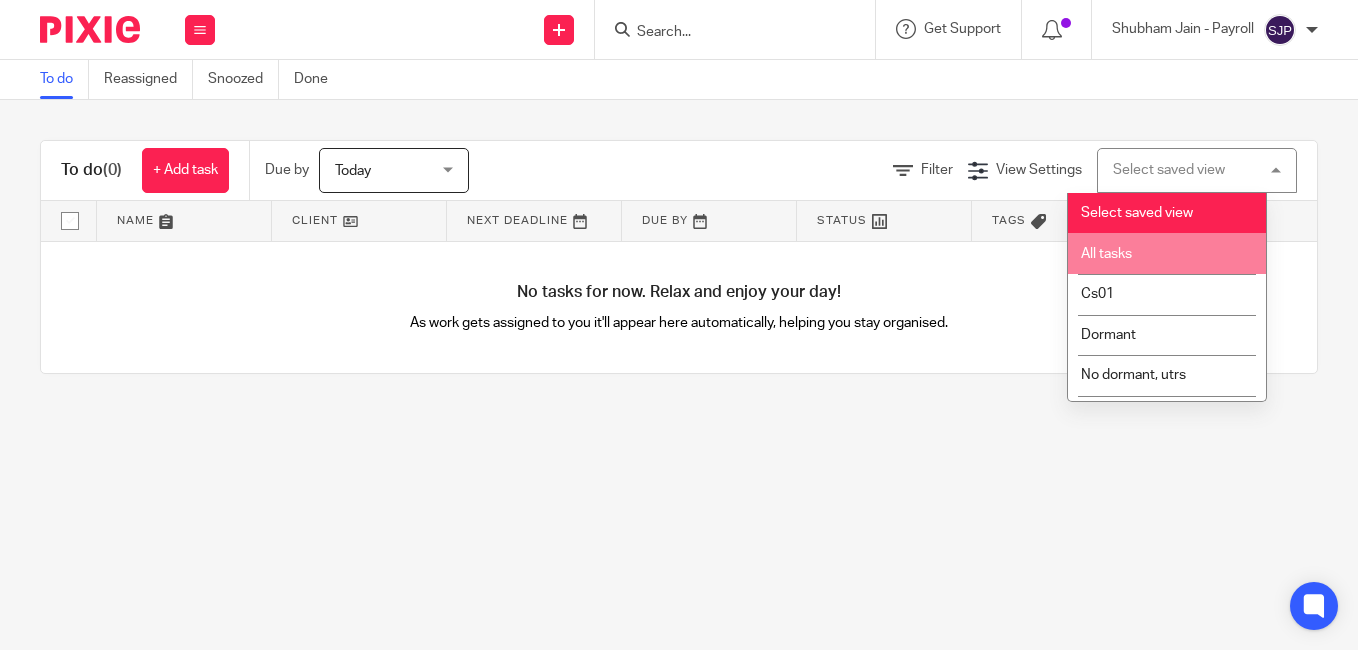 click on "All tasks" at bounding box center [1167, 253] 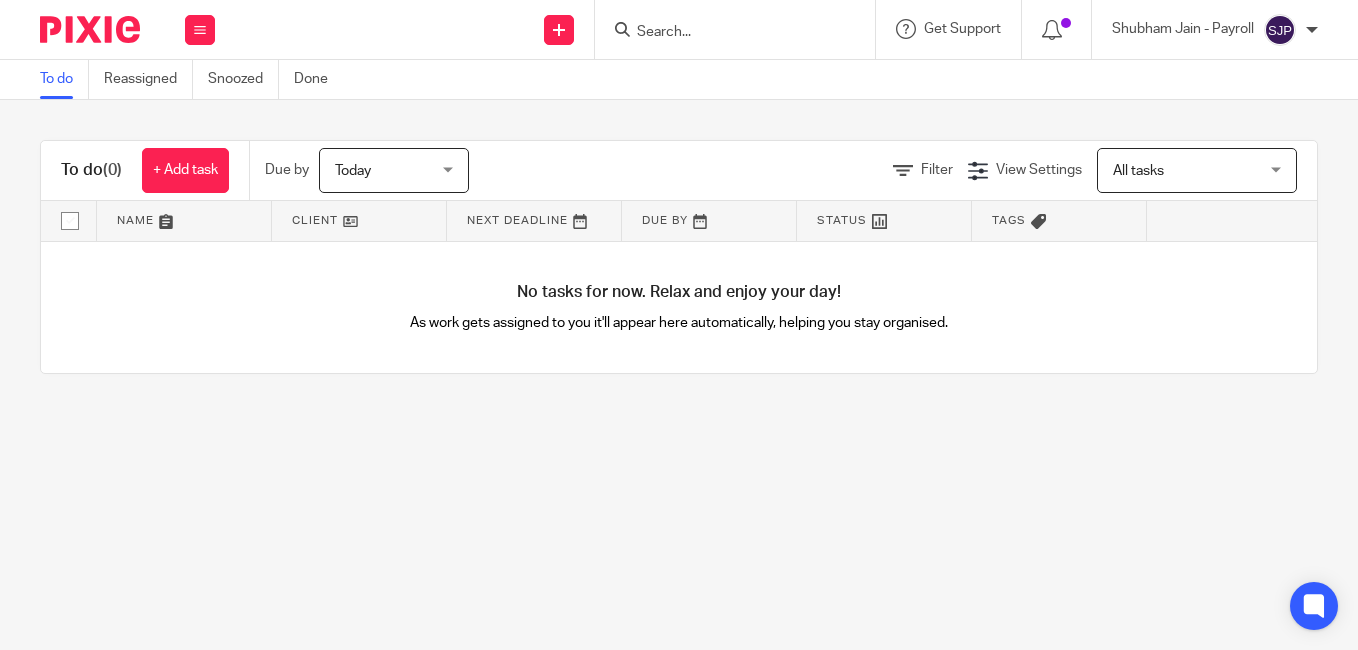 click on "To do
Reassigned
Snoozed
Done
To do
(0)
+ Add task
Due by
Today
Today
Today
Tomorrow
This week
Next week
This month
Next month
All
today     Filter     View Settings   View Settings       Manage saved views
All tasks
All tasks
Select saved view
All tasks
Cs01
Dormant
No dormant, utrs
Not dormant
Paye reg
Ready to file
Vat reg
24       Name     Client     Next Deadline     Due By     Status" at bounding box center (679, 325) 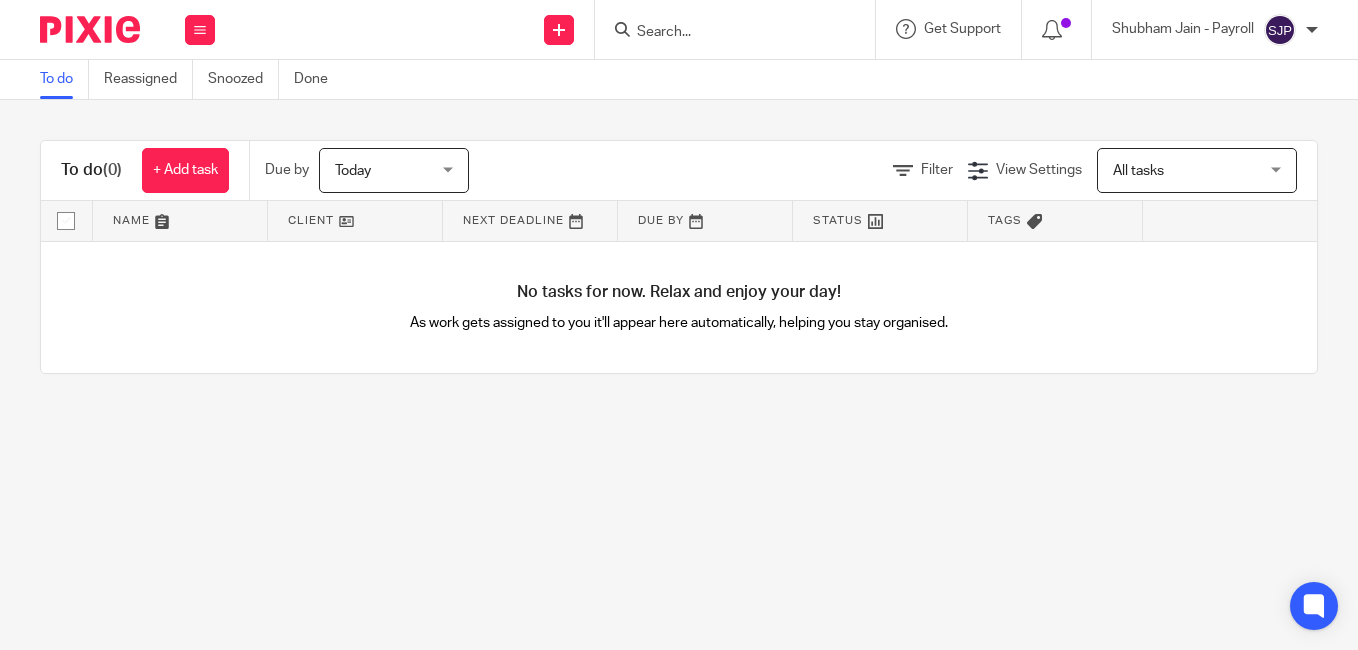 click at bounding box center [880, 221] 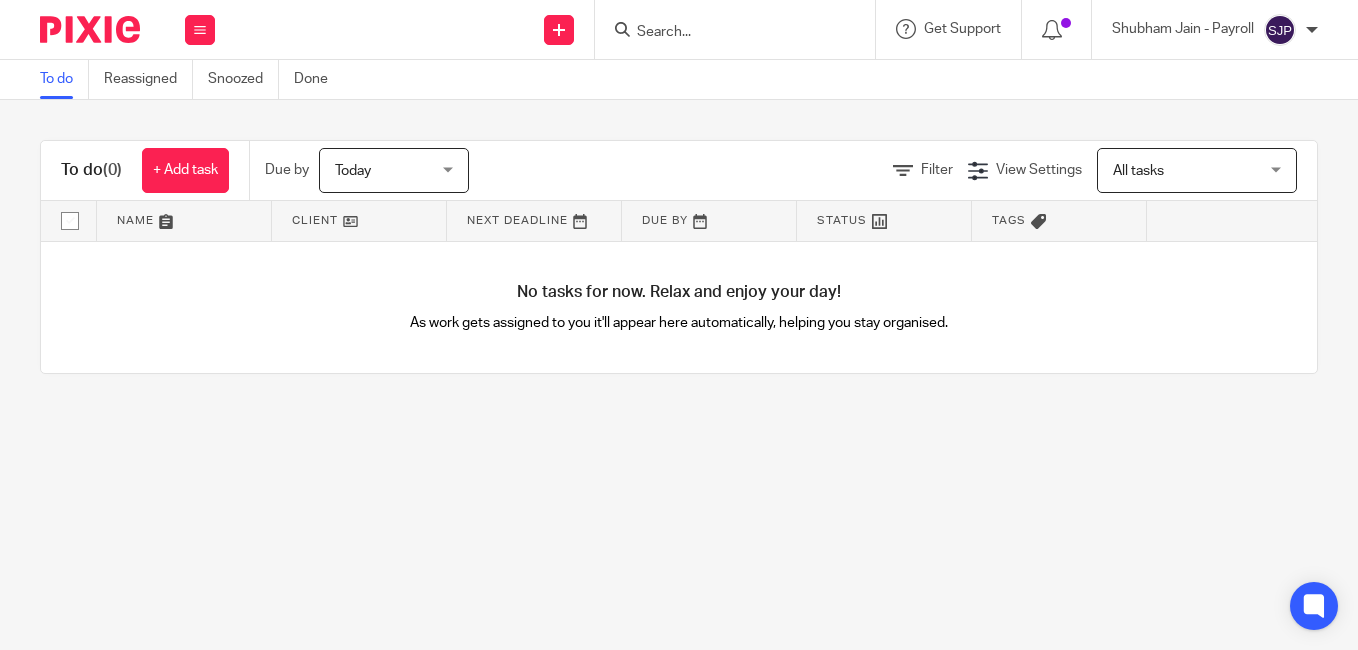 scroll, scrollTop: 0, scrollLeft: 0, axis: both 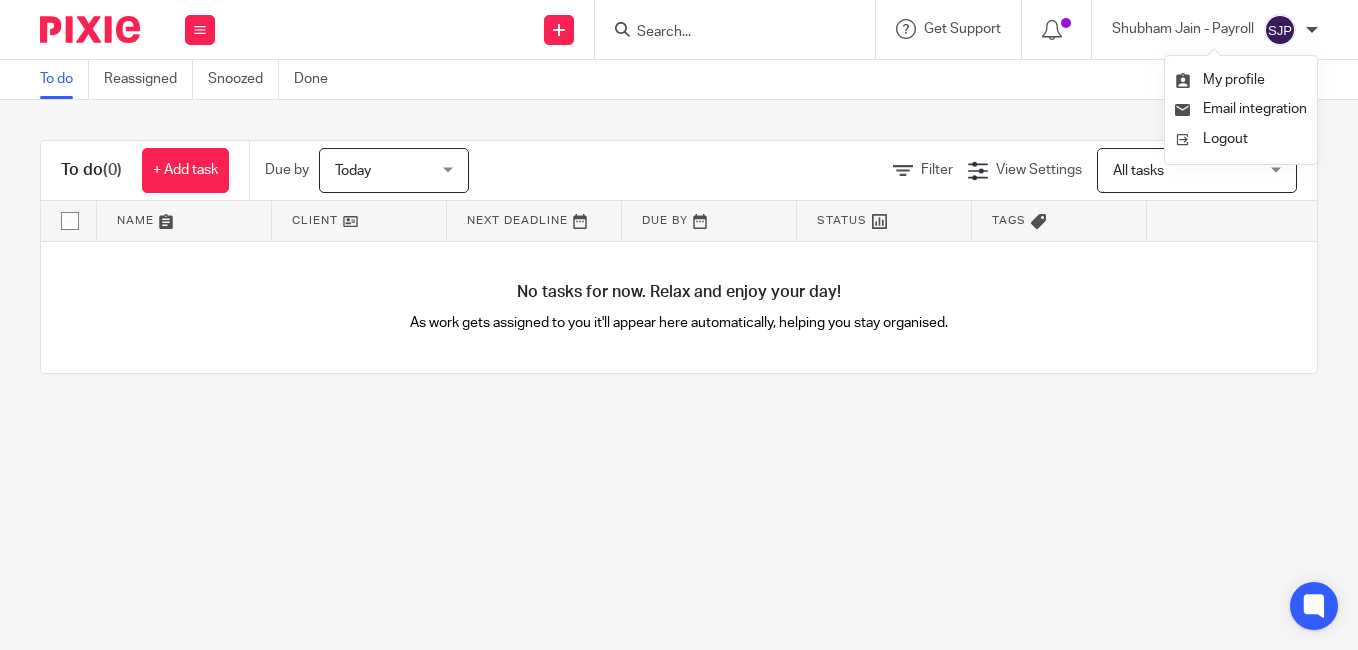 click on "To do
(0)
+ Add task
Due by
Today
Today
Today
Tomorrow
This week
Next week
This month
Next month
All
today     Filter     View Settings   View Settings       Manage saved views
All tasks
All tasks
Select saved view
All tasks
Cs01
Dormant
No dormant, utrs
Not dormant
Paye reg
Ready to file
Vat reg
24       Name     Client     Next Deadline     Due By     Status   Tags
No client selected
No client selected" at bounding box center (679, 257) 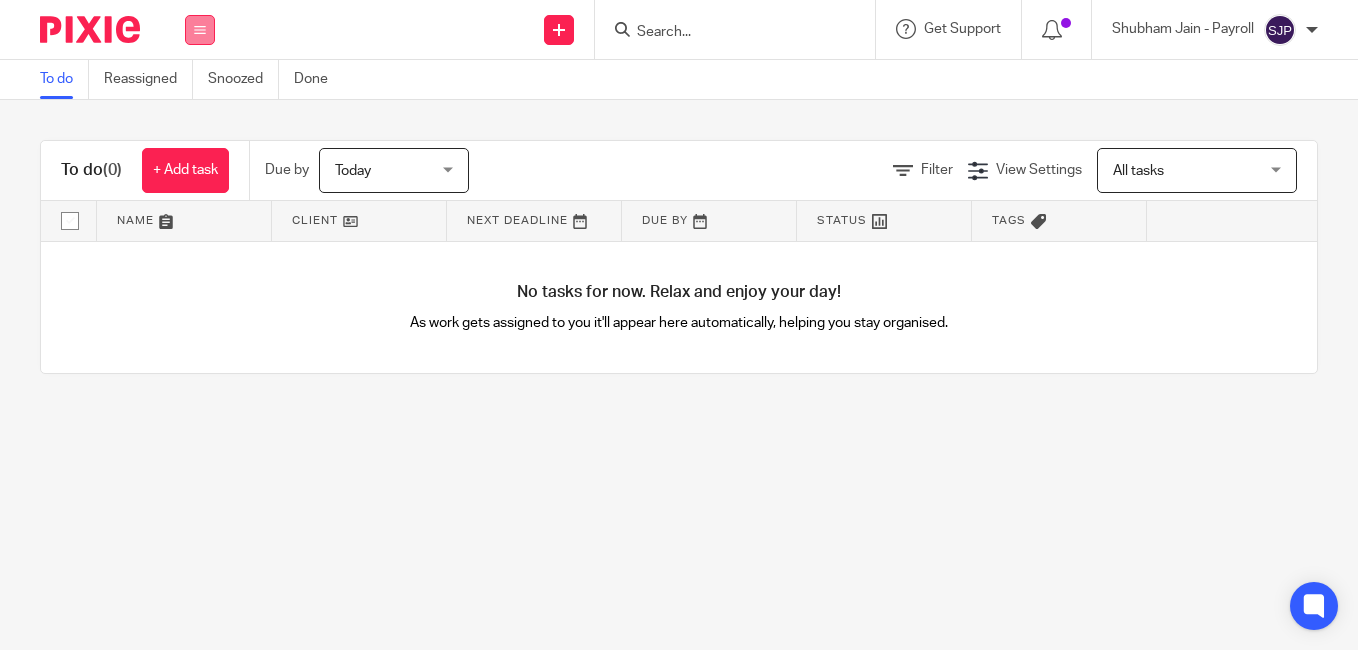click at bounding box center (200, 30) 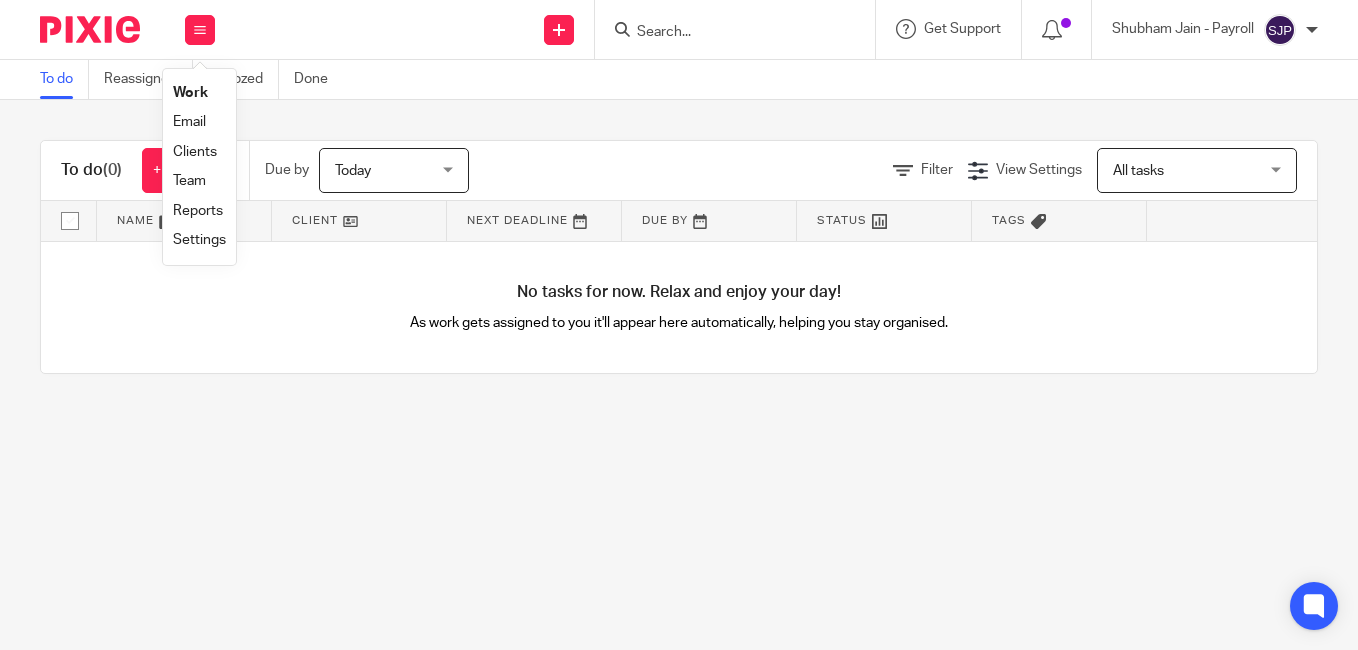 click on "No tasks for now. Relax and enjoy your day!   As work gets assigned to you it'll appear here automatically, helping you stay organised." at bounding box center [679, 308] 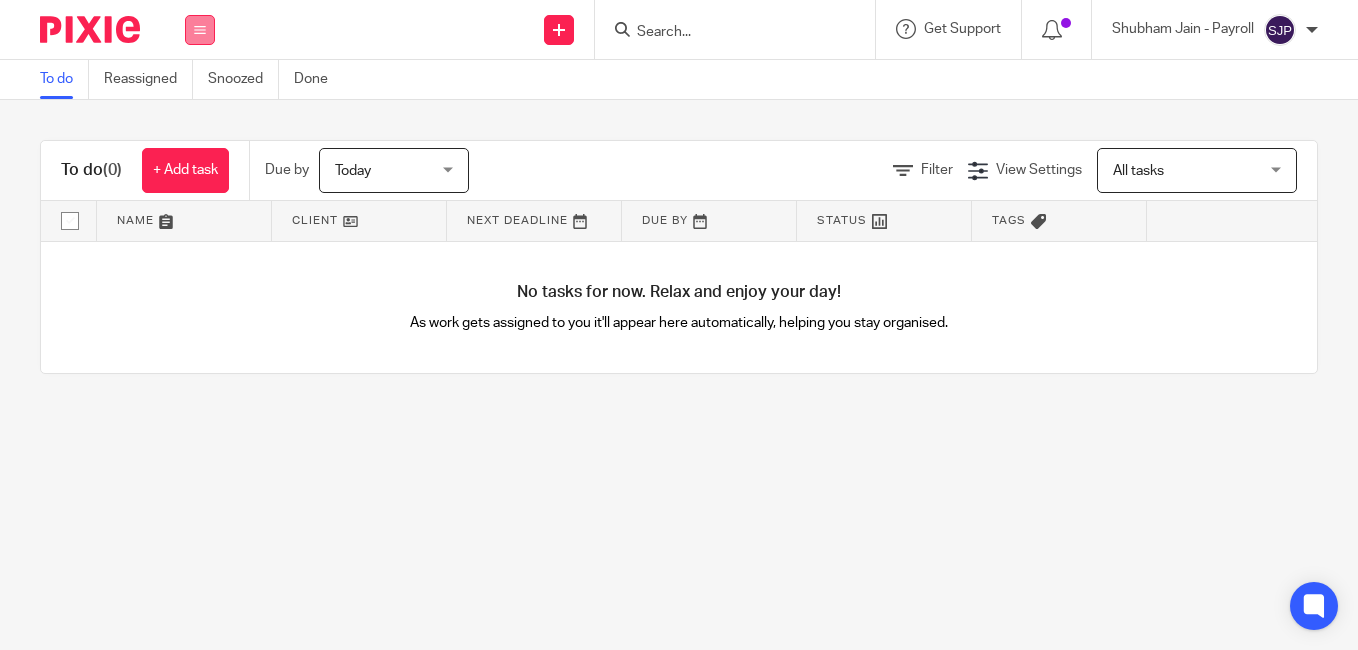 click at bounding box center (200, 30) 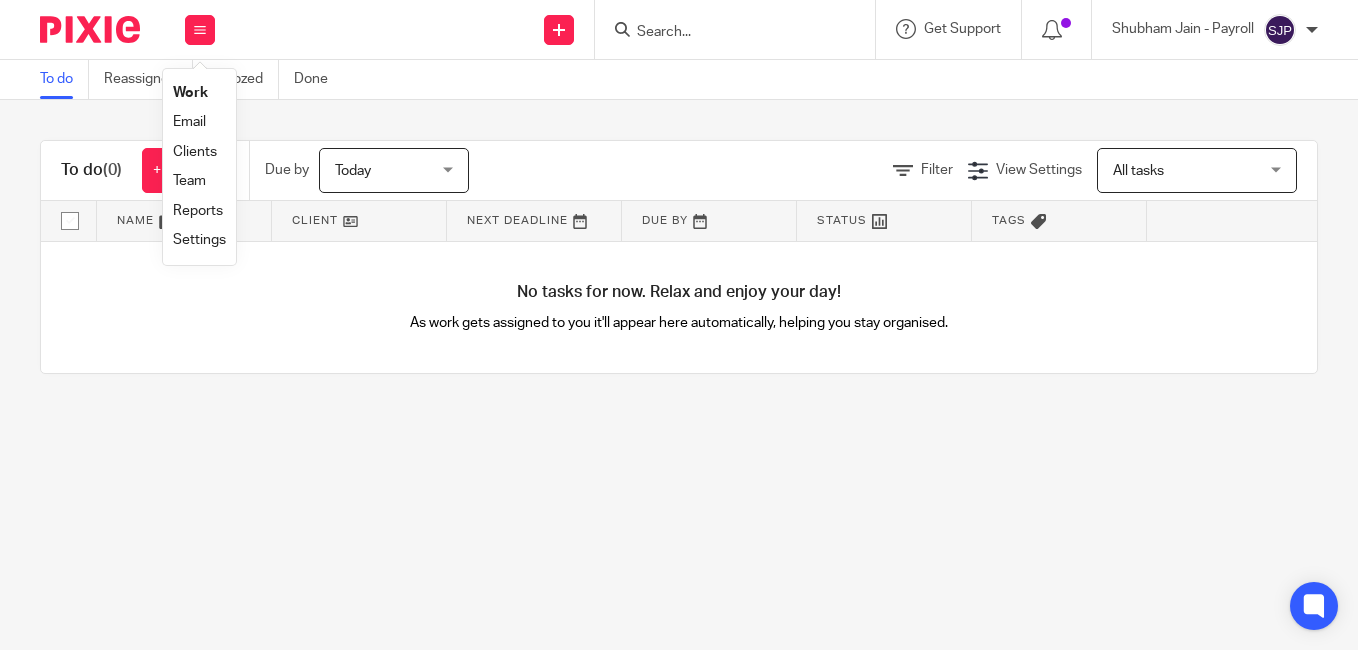 click on "Team" at bounding box center [189, 181] 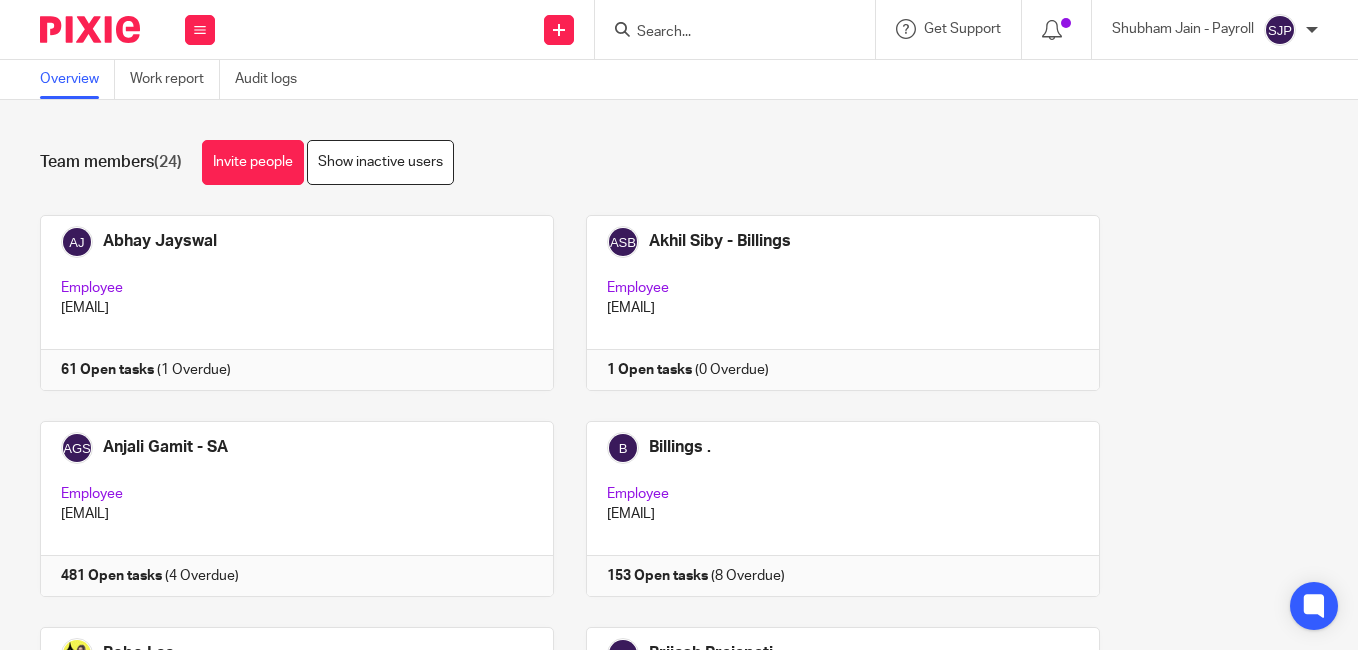 scroll, scrollTop: 0, scrollLeft: 0, axis: both 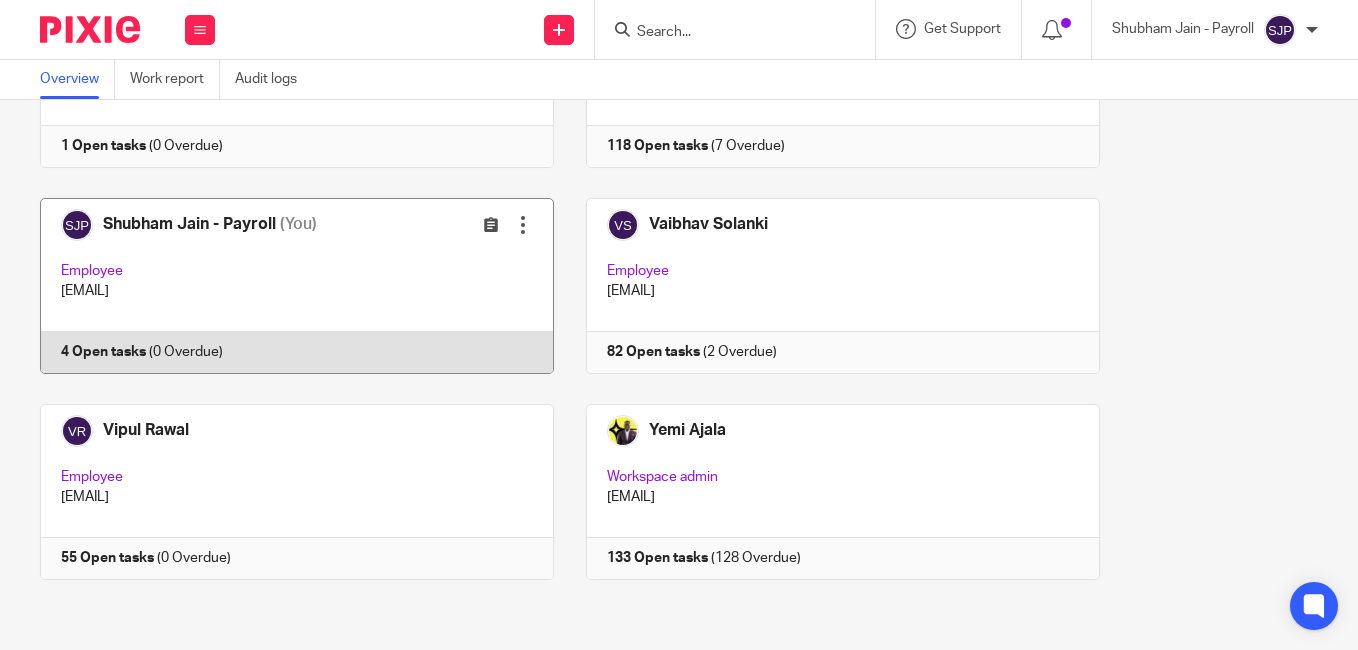 click at bounding box center (282, 286) 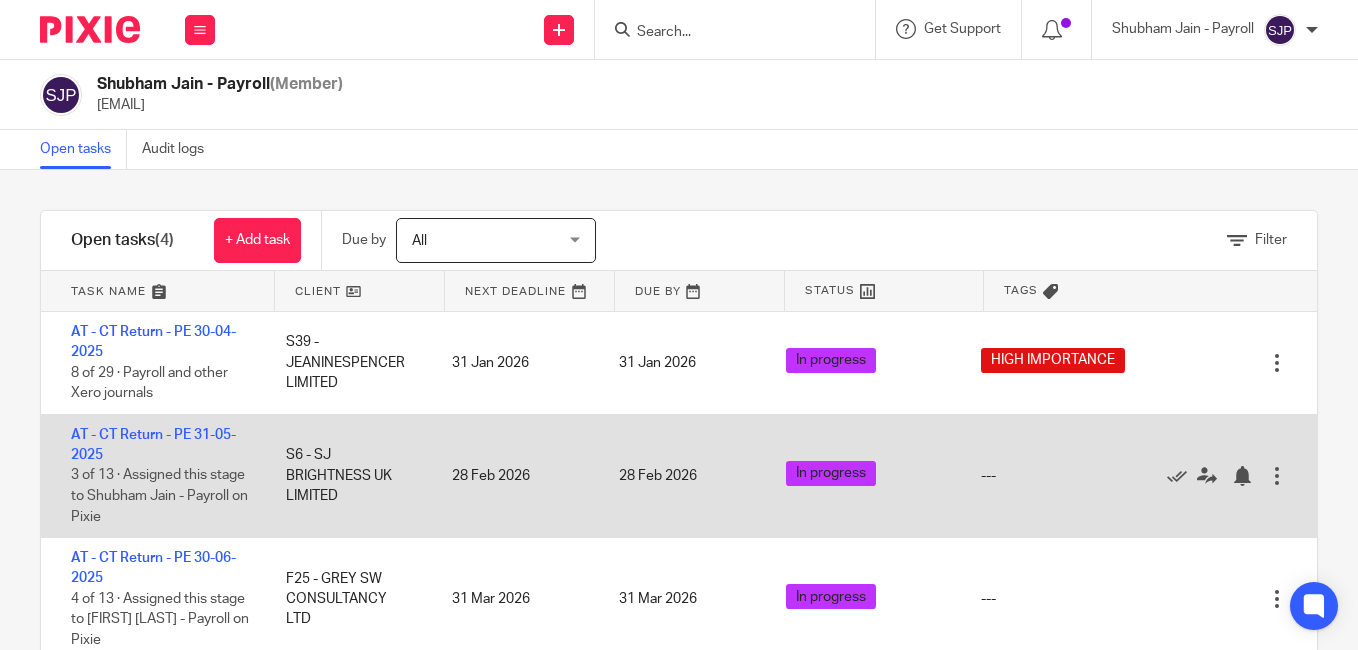 scroll, scrollTop: 0, scrollLeft: 0, axis: both 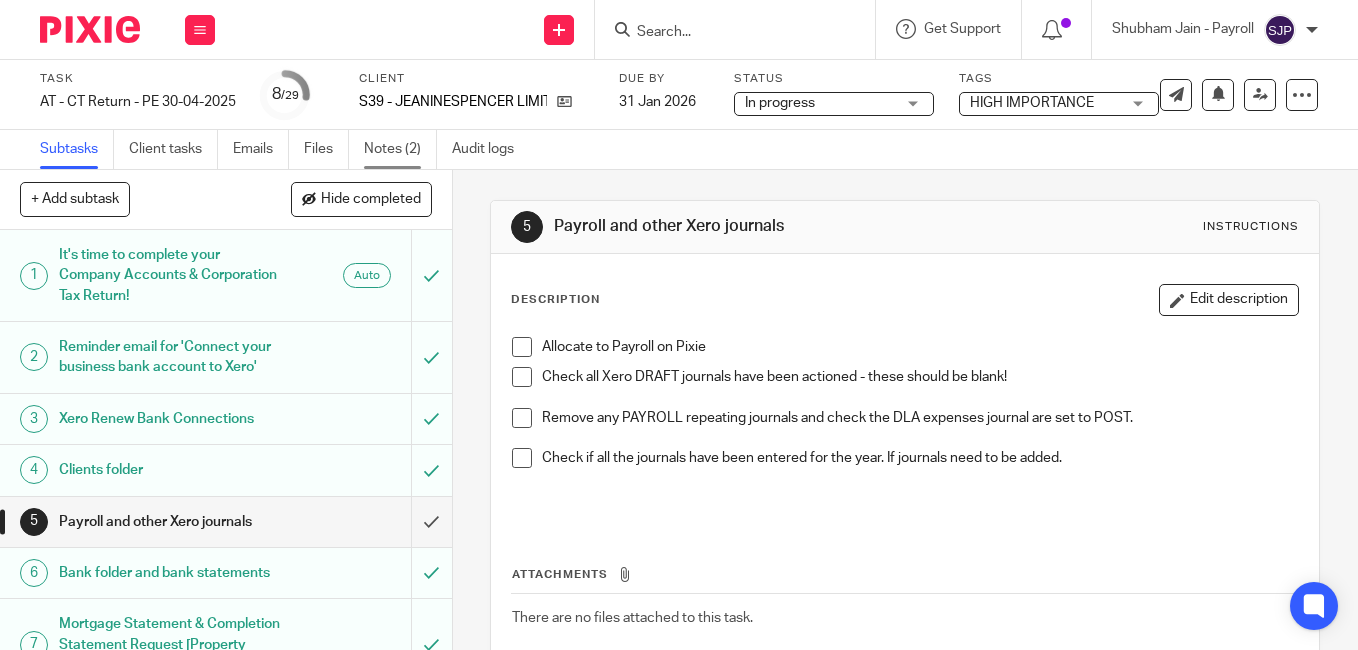 click on "Notes (2)" at bounding box center [400, 149] 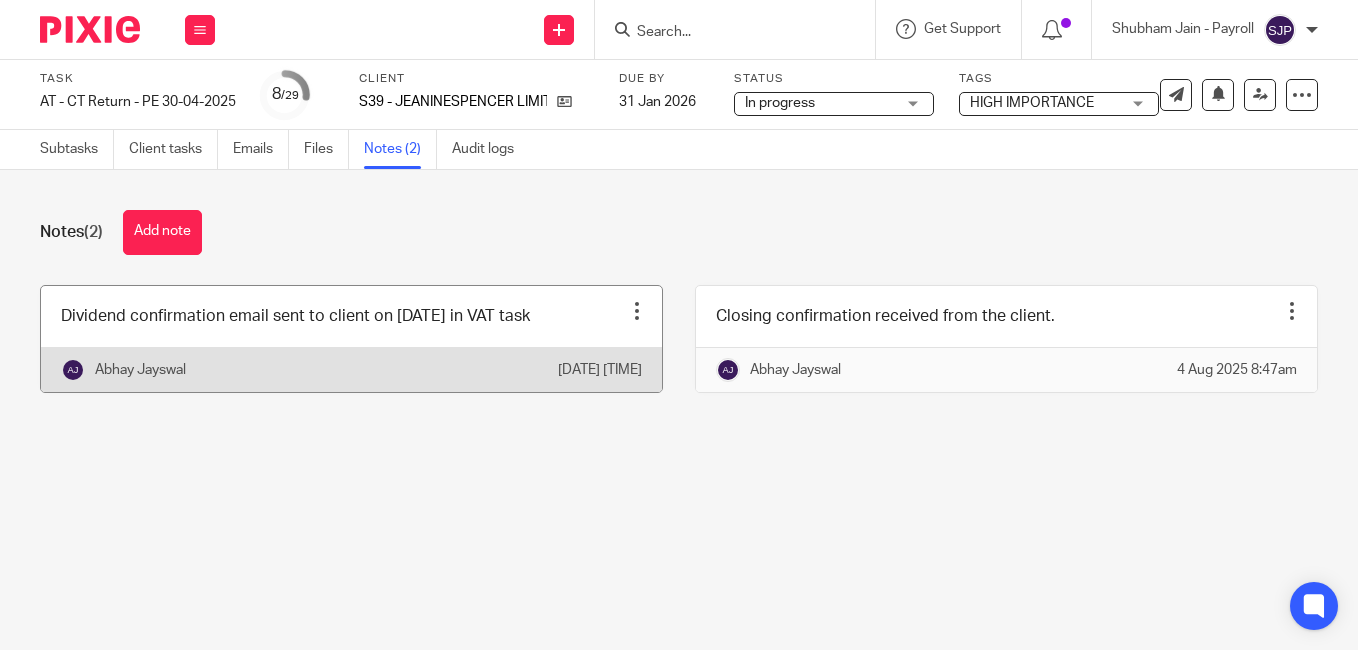 scroll, scrollTop: 0, scrollLeft: 0, axis: both 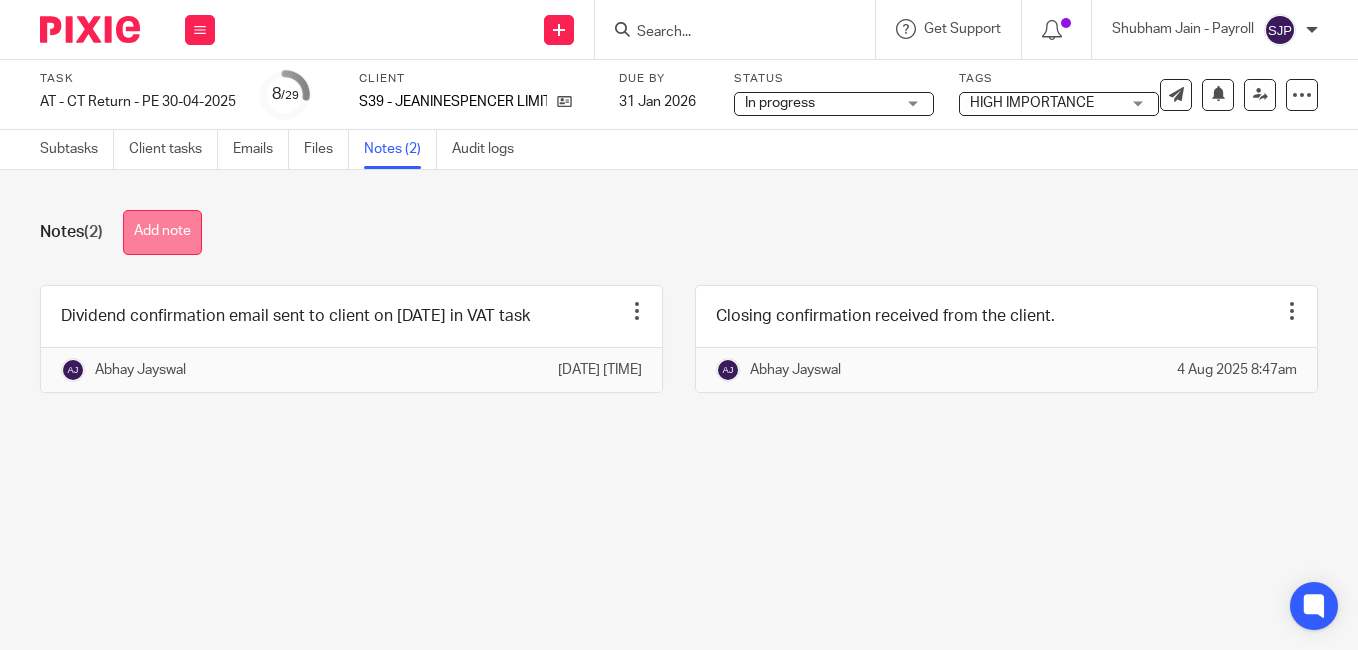 click on "Add note" at bounding box center (162, 232) 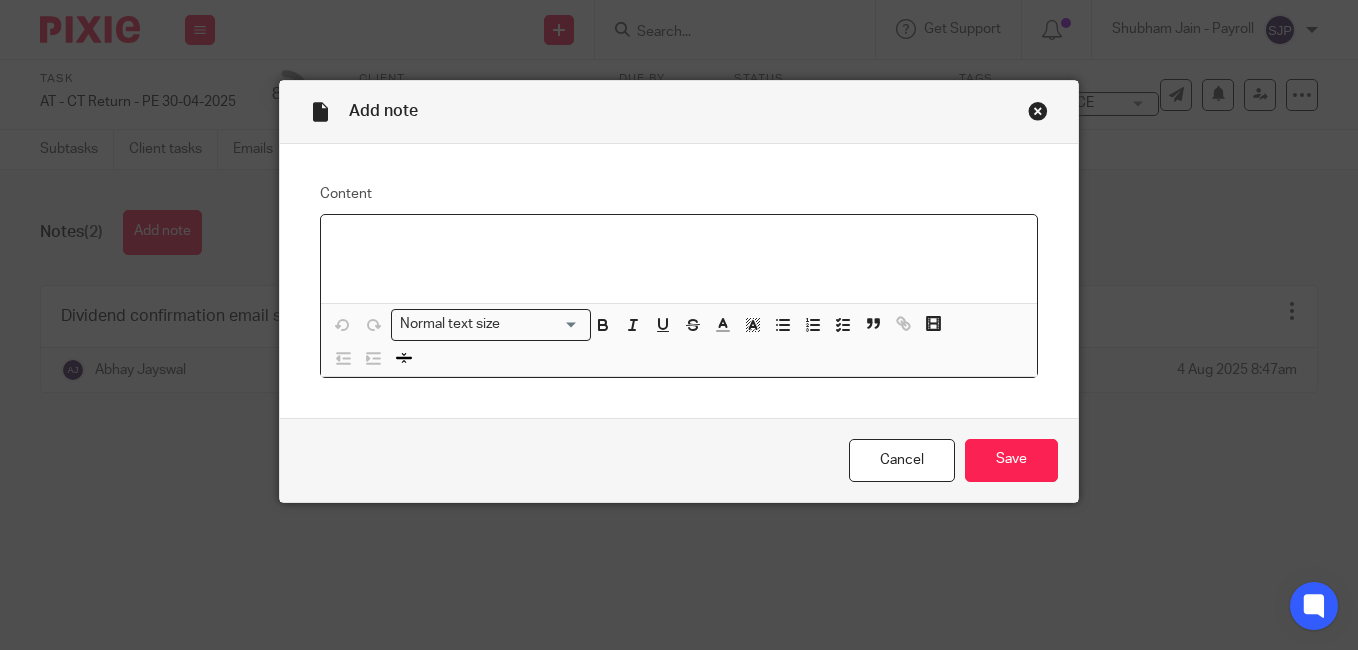 click at bounding box center (679, 241) 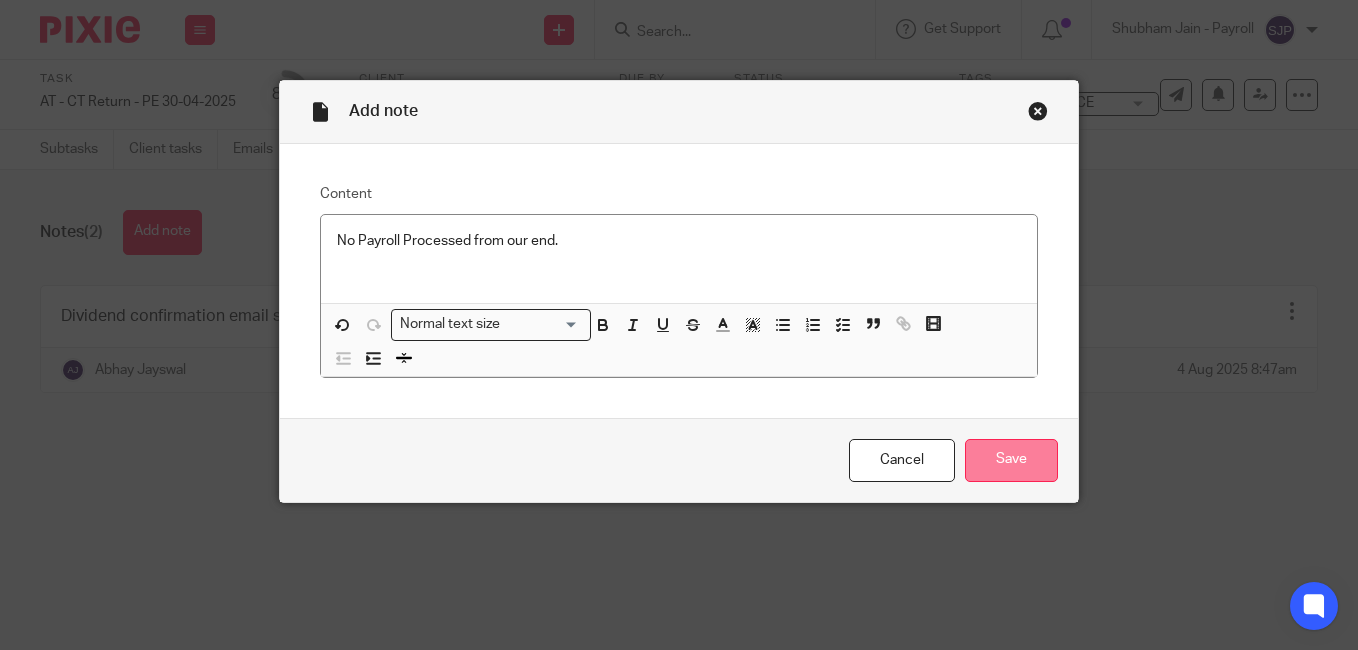 click on "Save" at bounding box center (1011, 460) 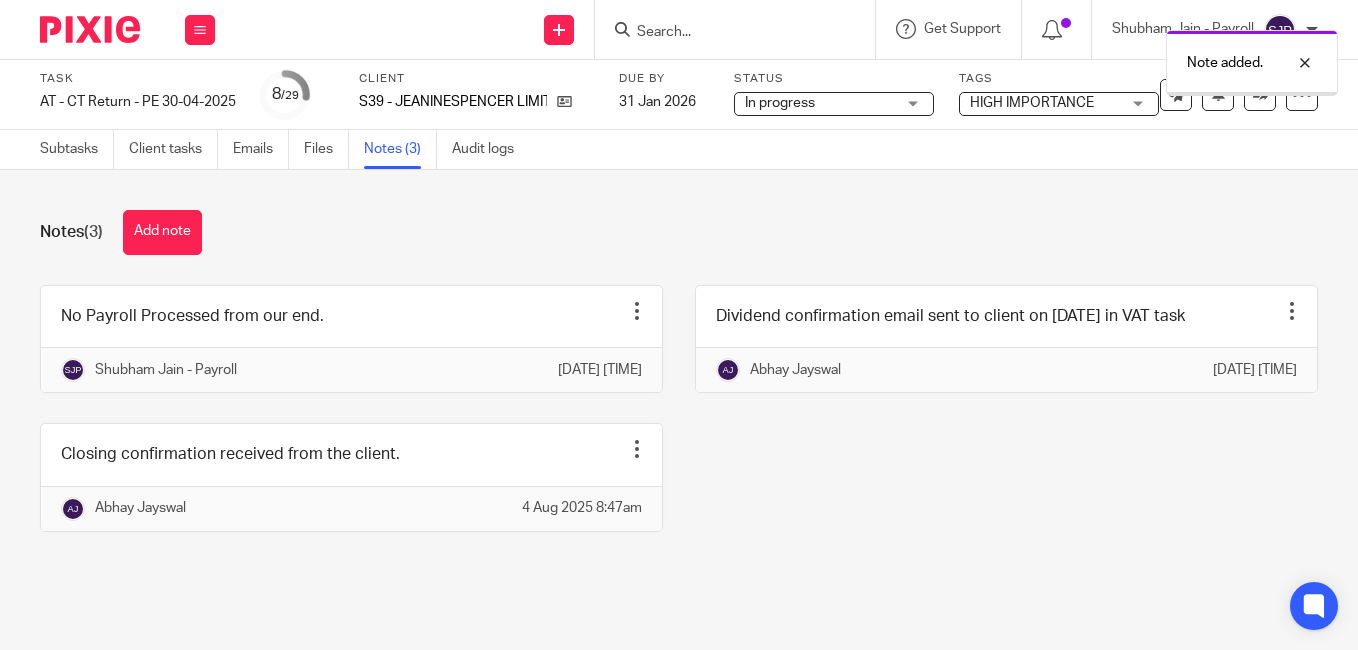 scroll, scrollTop: 0, scrollLeft: 0, axis: both 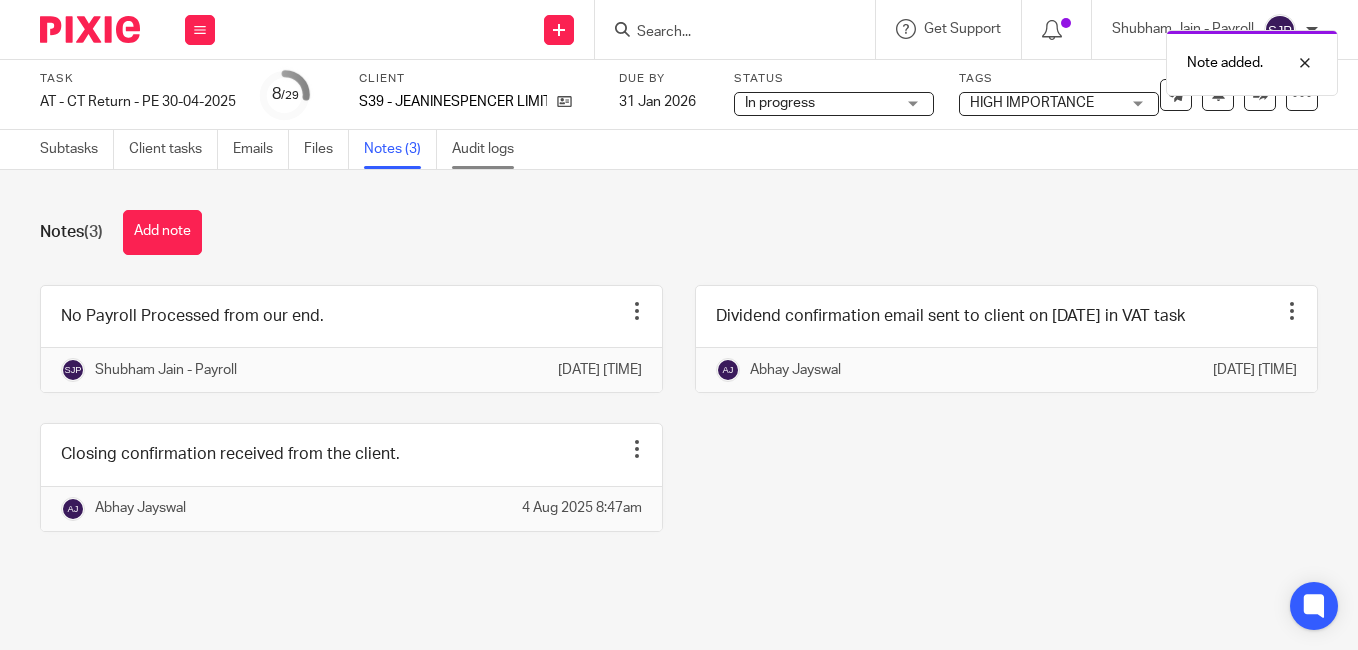 click on "Audit logs" at bounding box center (490, 149) 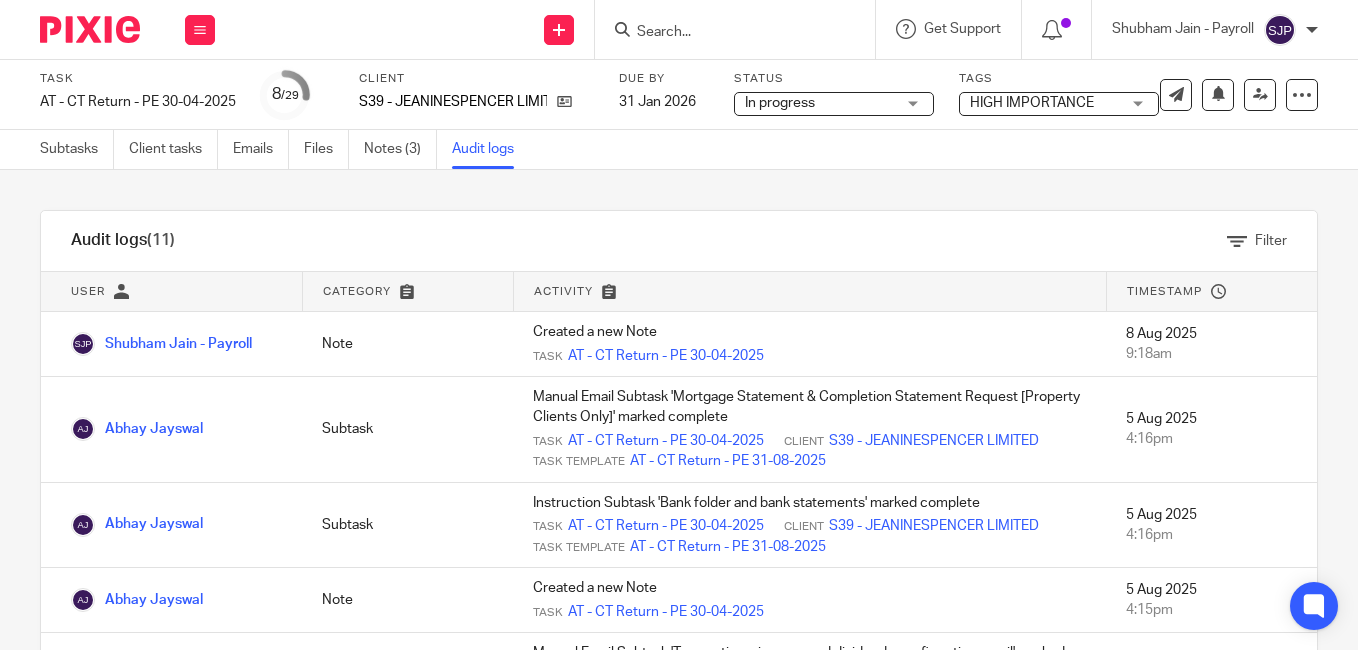 scroll, scrollTop: 0, scrollLeft: 0, axis: both 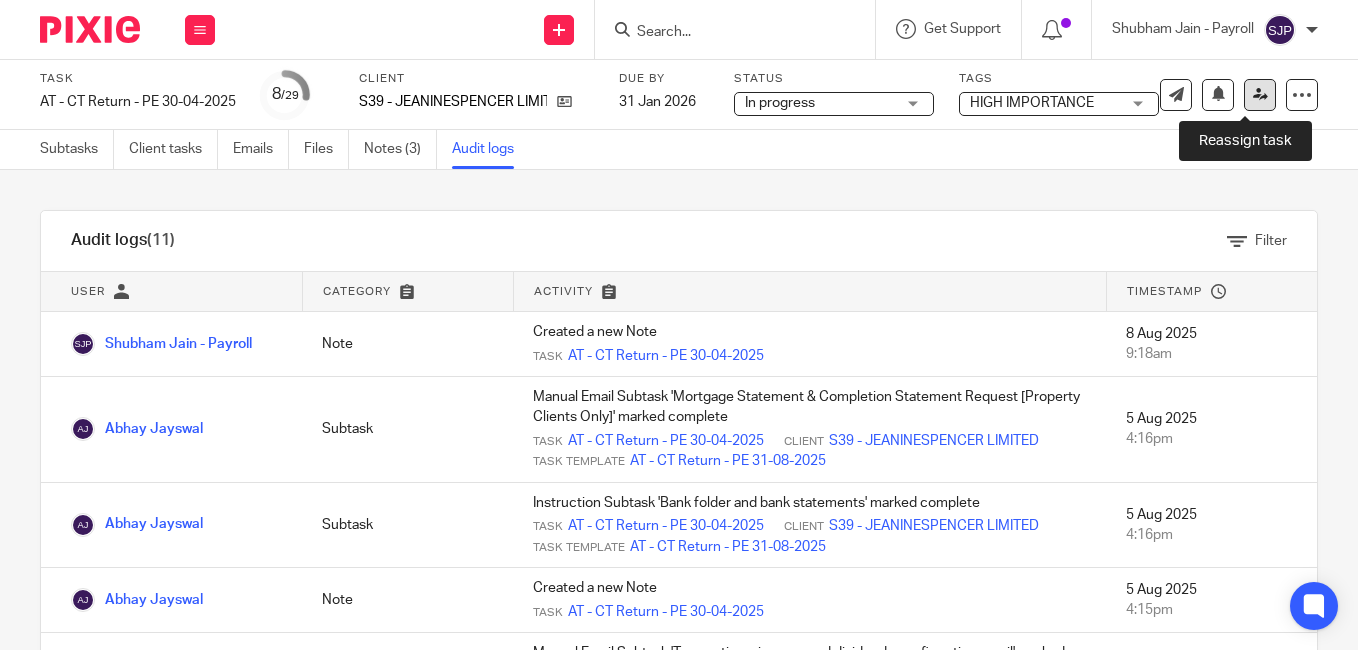 click at bounding box center (1260, 94) 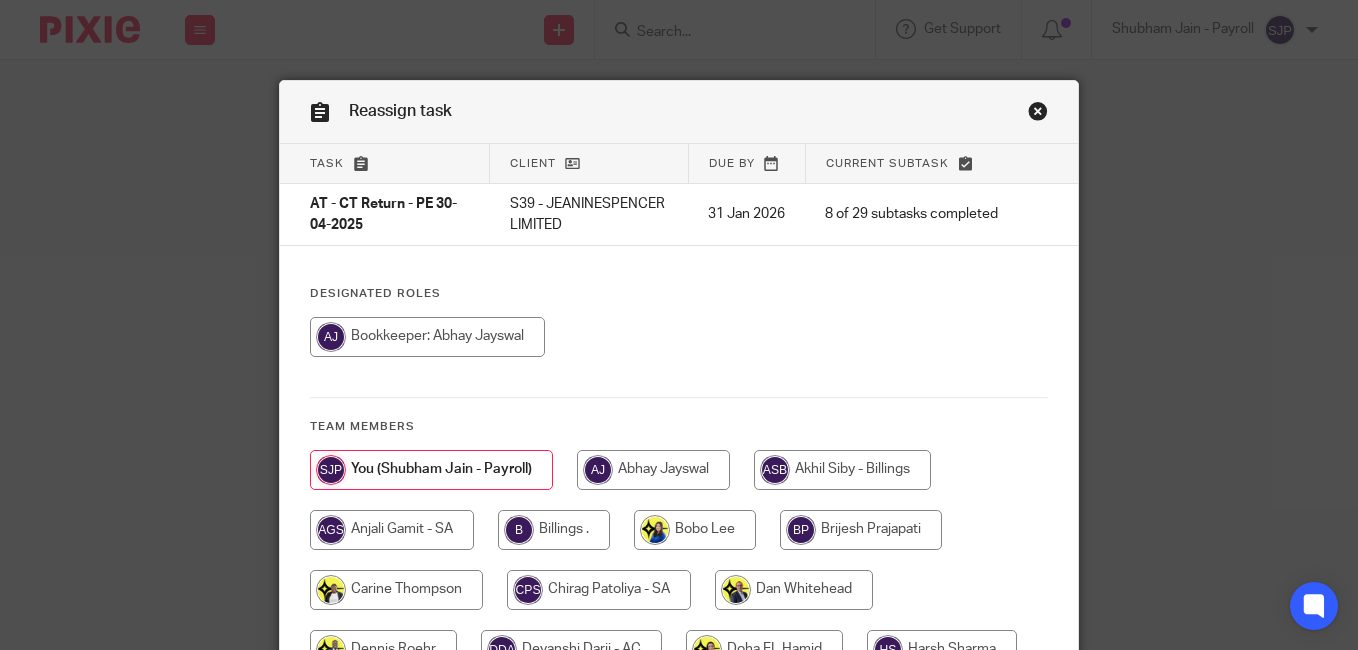 scroll, scrollTop: 0, scrollLeft: 0, axis: both 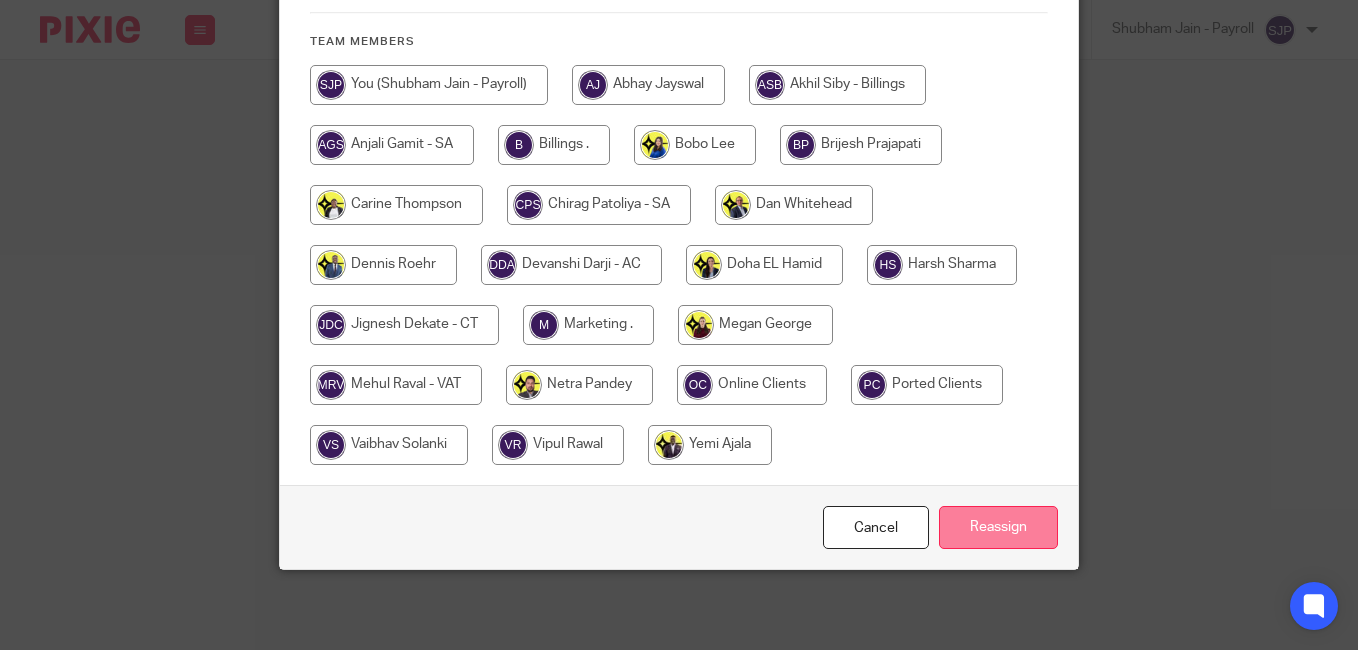 click on "Reassign" at bounding box center [998, 527] 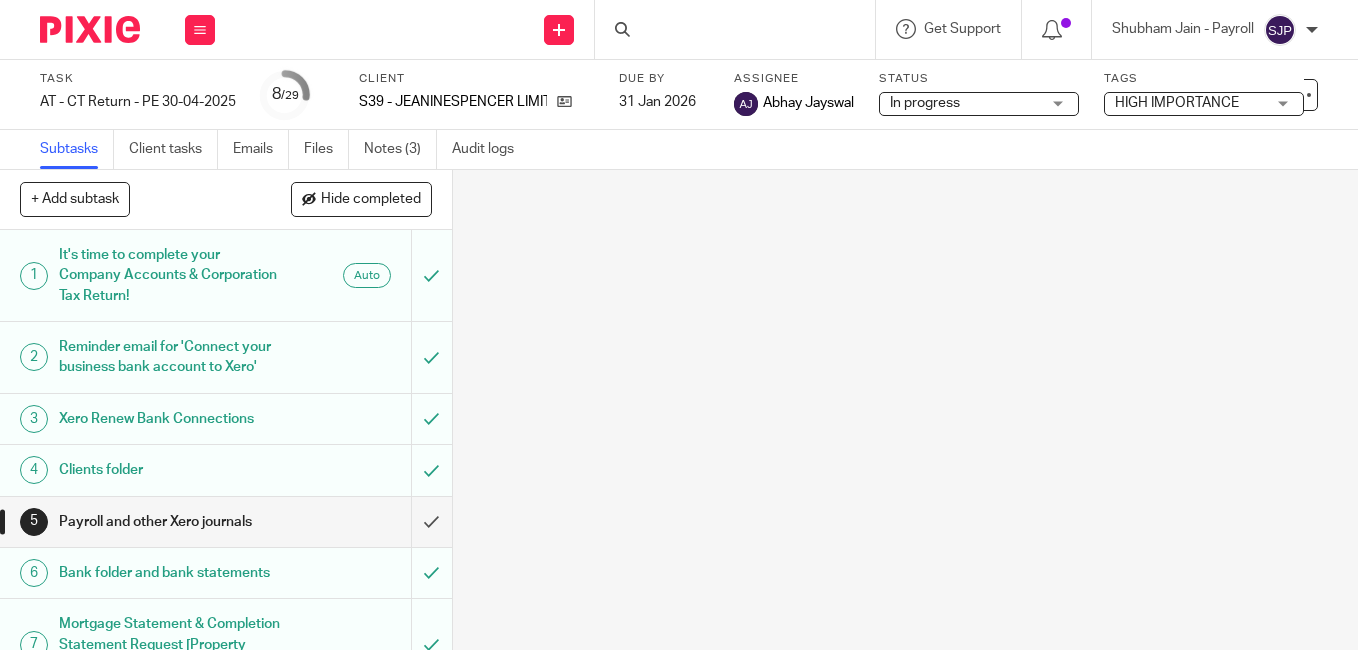 scroll, scrollTop: 0, scrollLeft: 0, axis: both 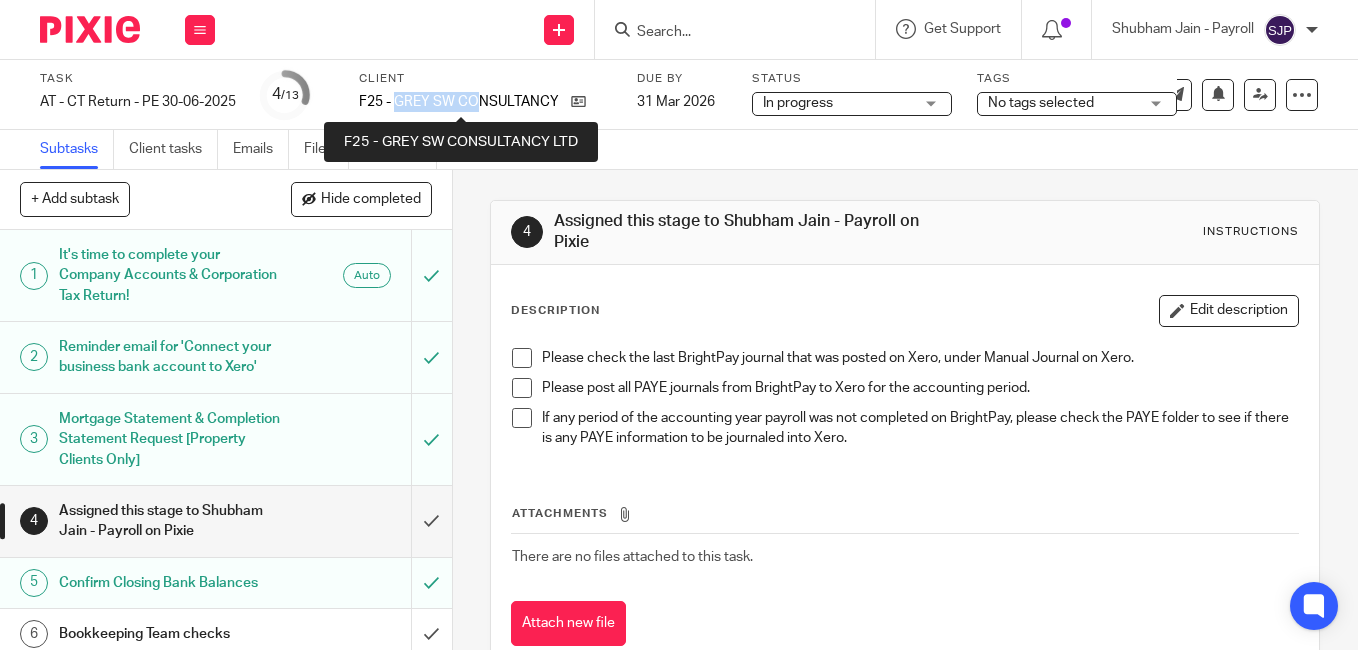 drag, startPoint x: 402, startPoint y: 101, endPoint x: 477, endPoint y: 97, distance: 75.10659 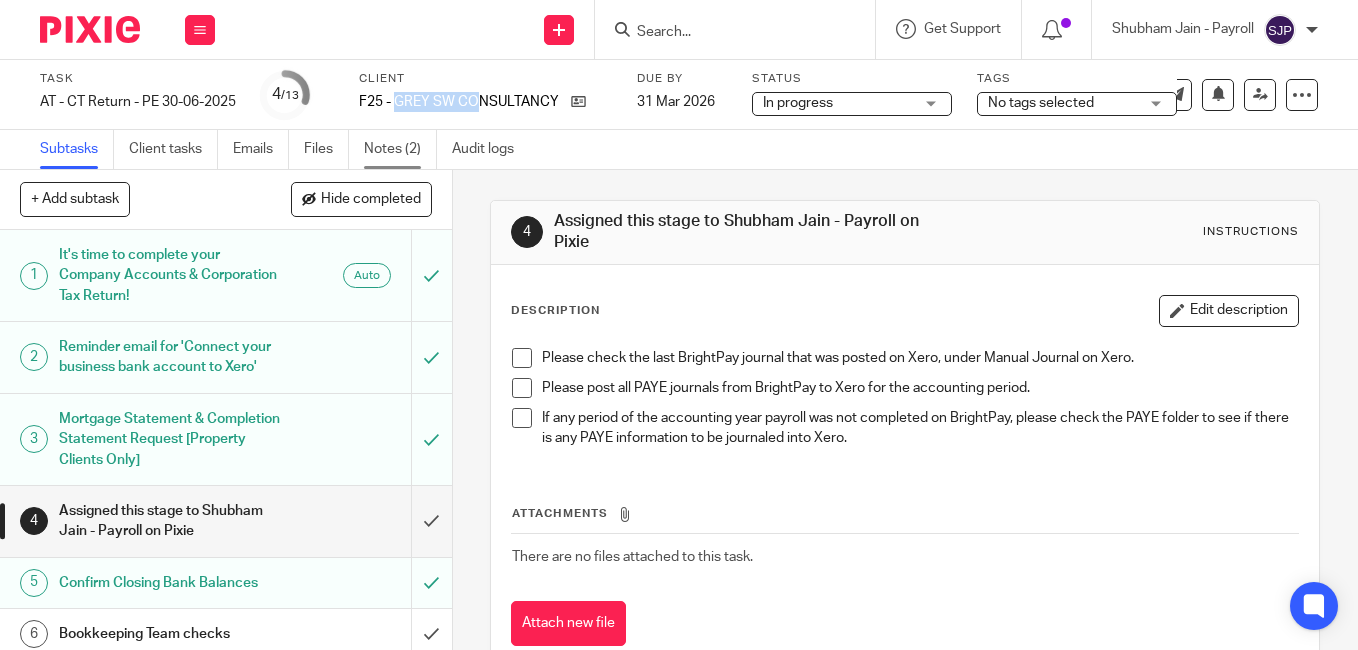 click on "Notes (2)" at bounding box center (400, 149) 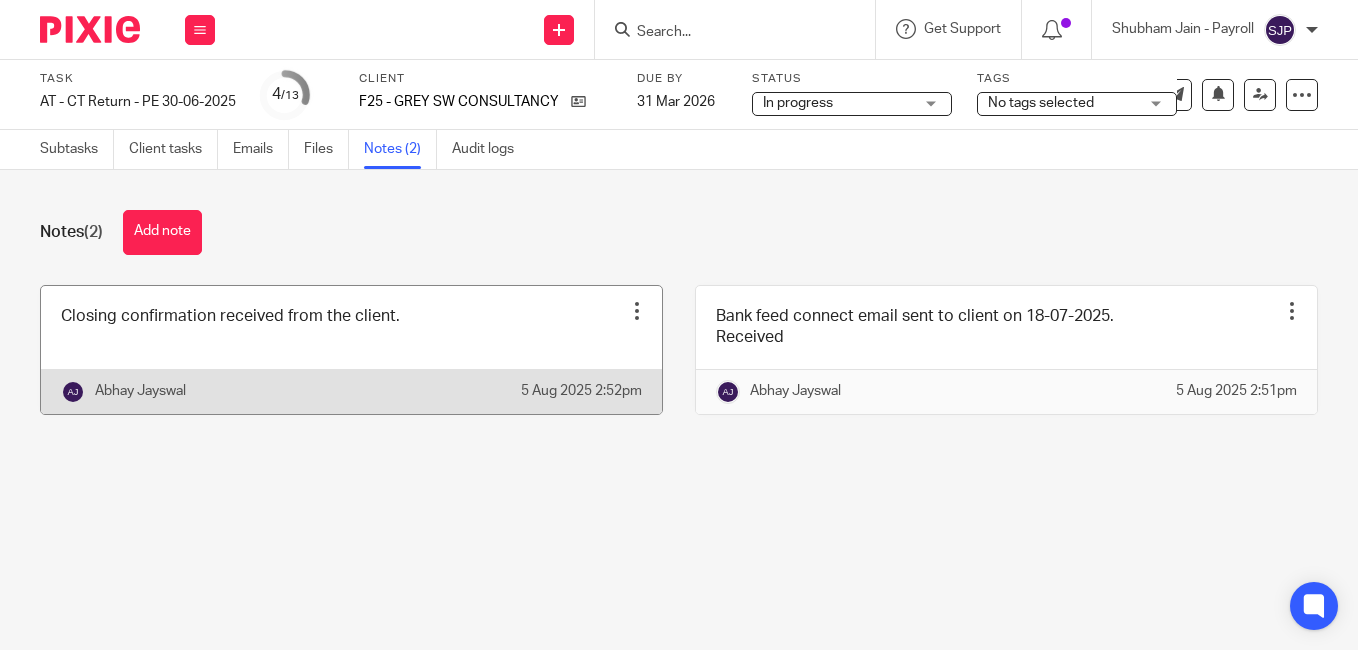 scroll, scrollTop: 0, scrollLeft: 0, axis: both 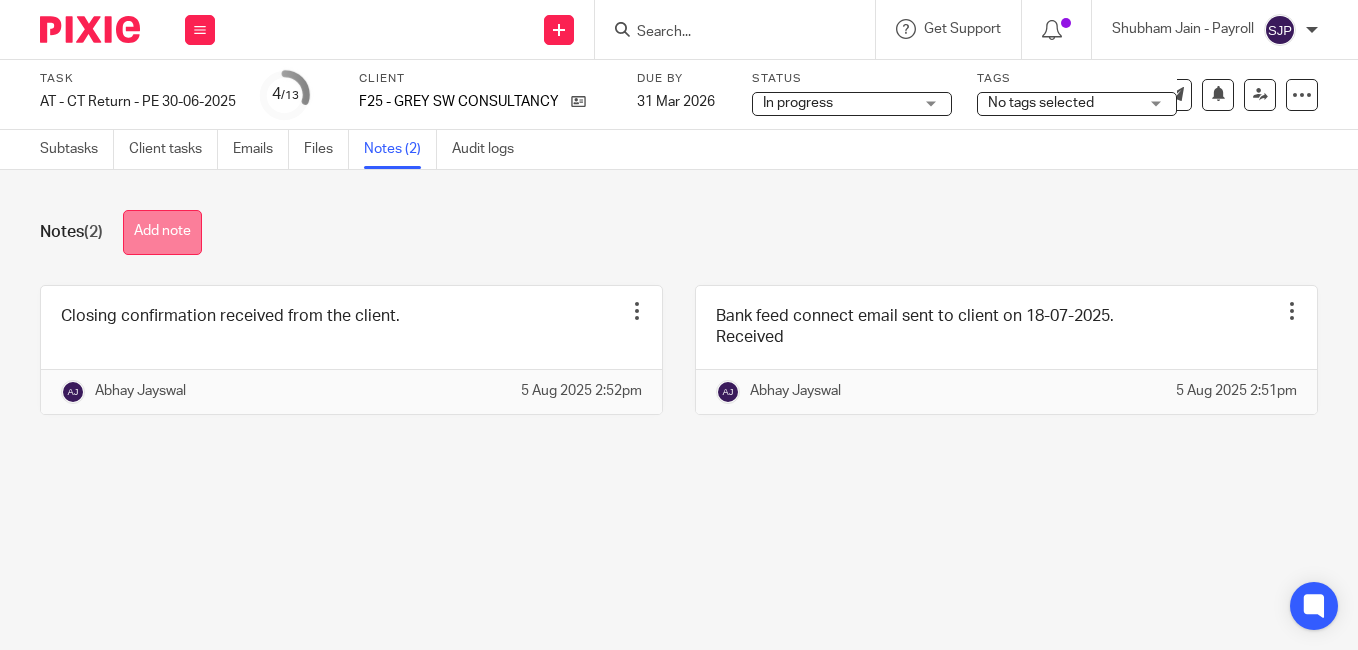 click on "Add note" at bounding box center (162, 232) 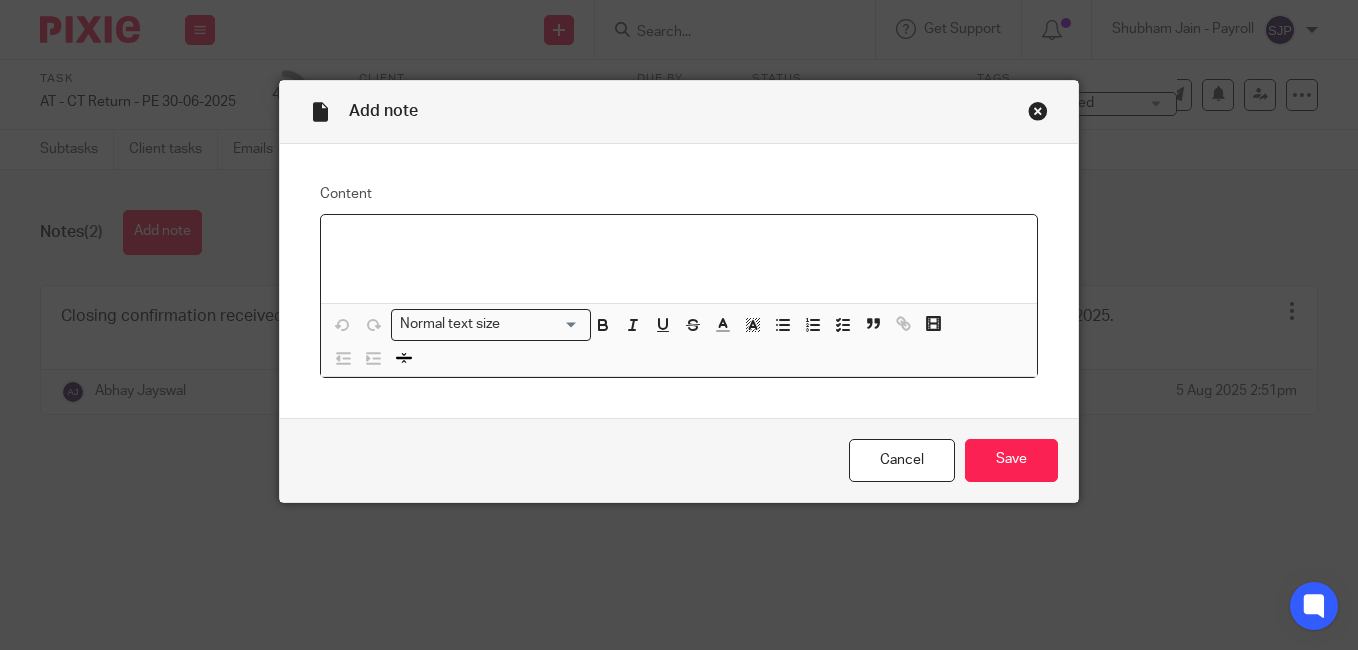 click at bounding box center (679, 259) 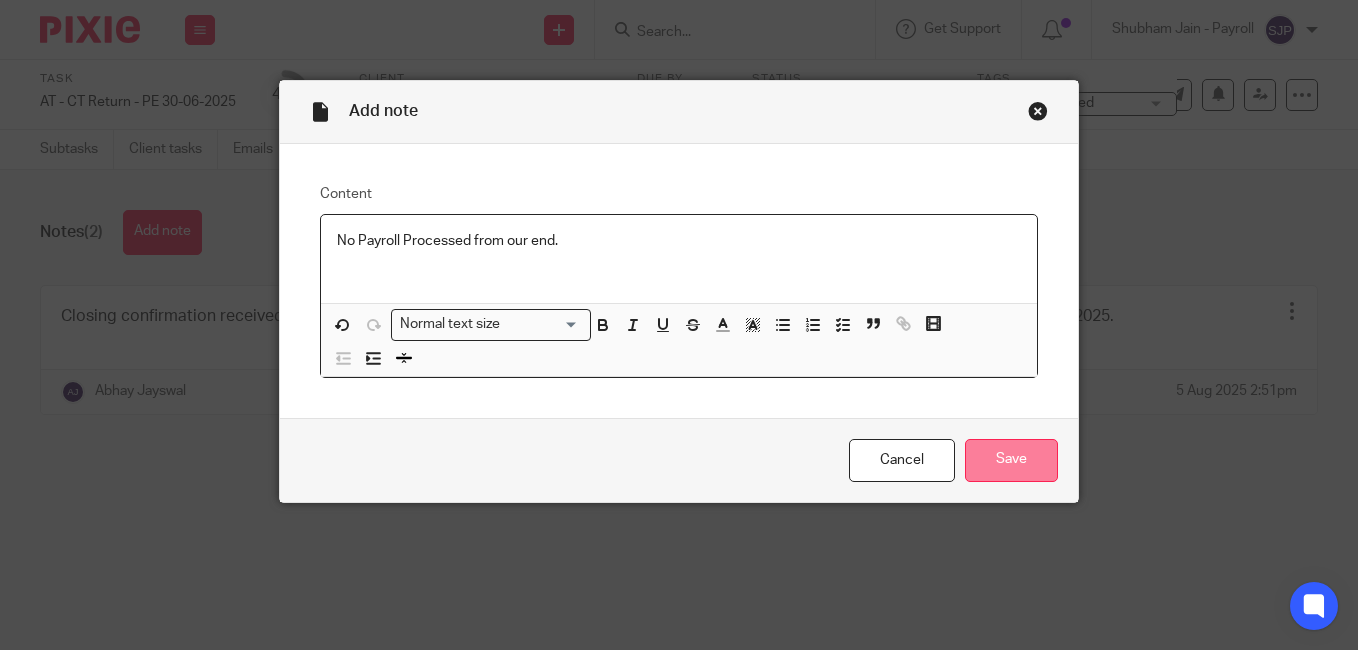 click on "Save" at bounding box center (1011, 460) 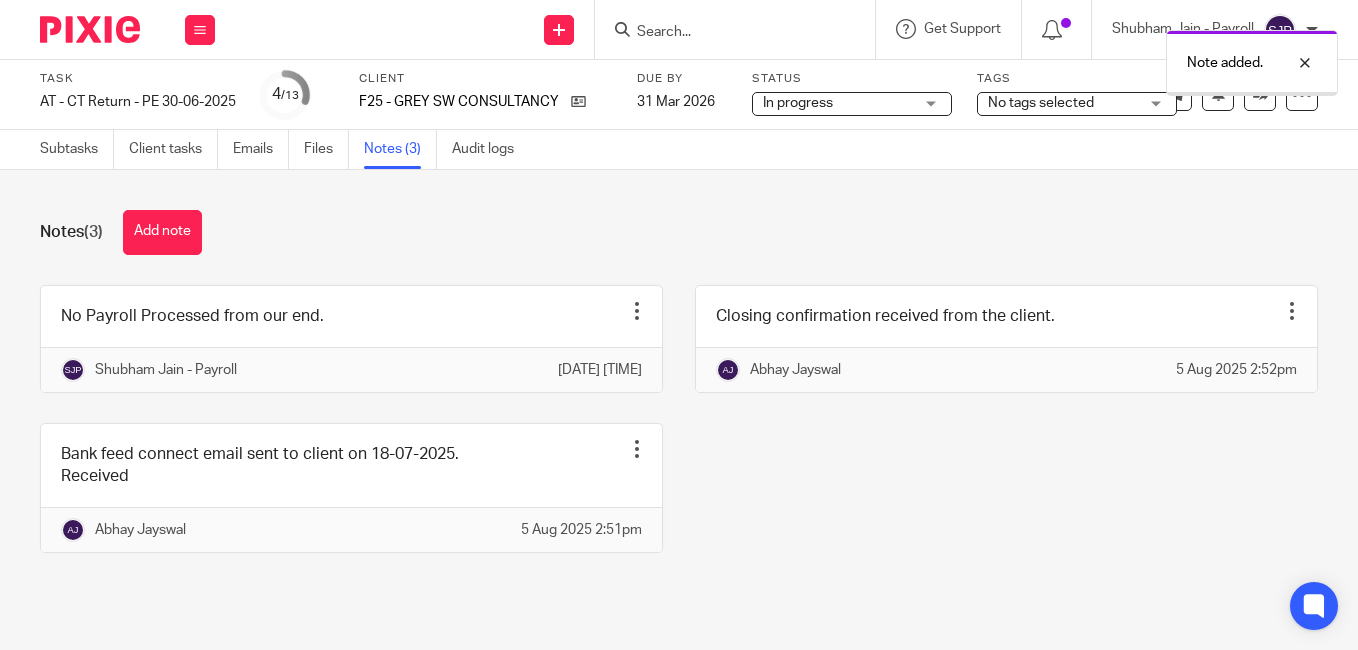 scroll, scrollTop: 0, scrollLeft: 0, axis: both 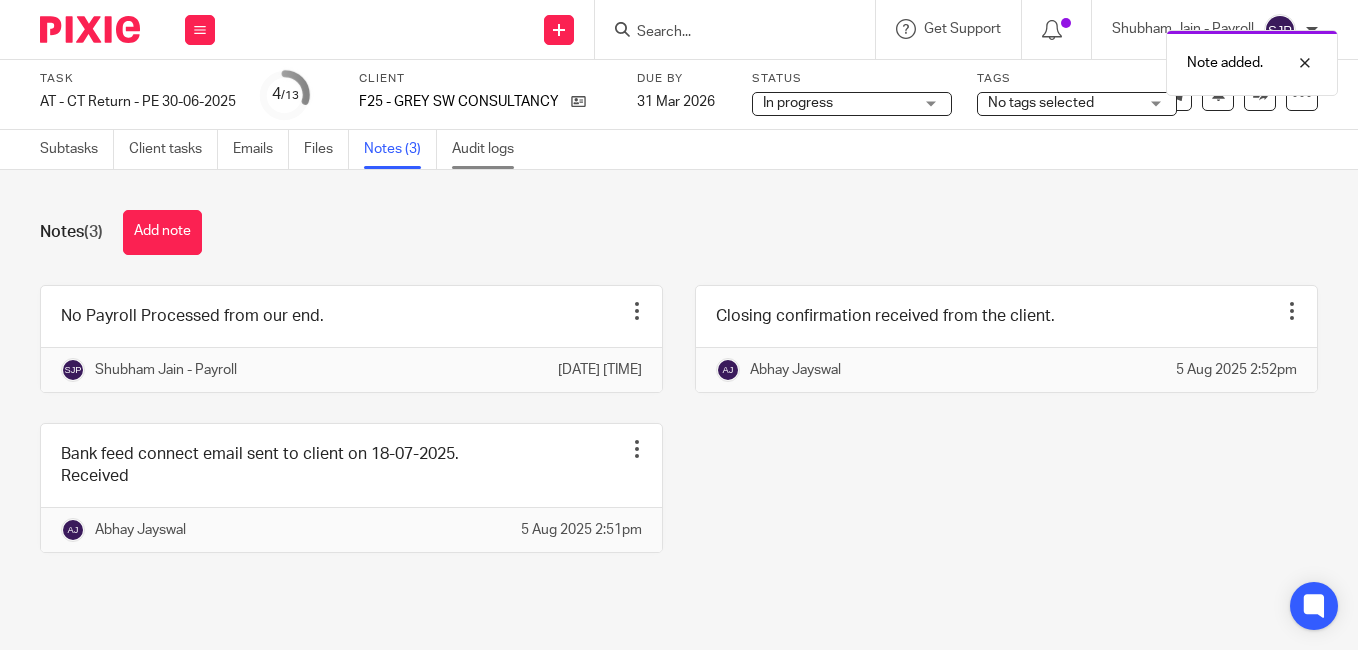 click on "Audit logs" at bounding box center [490, 149] 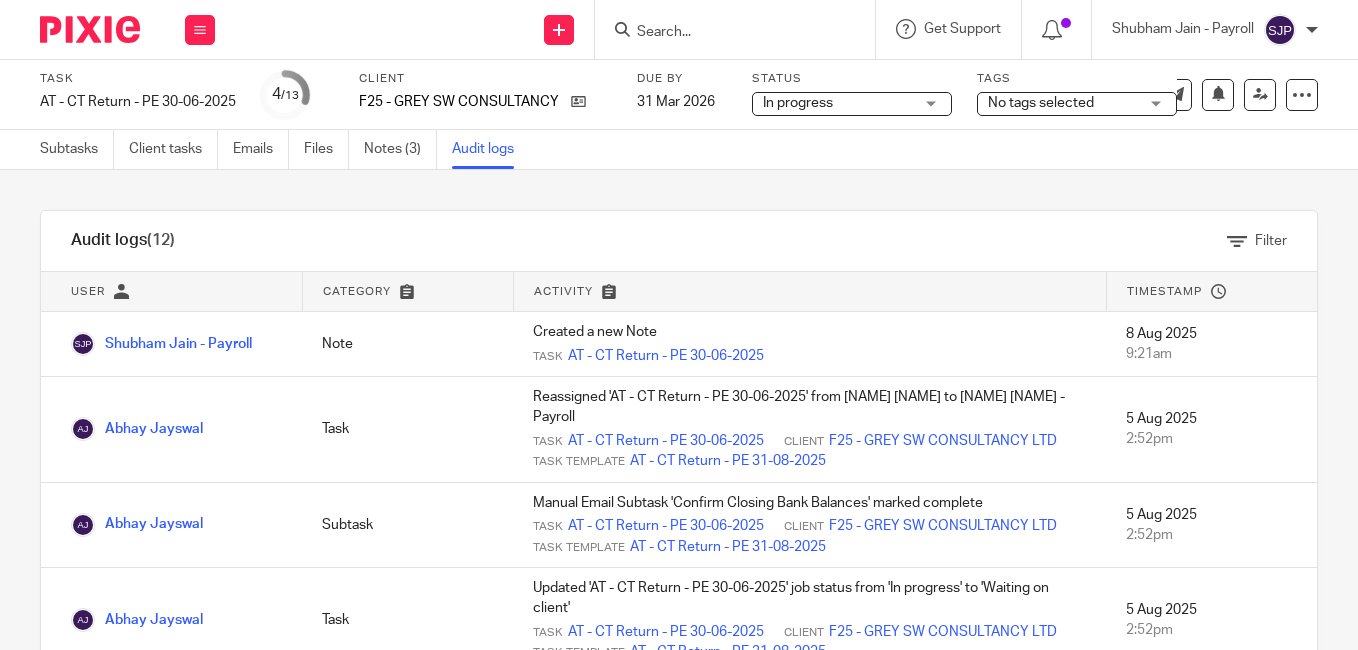 scroll, scrollTop: 0, scrollLeft: 0, axis: both 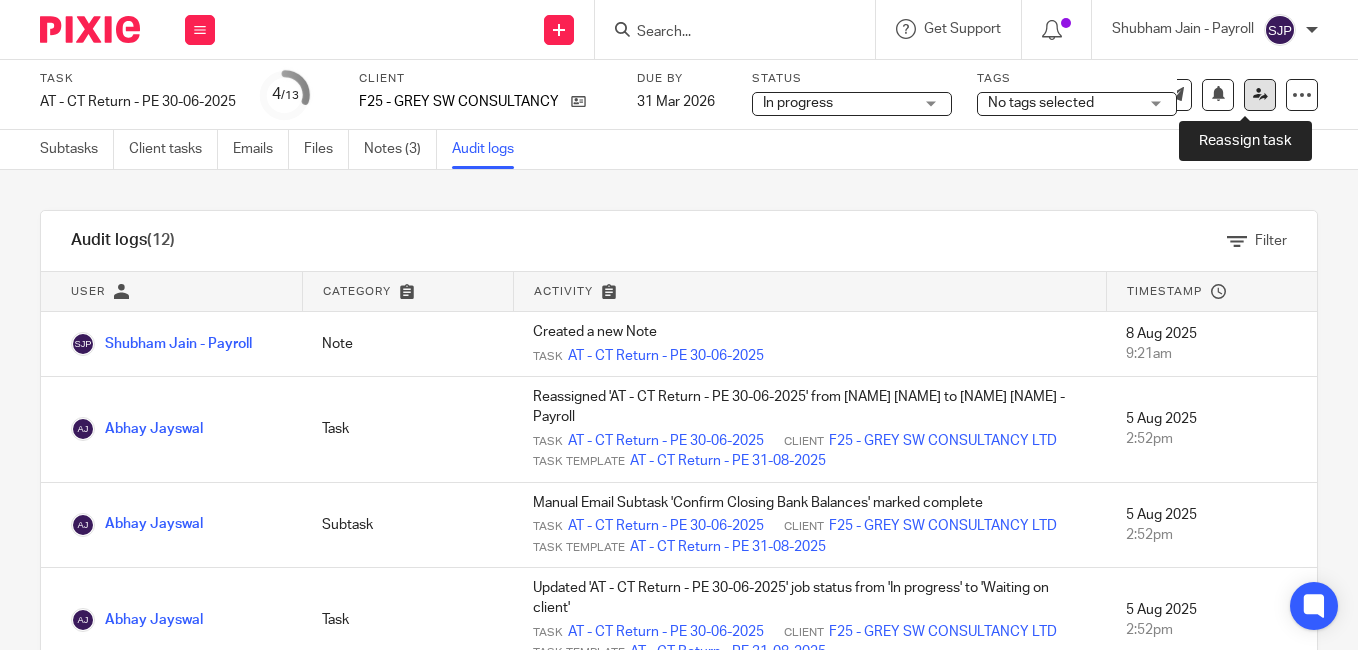 click at bounding box center [1260, 94] 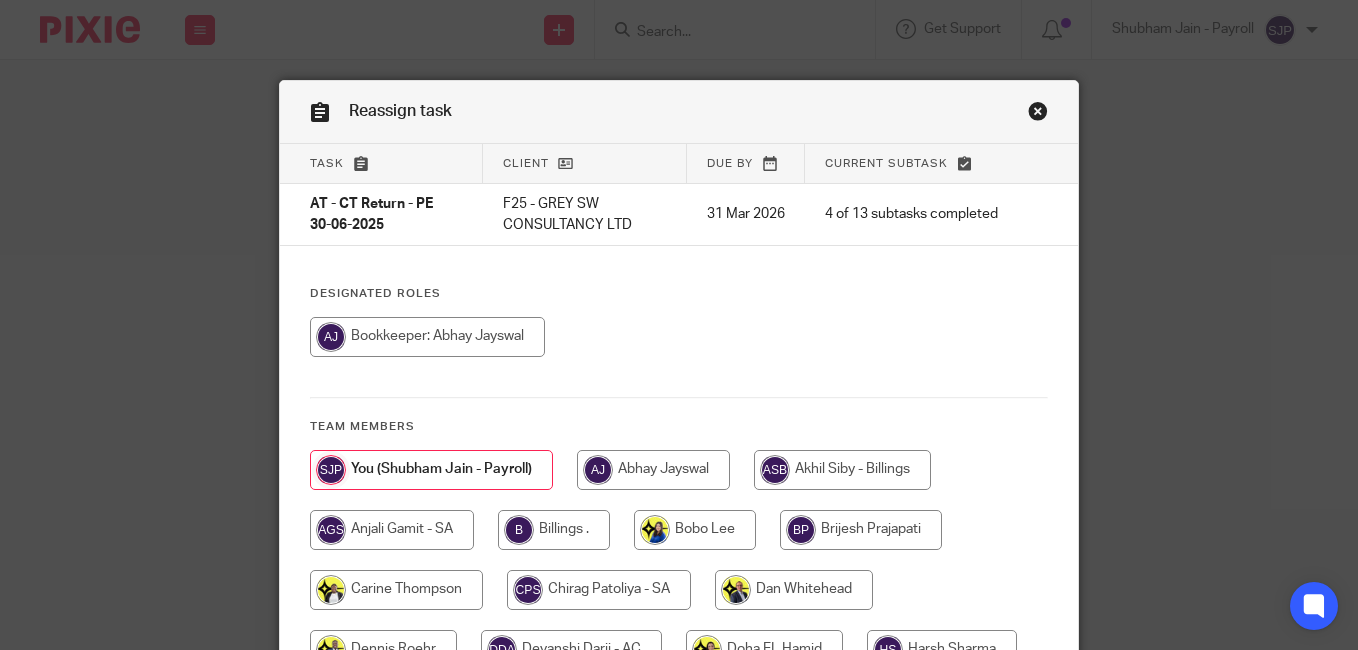 scroll, scrollTop: 0, scrollLeft: 0, axis: both 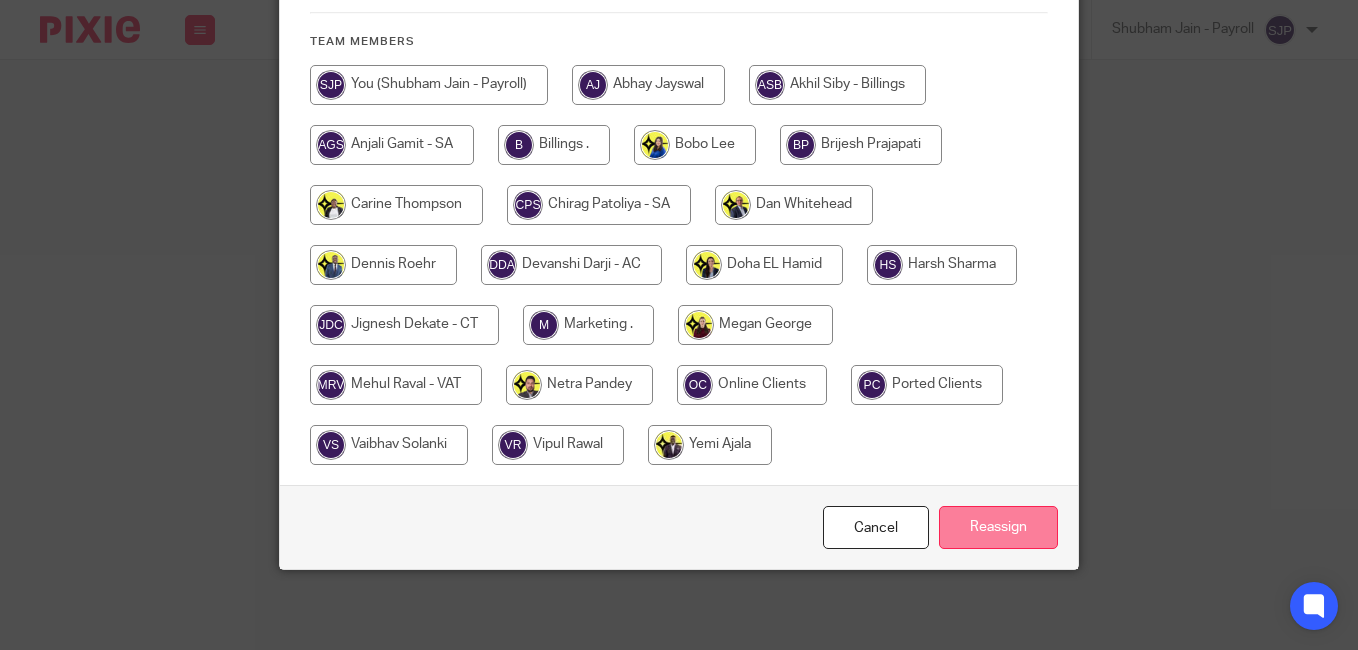 click on "Reassign" at bounding box center (998, 527) 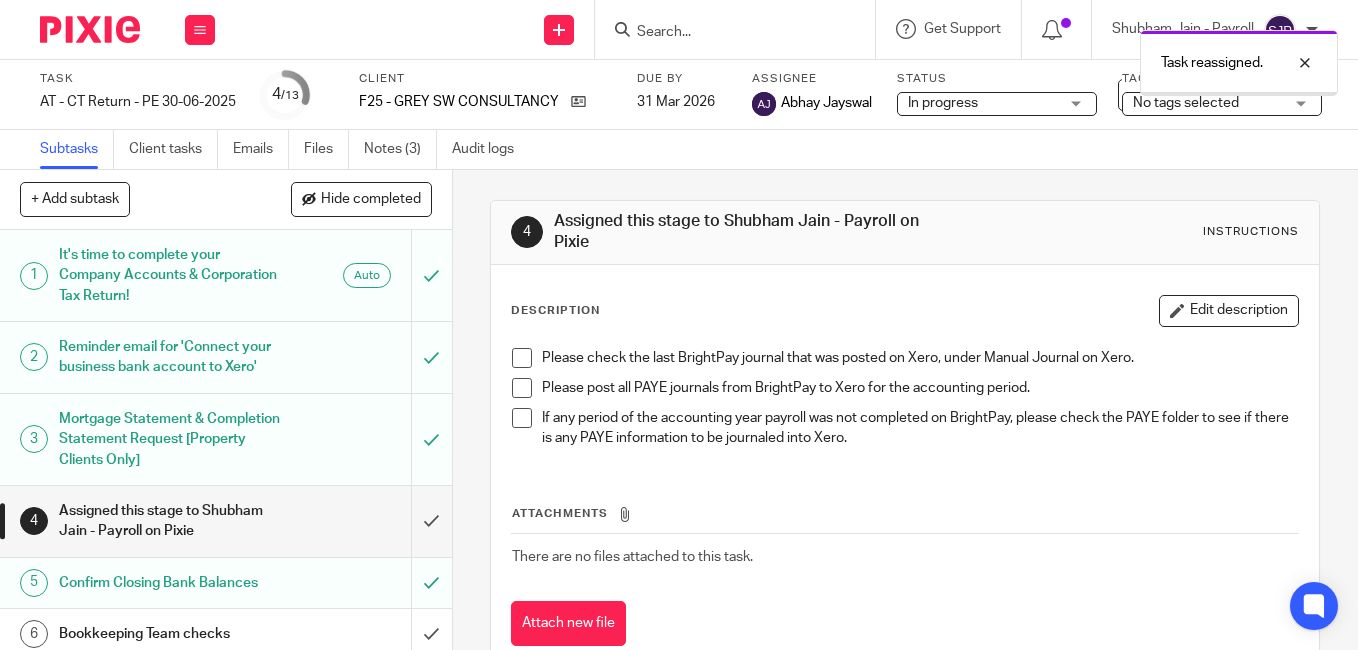 scroll, scrollTop: 0, scrollLeft: 0, axis: both 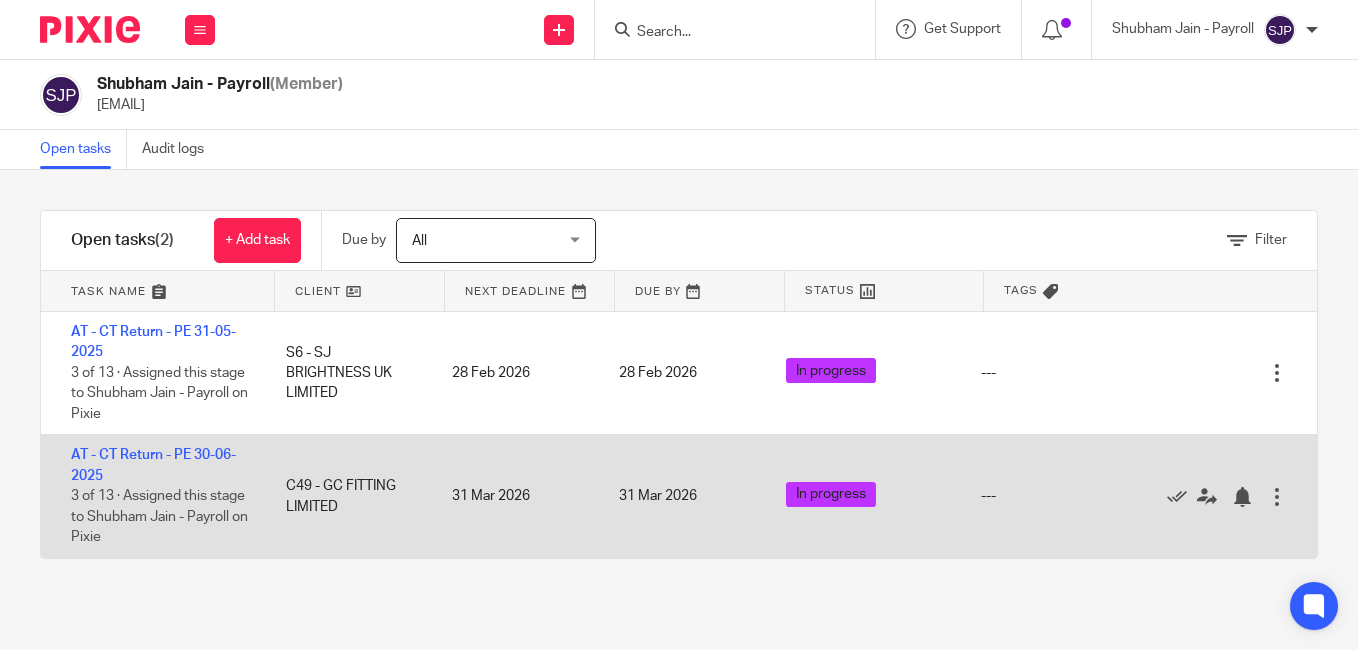 drag, startPoint x: 278, startPoint y: 486, endPoint x: 344, endPoint y: 511, distance: 70.5762 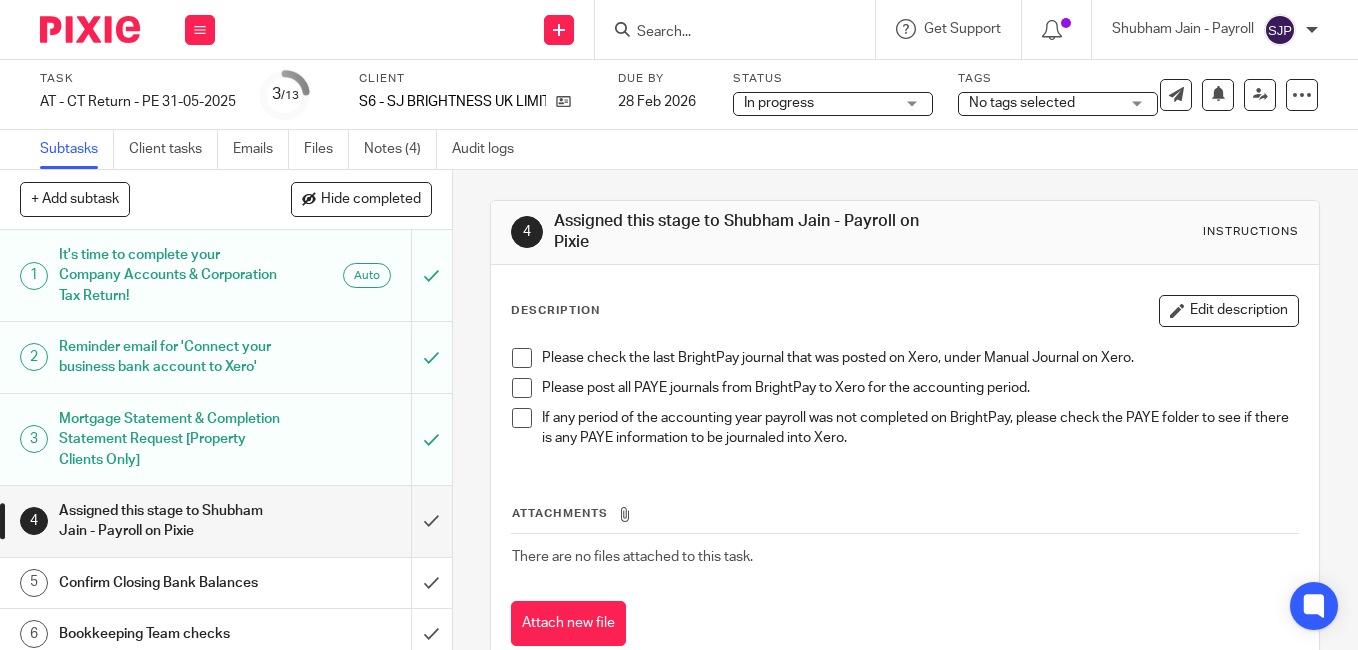 scroll, scrollTop: 0, scrollLeft: 0, axis: both 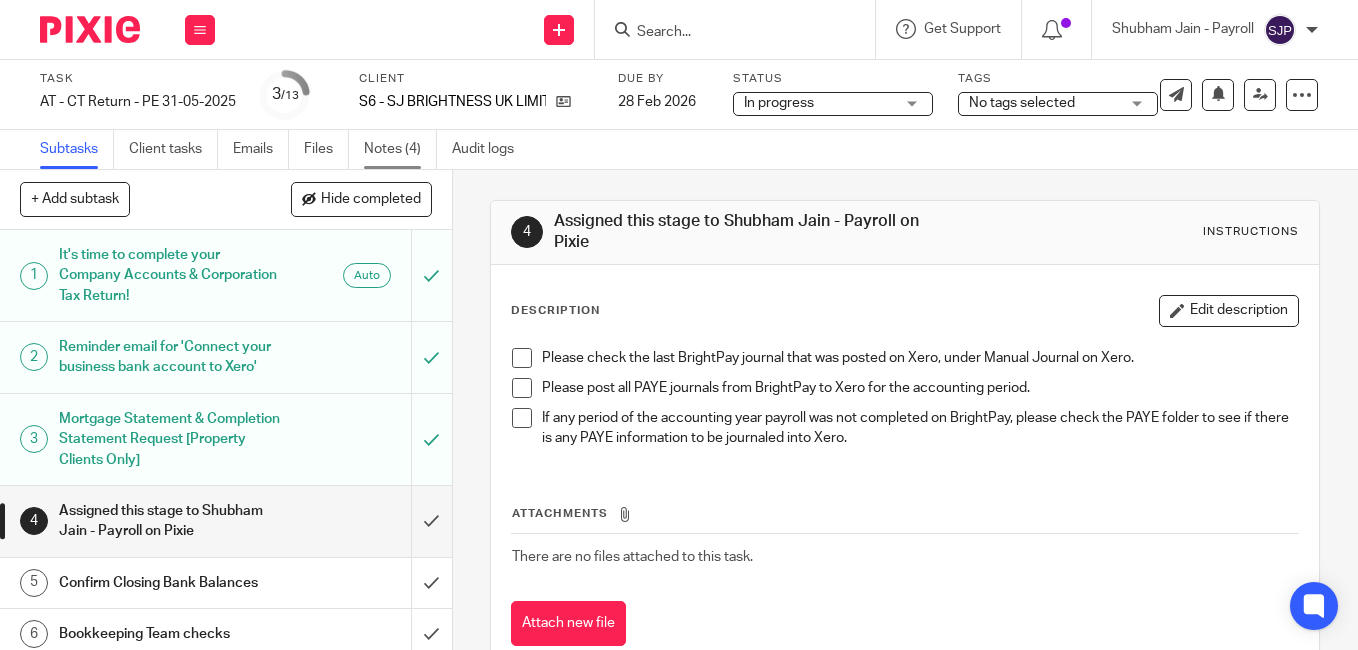 click on "Notes (4)" at bounding box center (400, 149) 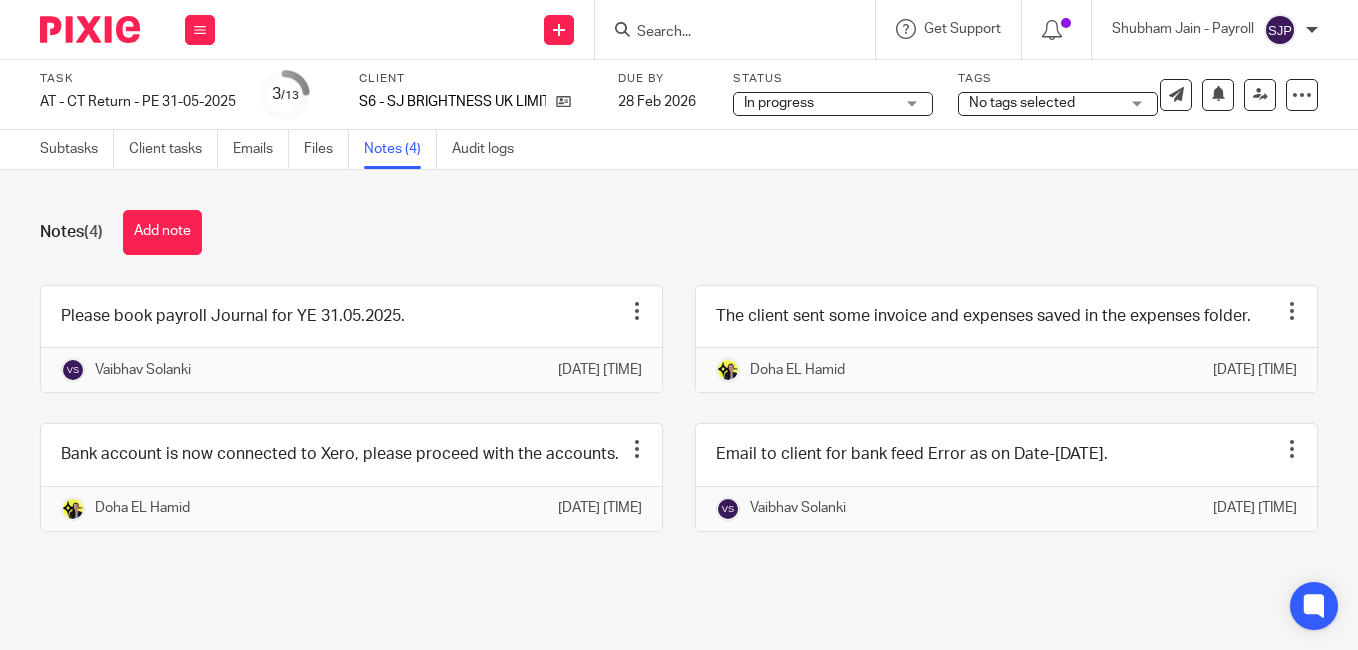 scroll, scrollTop: 0, scrollLeft: 0, axis: both 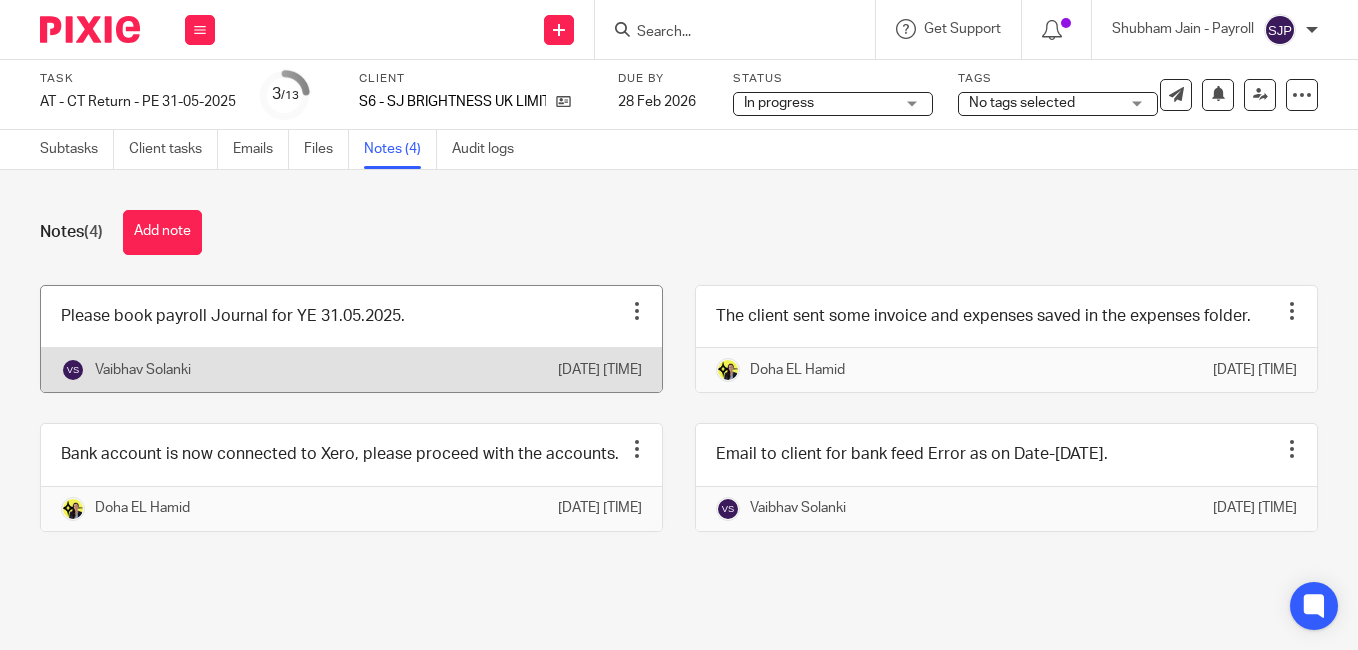 click at bounding box center [637, 311] 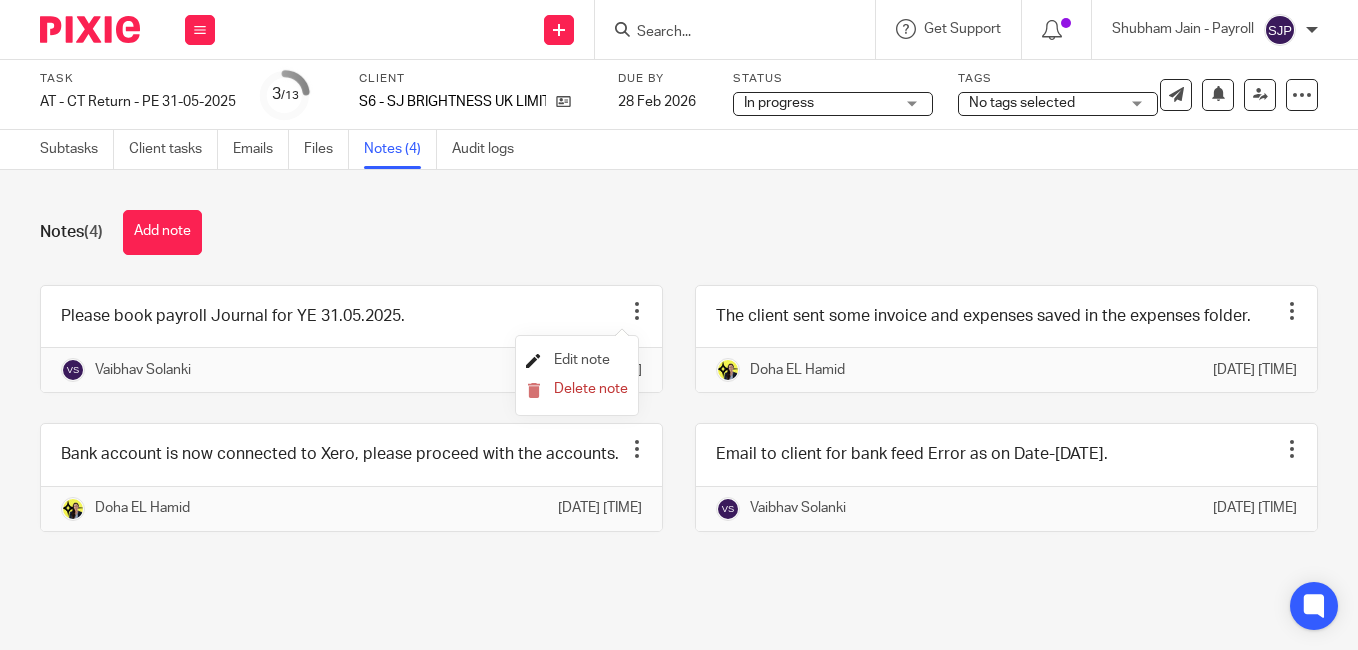click on "Edit note" at bounding box center [582, 360] 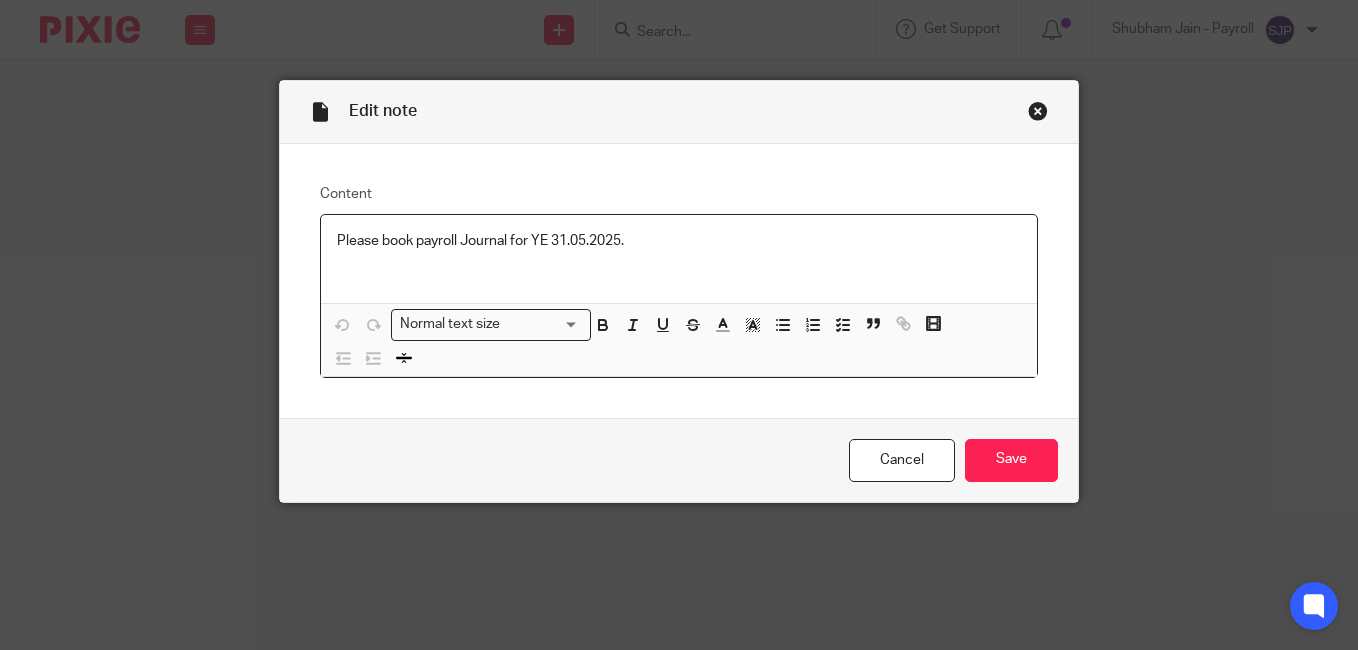 scroll, scrollTop: 0, scrollLeft: 0, axis: both 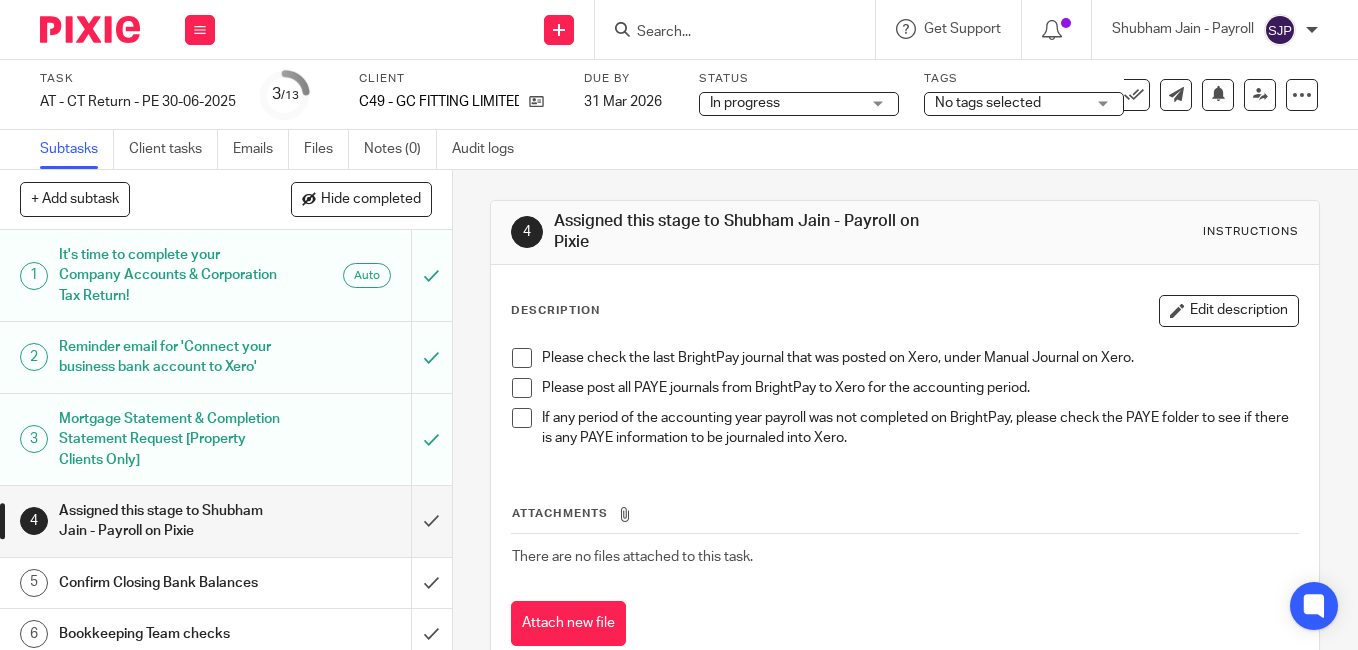 click at bounding box center (522, 358) 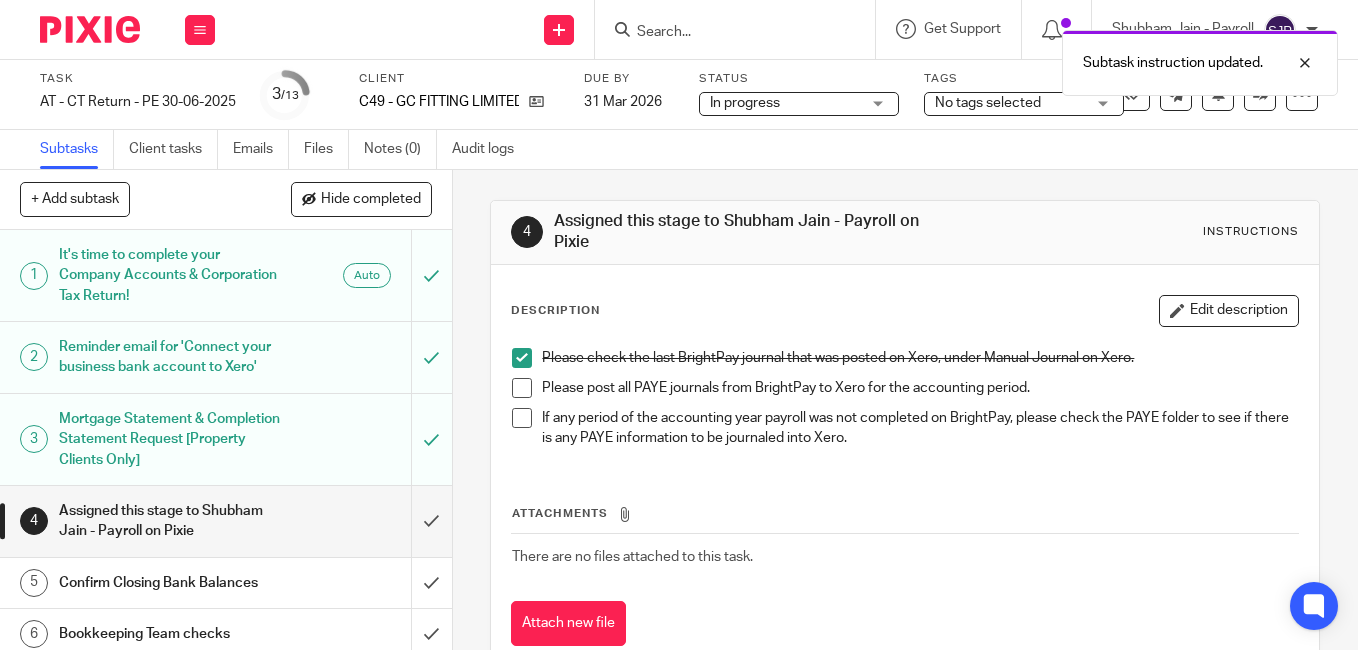 click at bounding box center [522, 388] 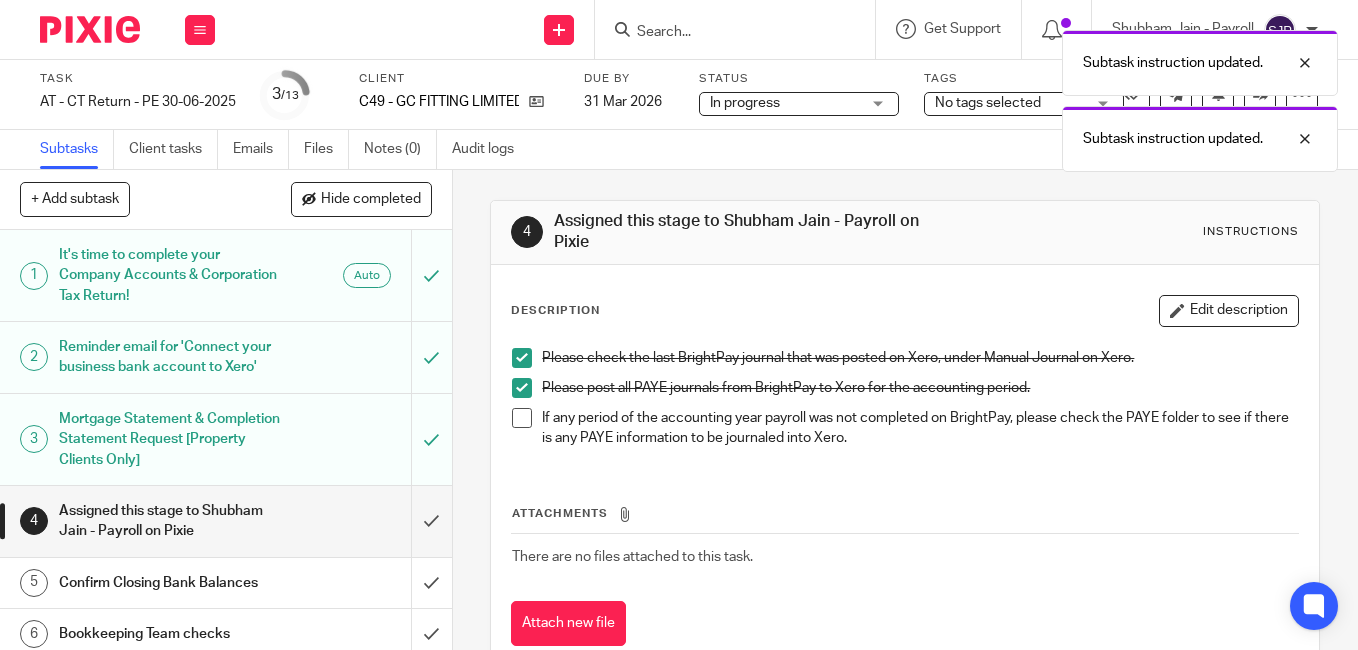 click on "If any period of the accounting year payroll was not completed on BrightPay, please check the PAYE folder to see if there is any PAYE information to be journaled into Xero." at bounding box center [905, 428] 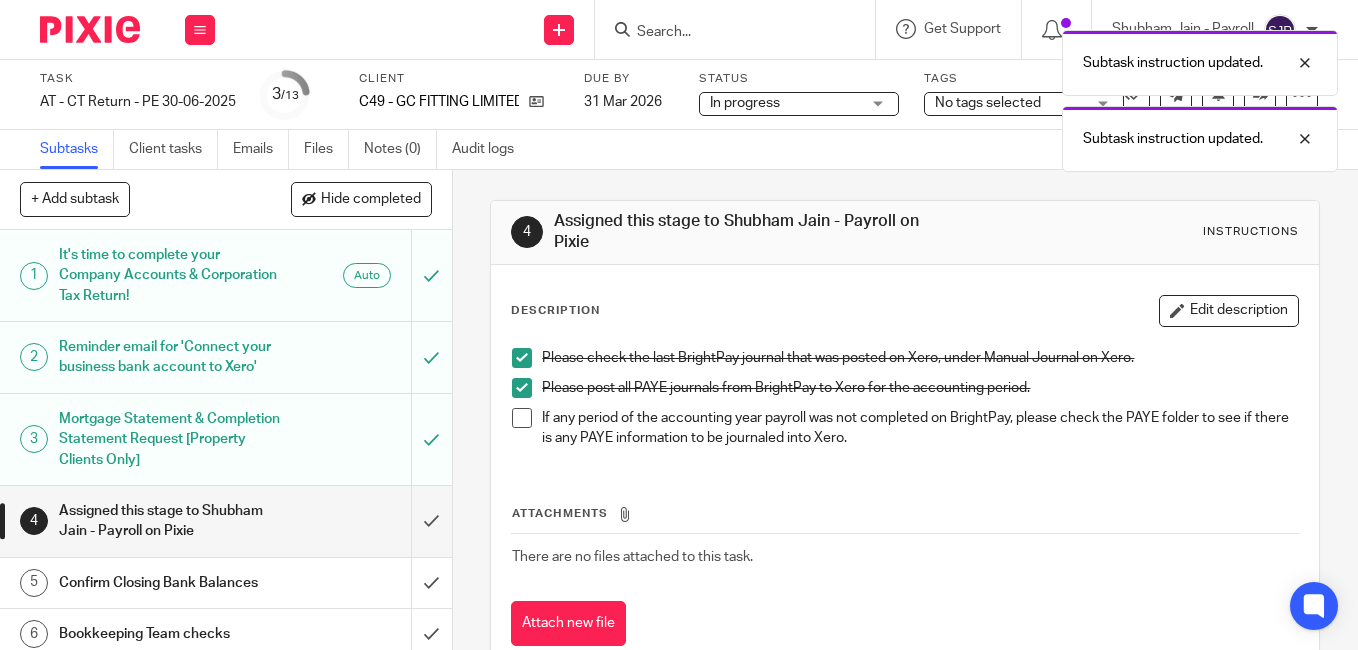 click at bounding box center [522, 418] 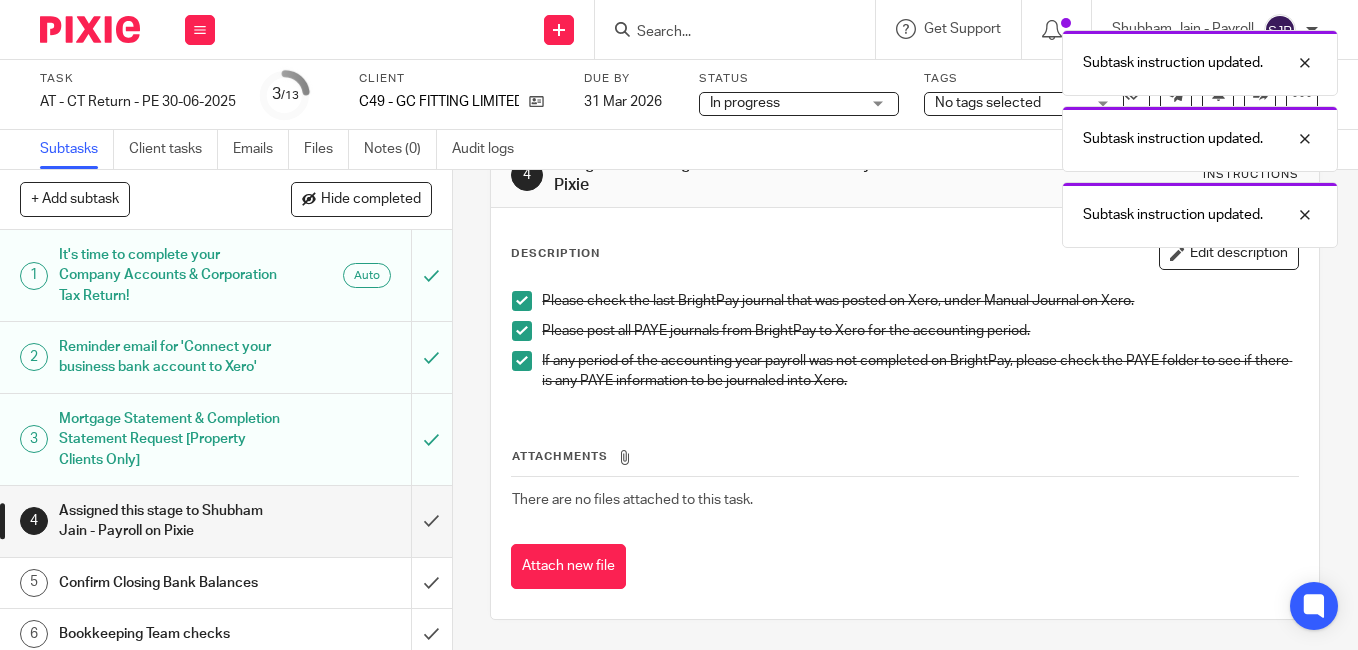 scroll, scrollTop: 0, scrollLeft: 0, axis: both 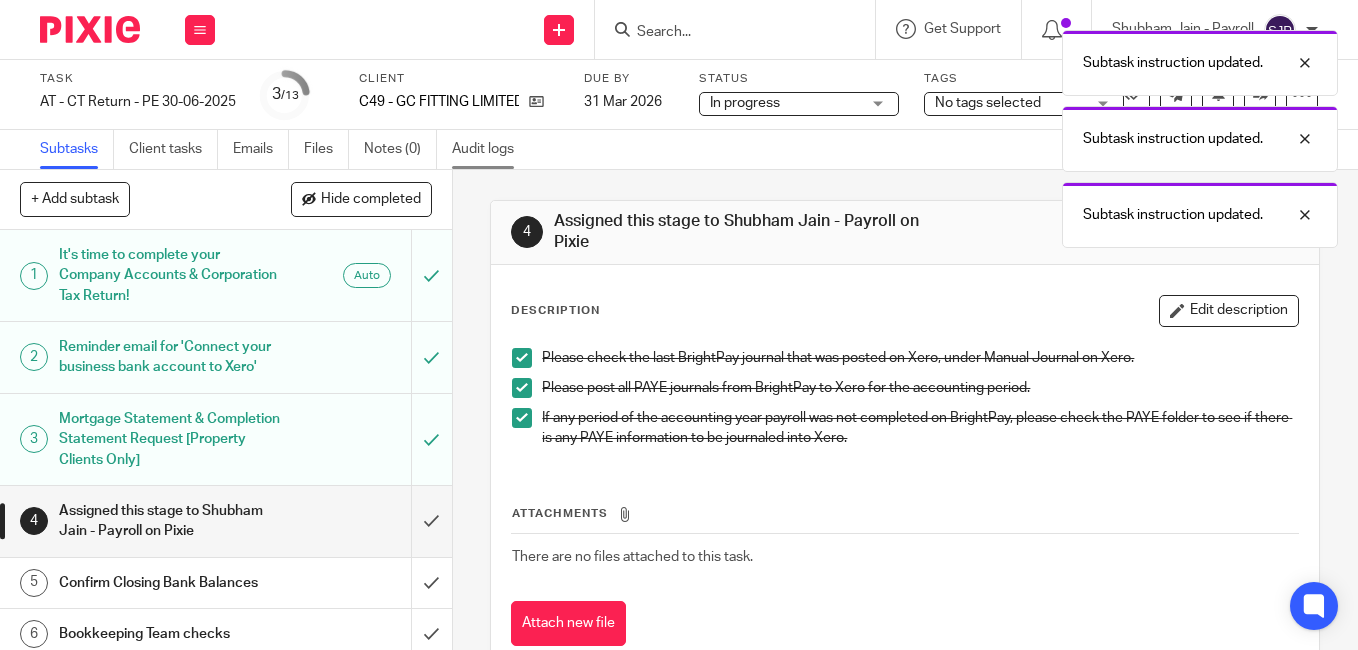 click on "Audit logs" at bounding box center (490, 149) 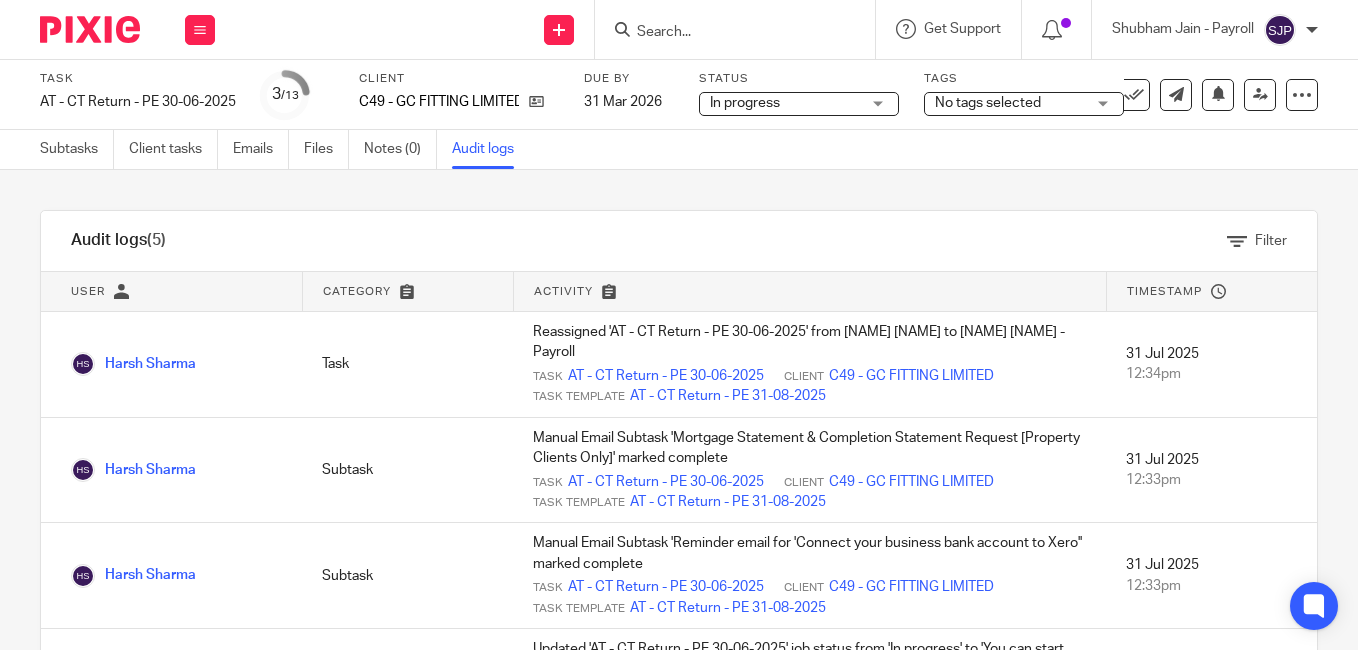scroll, scrollTop: 0, scrollLeft: 0, axis: both 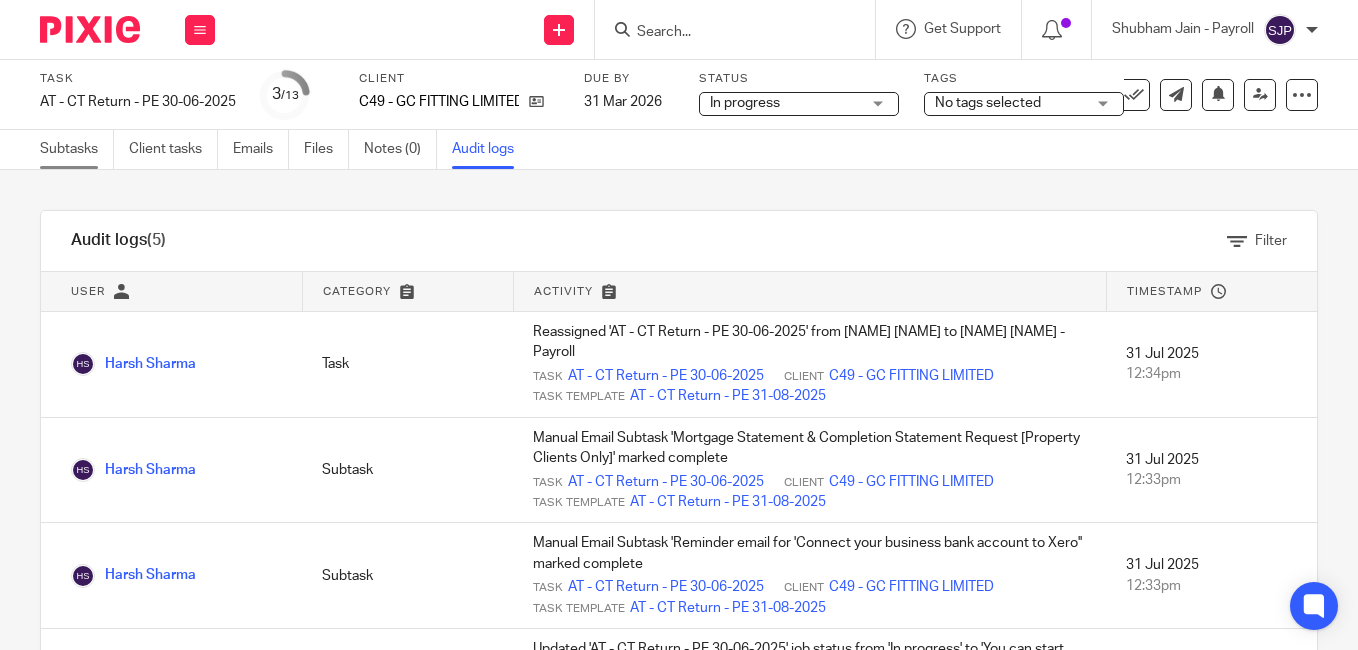 click on "Subtasks" at bounding box center (77, 149) 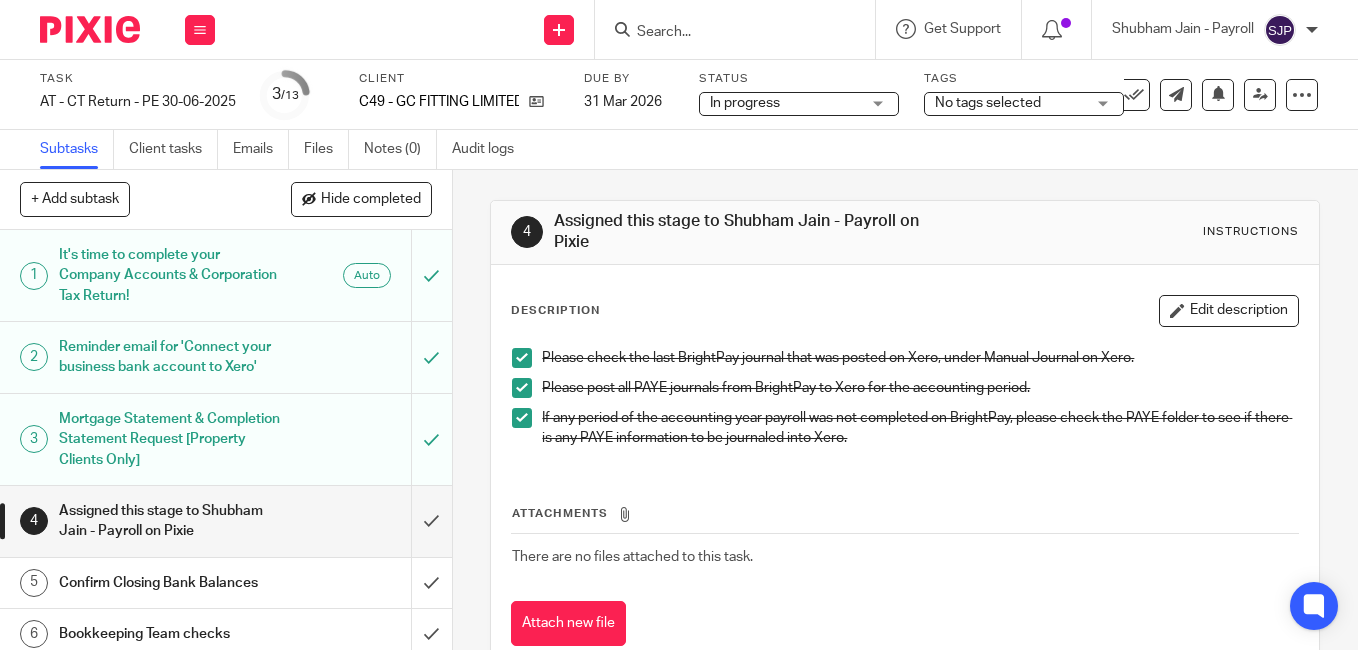 scroll, scrollTop: 0, scrollLeft: 0, axis: both 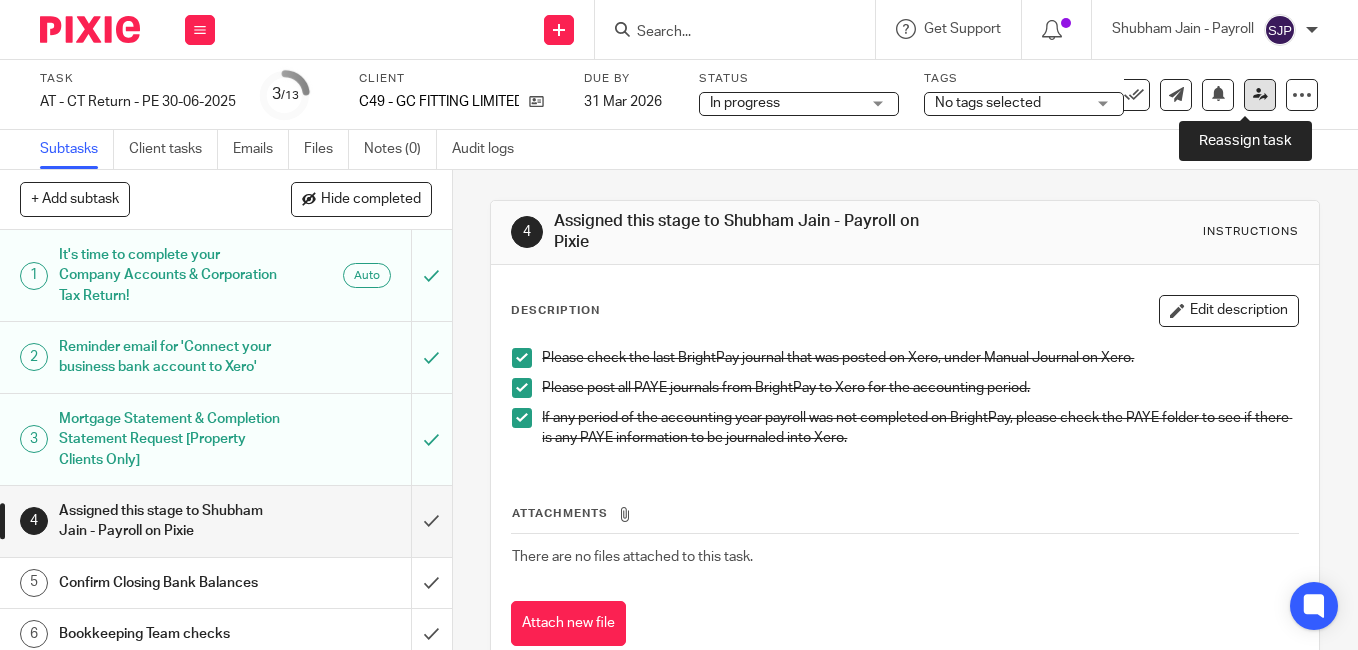 click at bounding box center (1260, 95) 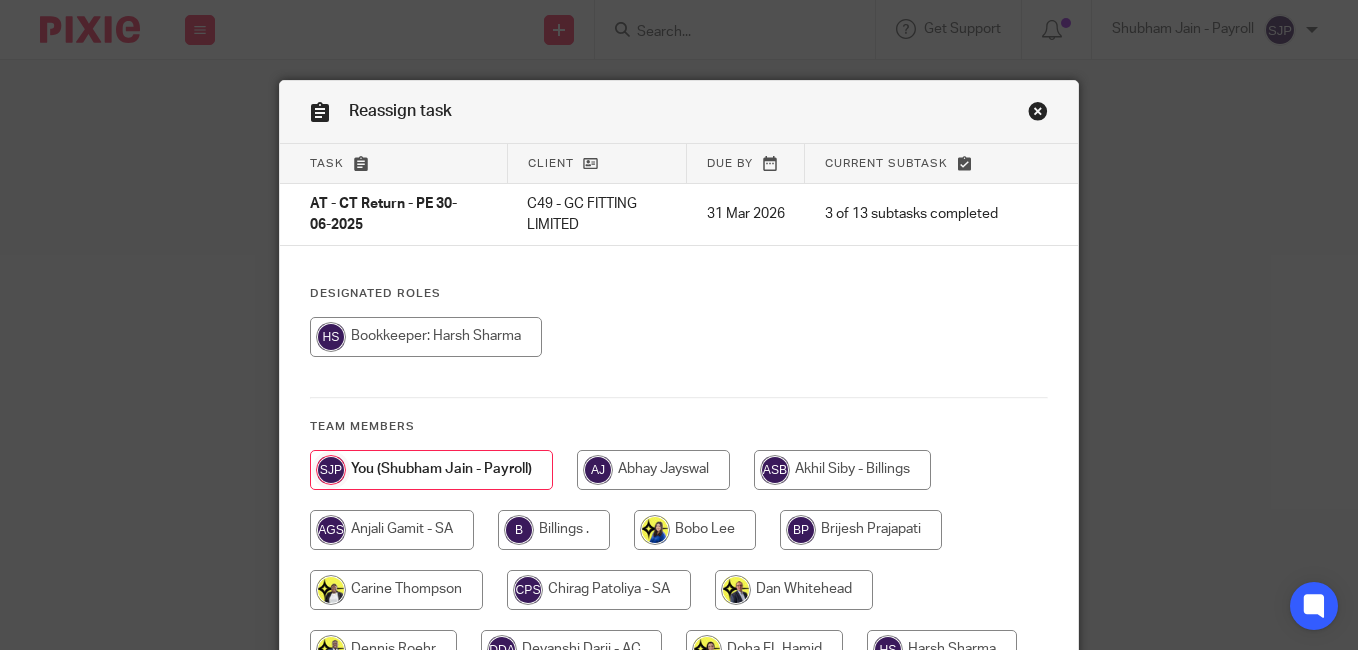 scroll, scrollTop: 0, scrollLeft: 0, axis: both 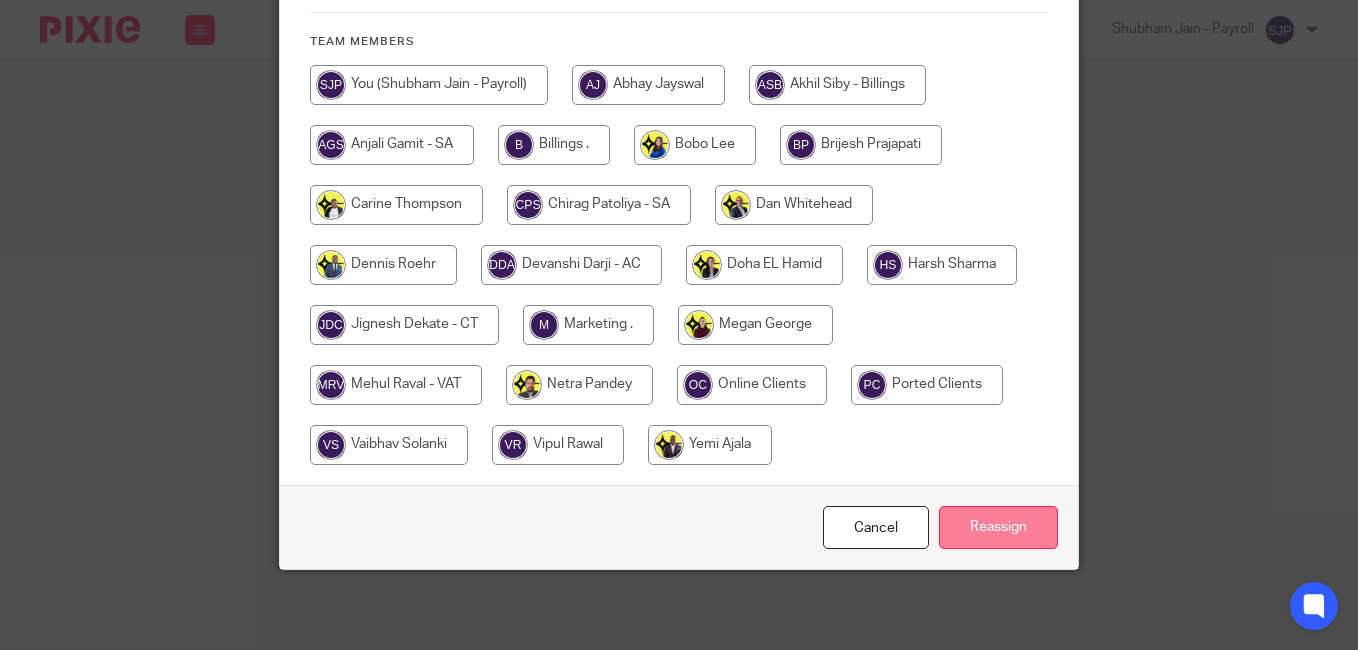 click on "Reassign" at bounding box center [998, 527] 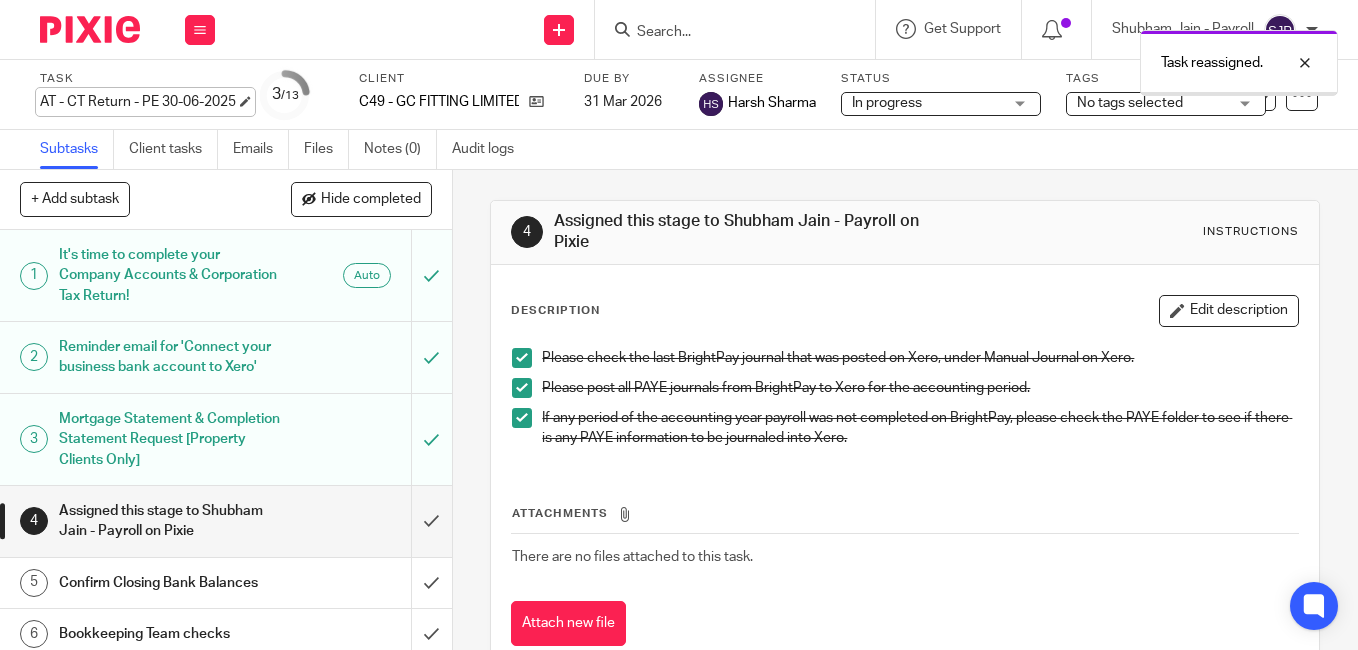 scroll, scrollTop: 0, scrollLeft: 0, axis: both 